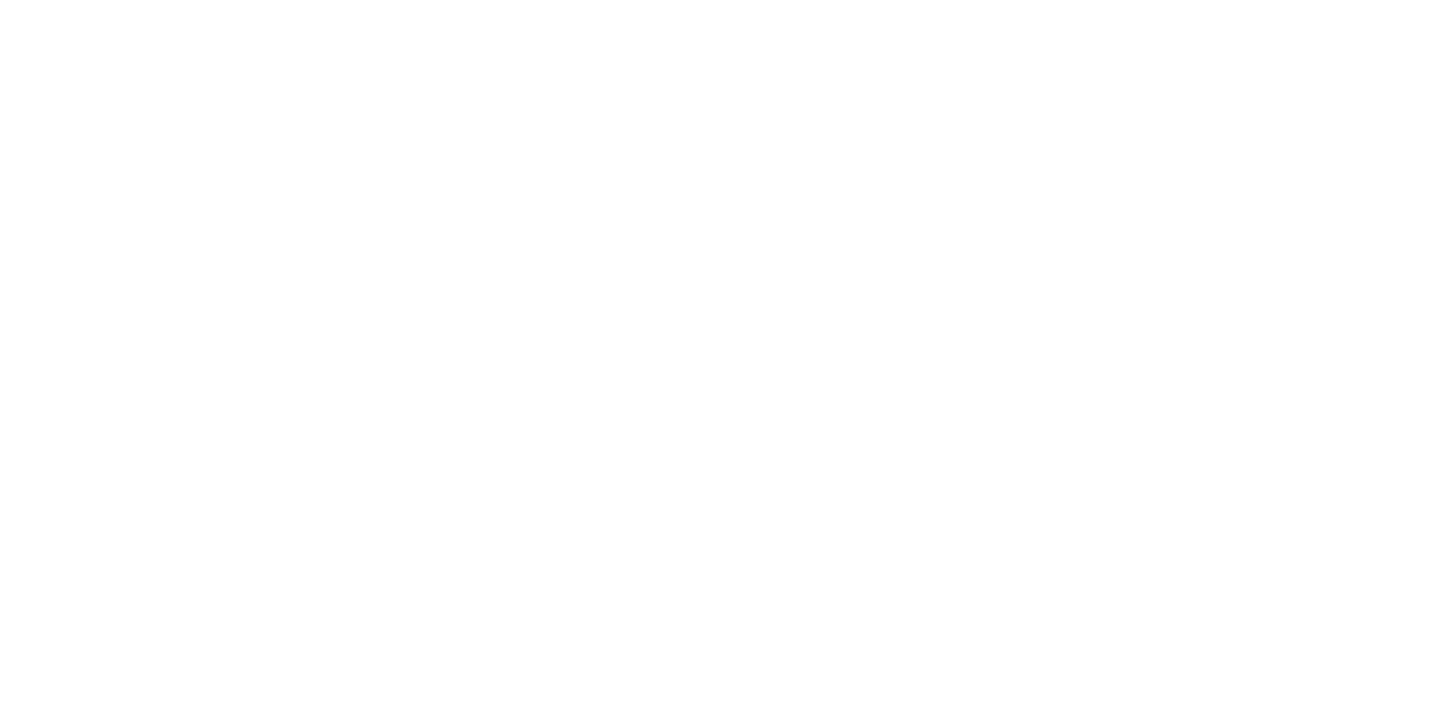 scroll, scrollTop: 0, scrollLeft: 0, axis: both 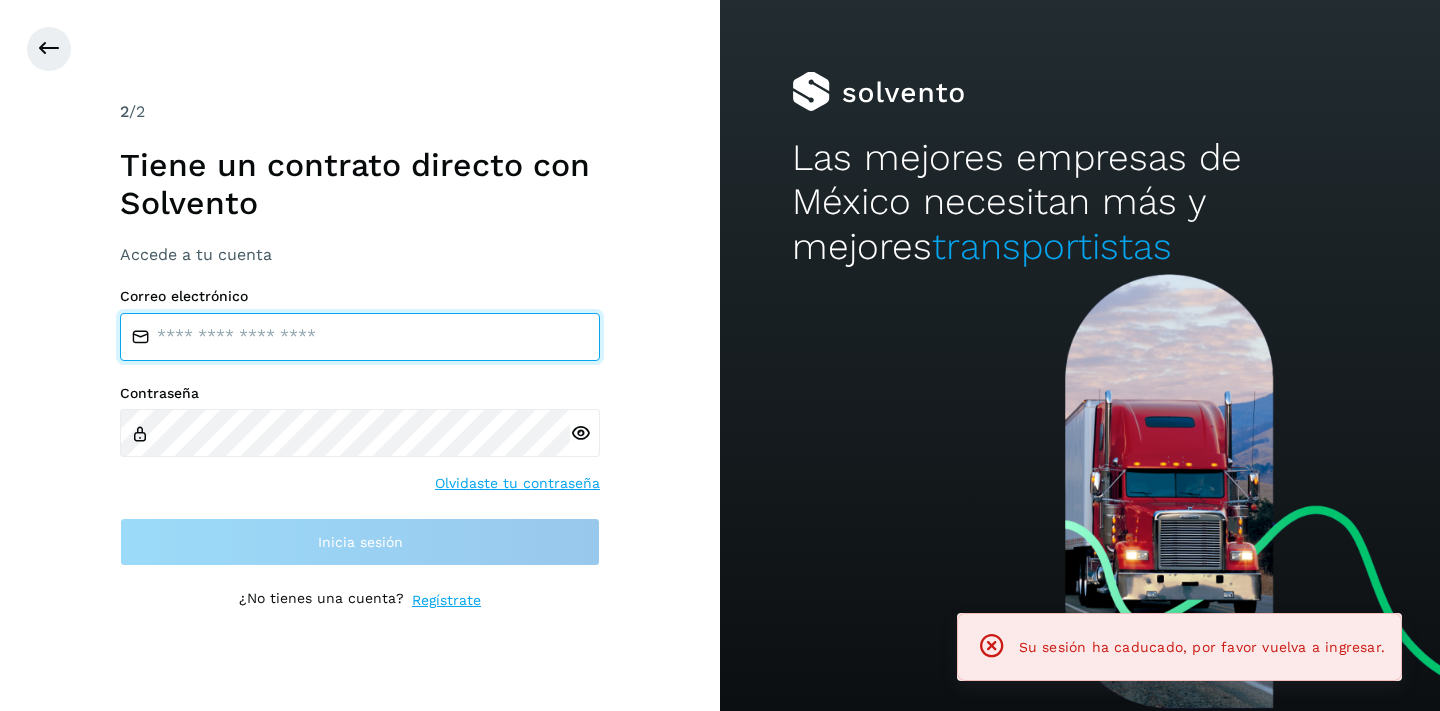 type on "**********" 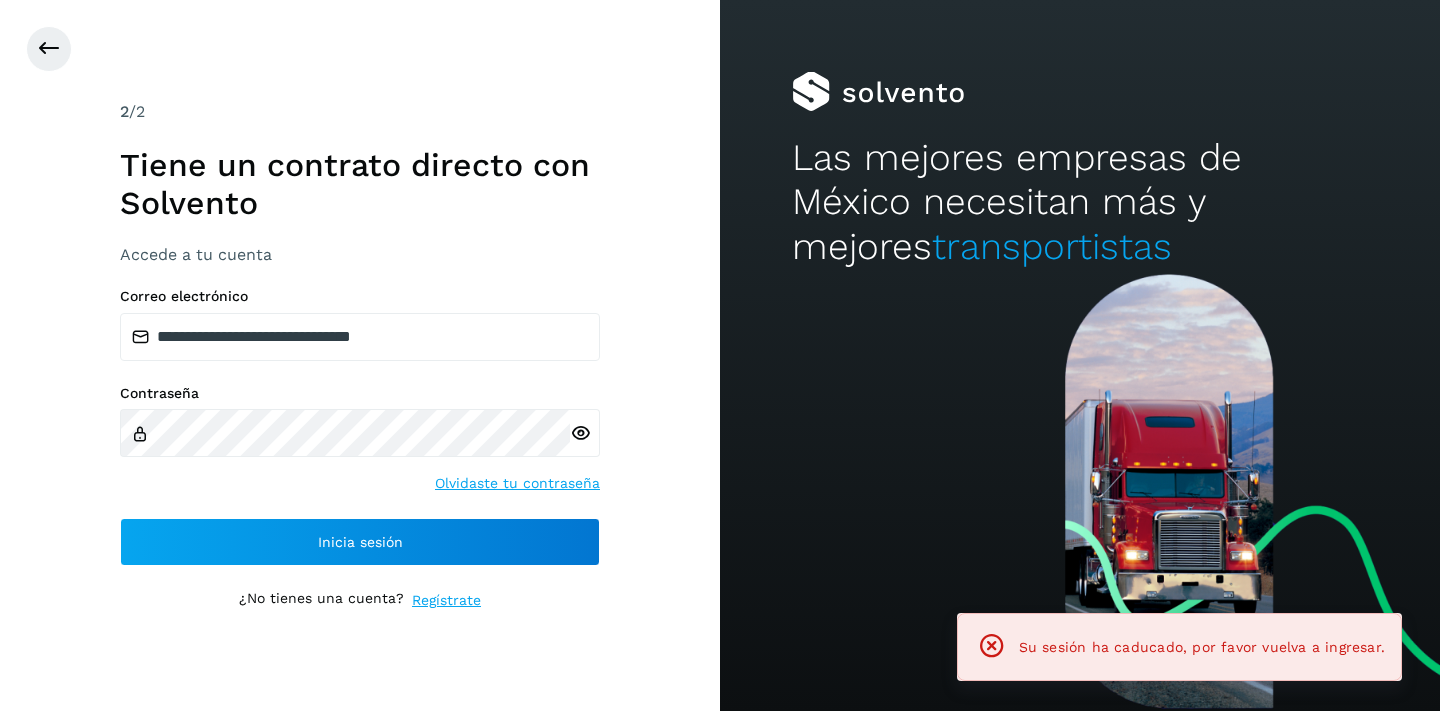 click on "**********" at bounding box center (360, 355) 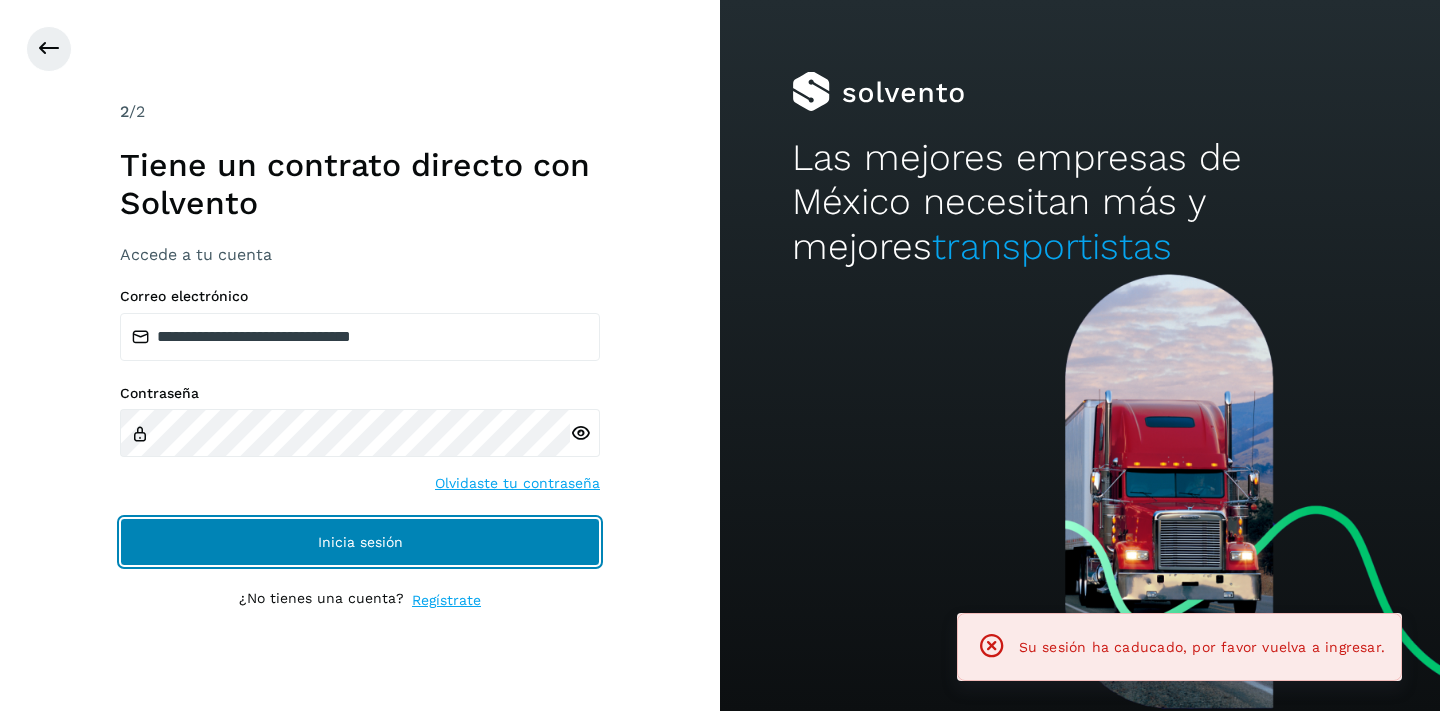 click on "Inicia sesión" at bounding box center [360, 542] 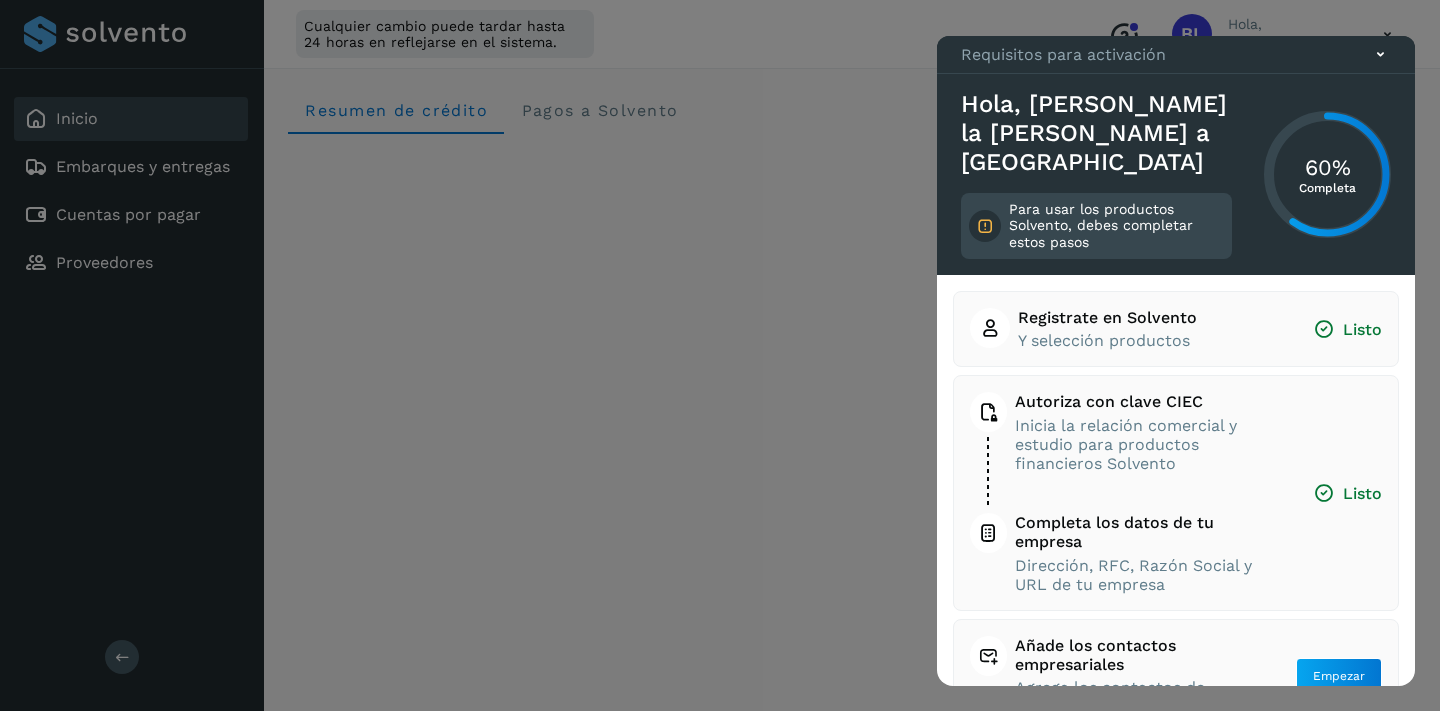 click 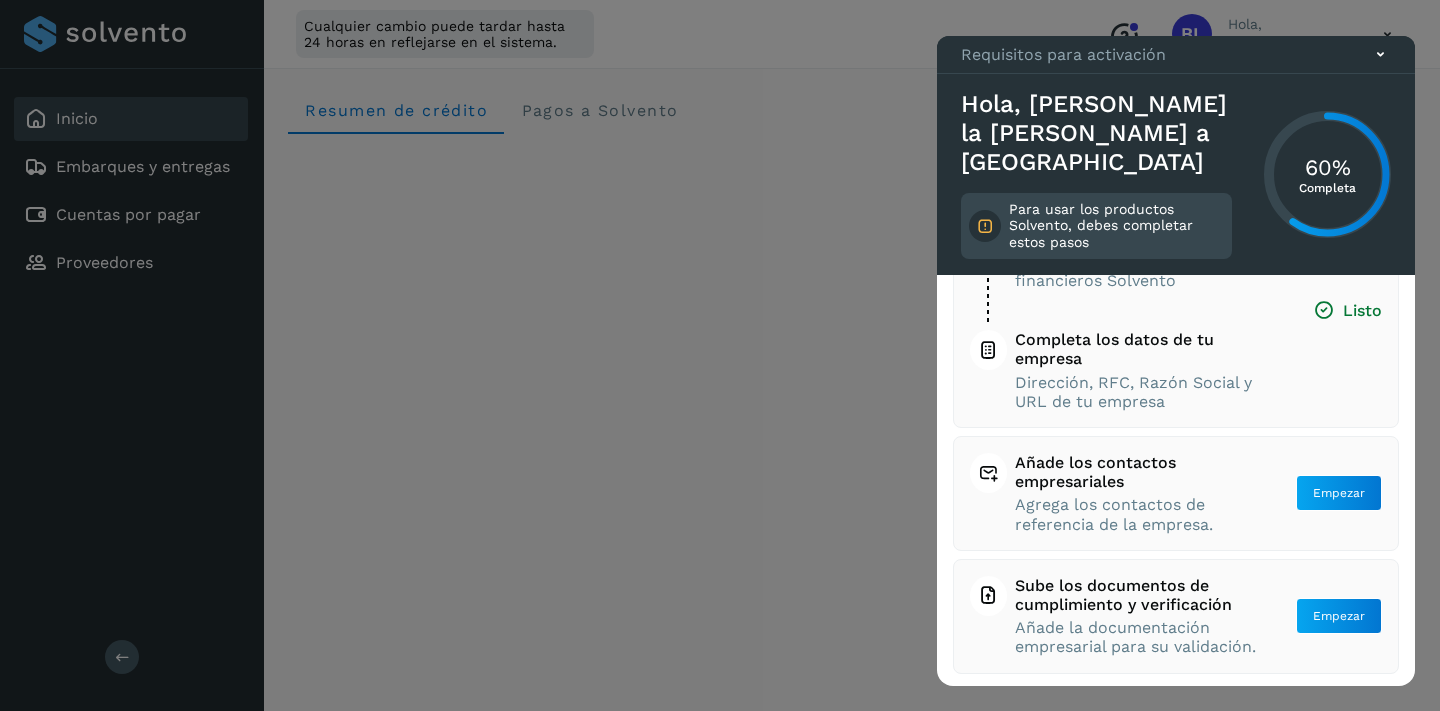 scroll, scrollTop: 187, scrollLeft: 0, axis: vertical 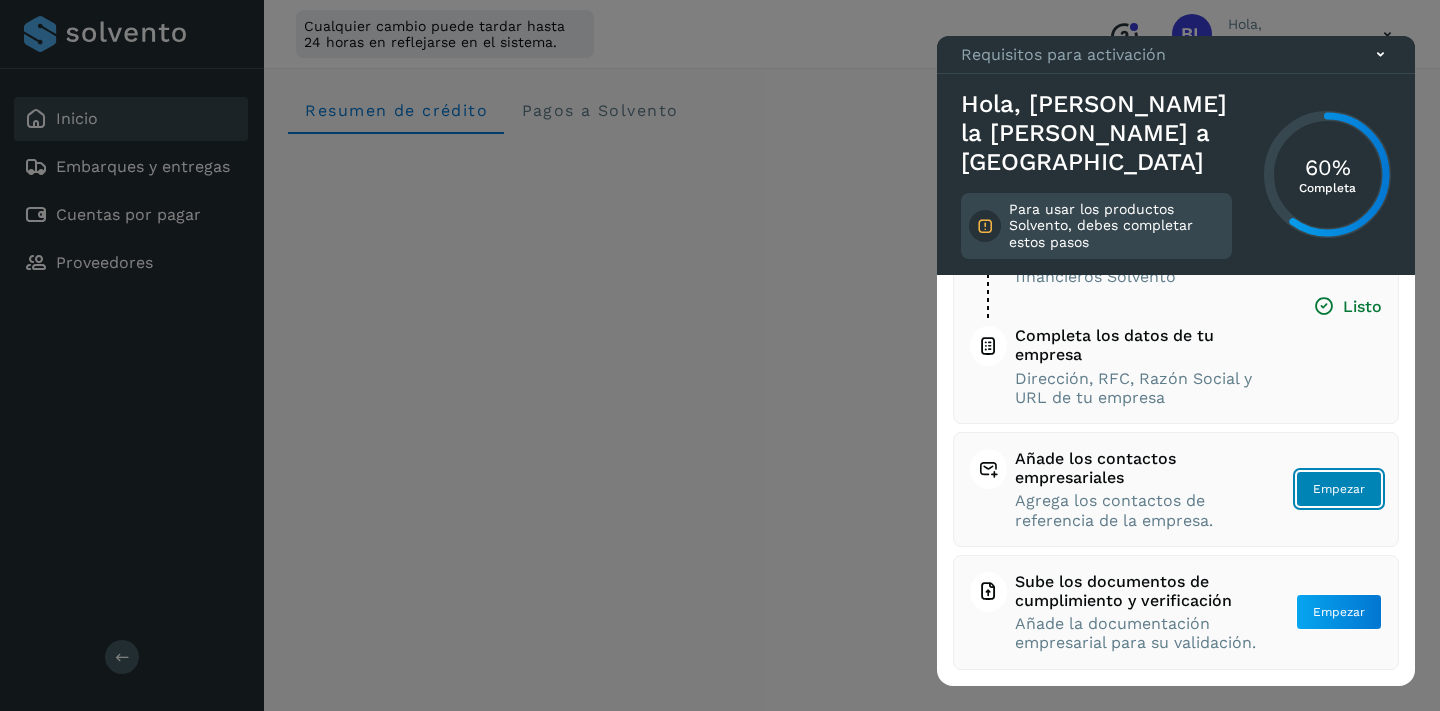 click on "Empezar" 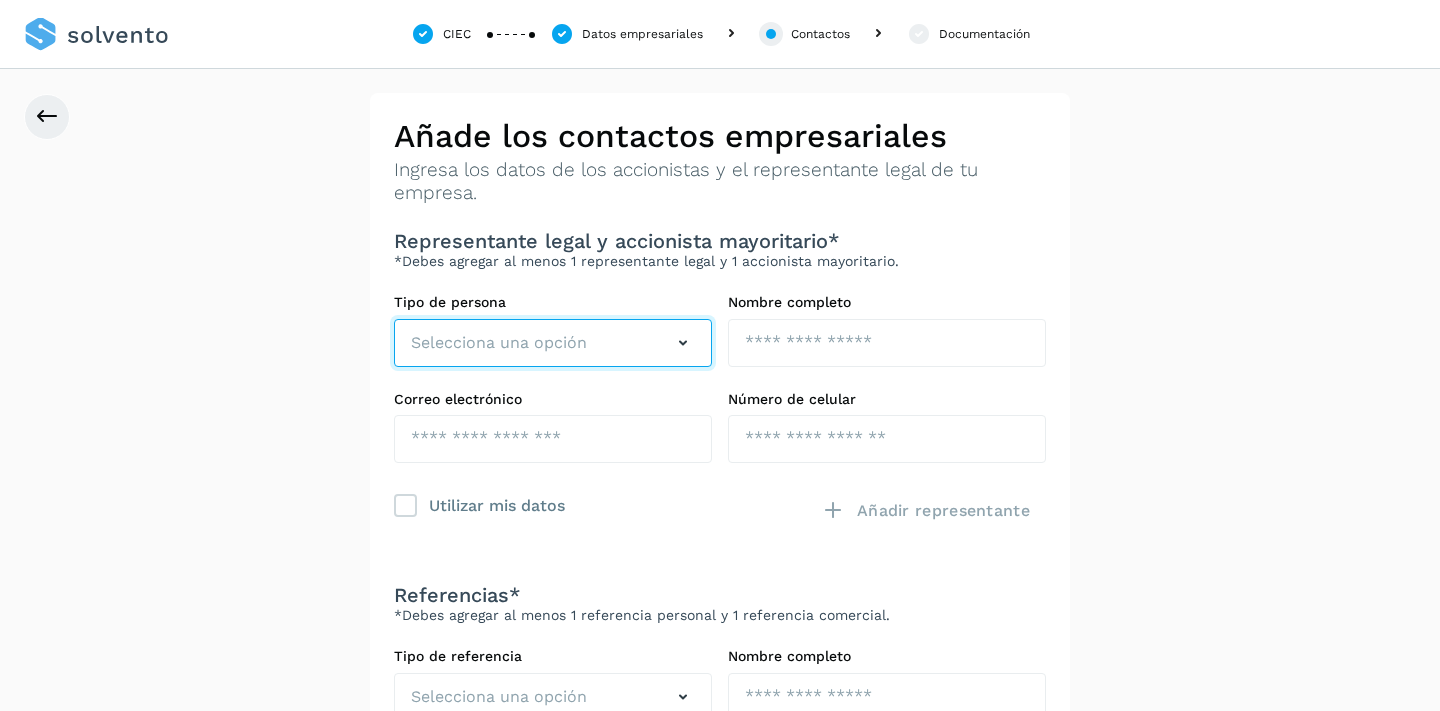 click at bounding box center (683, 343) 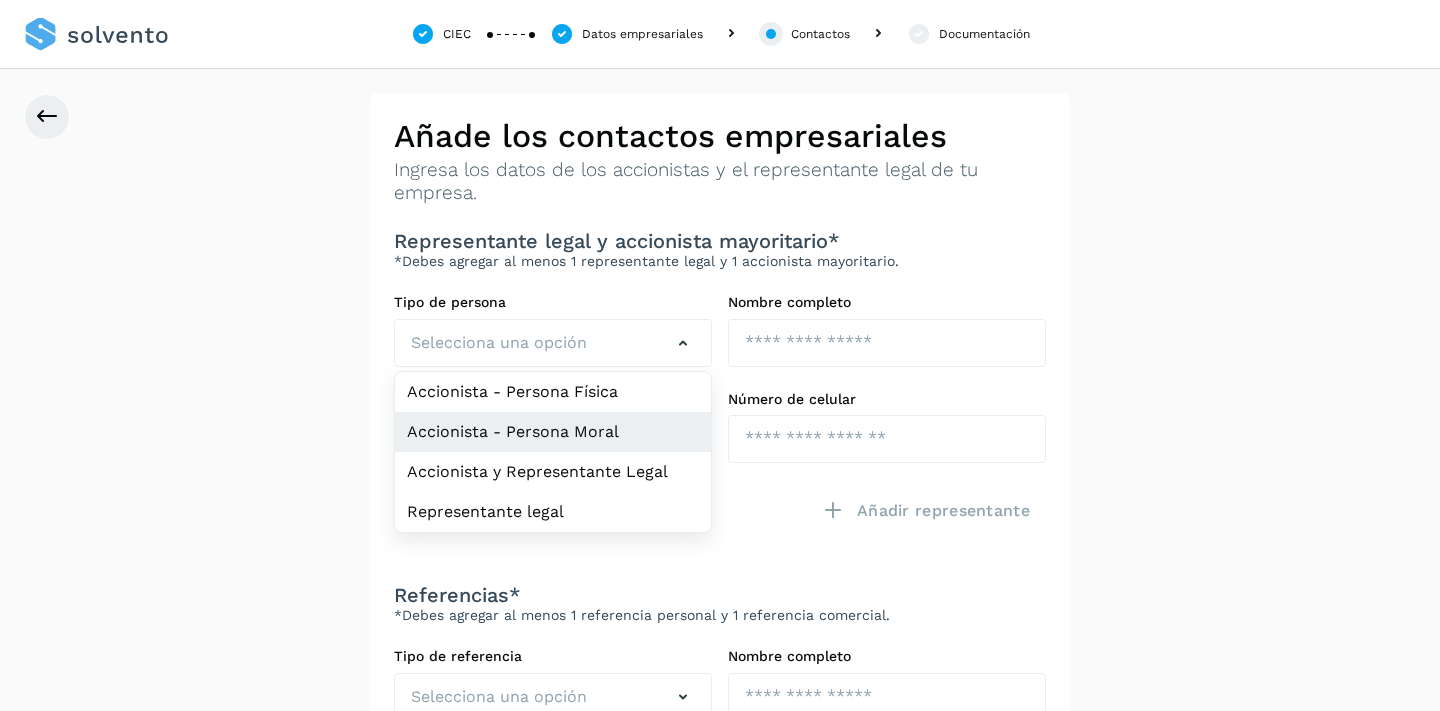 click on "Accionista - Persona Moral" 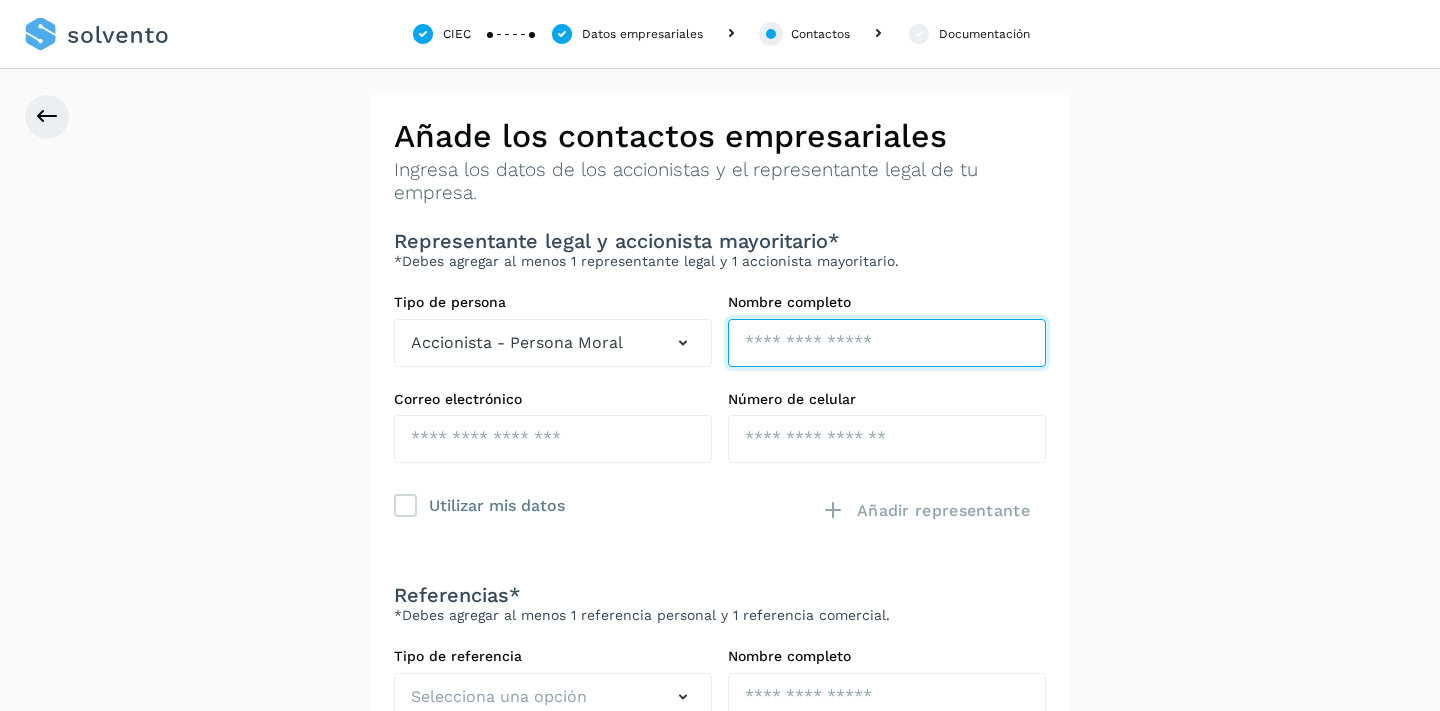 click at bounding box center [887, 343] 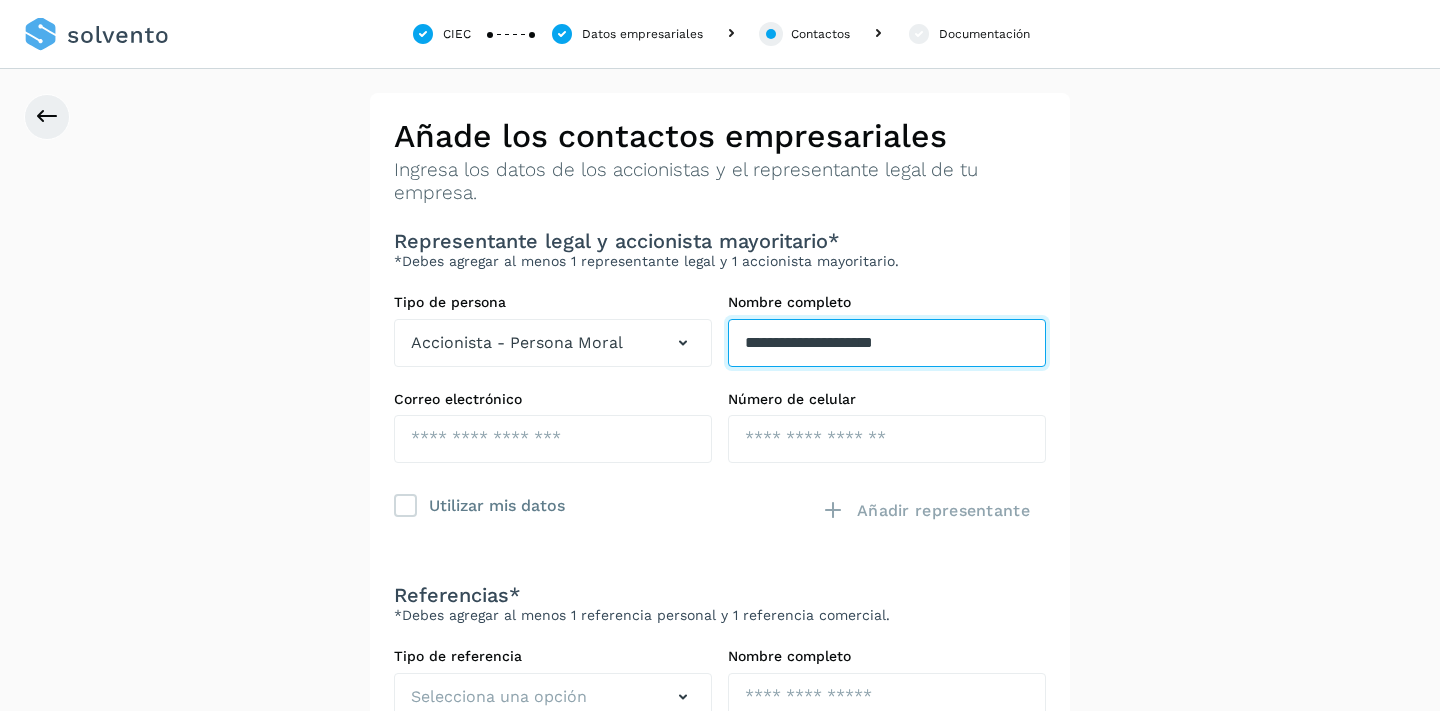 type on "**********" 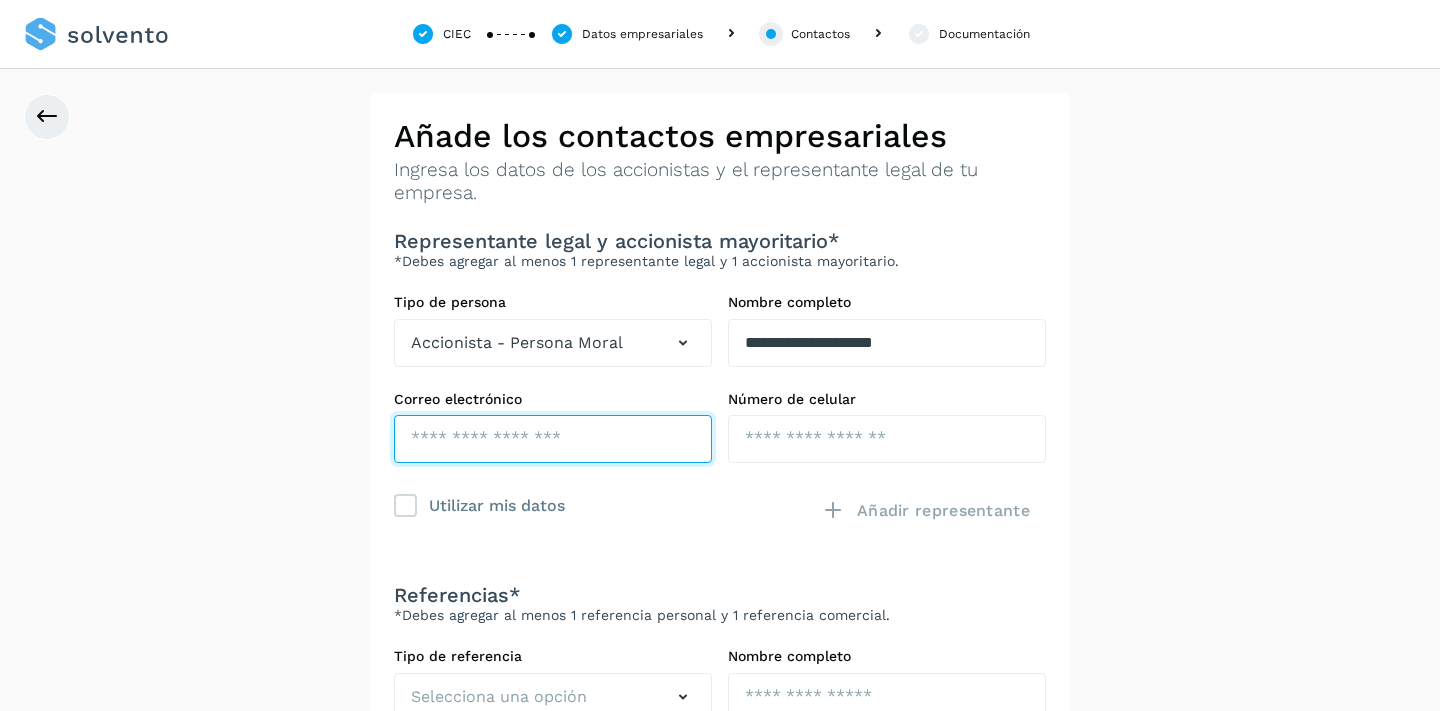 click at bounding box center [553, 439] 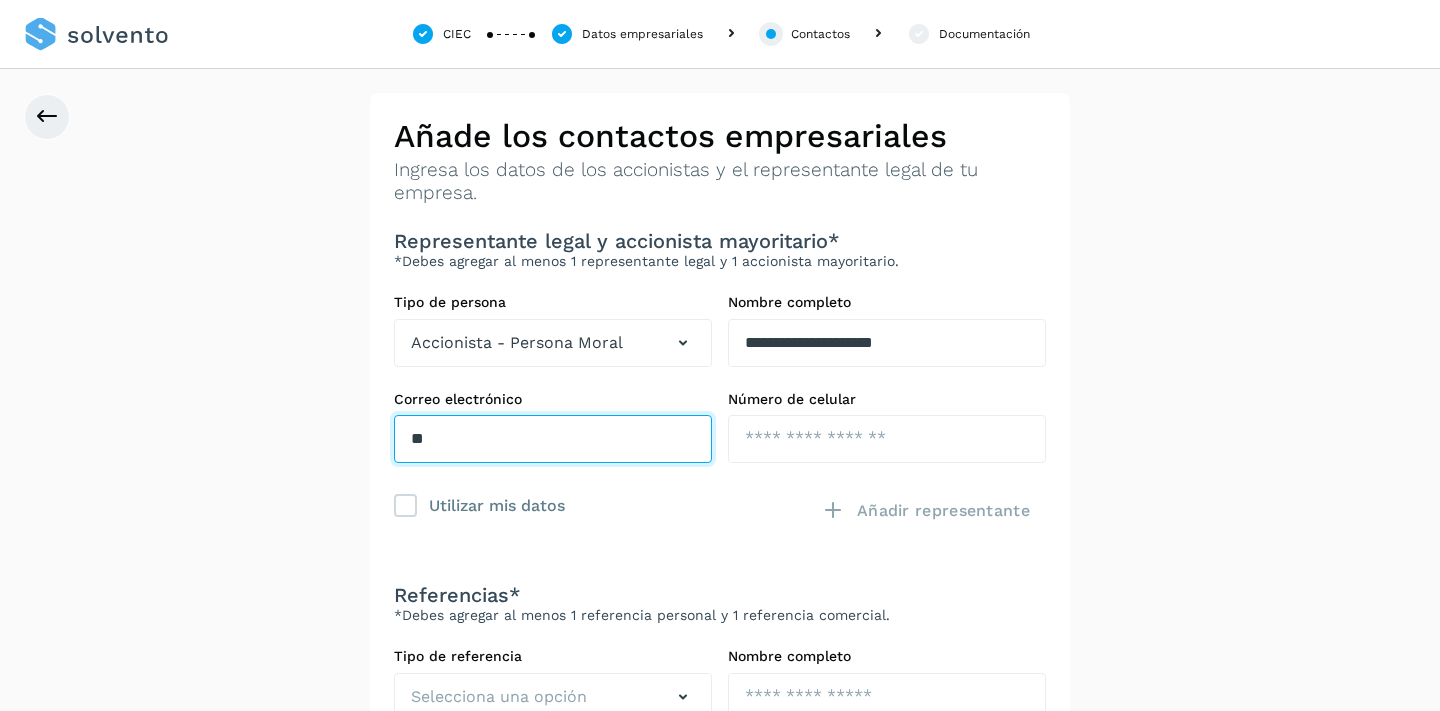 type on "*" 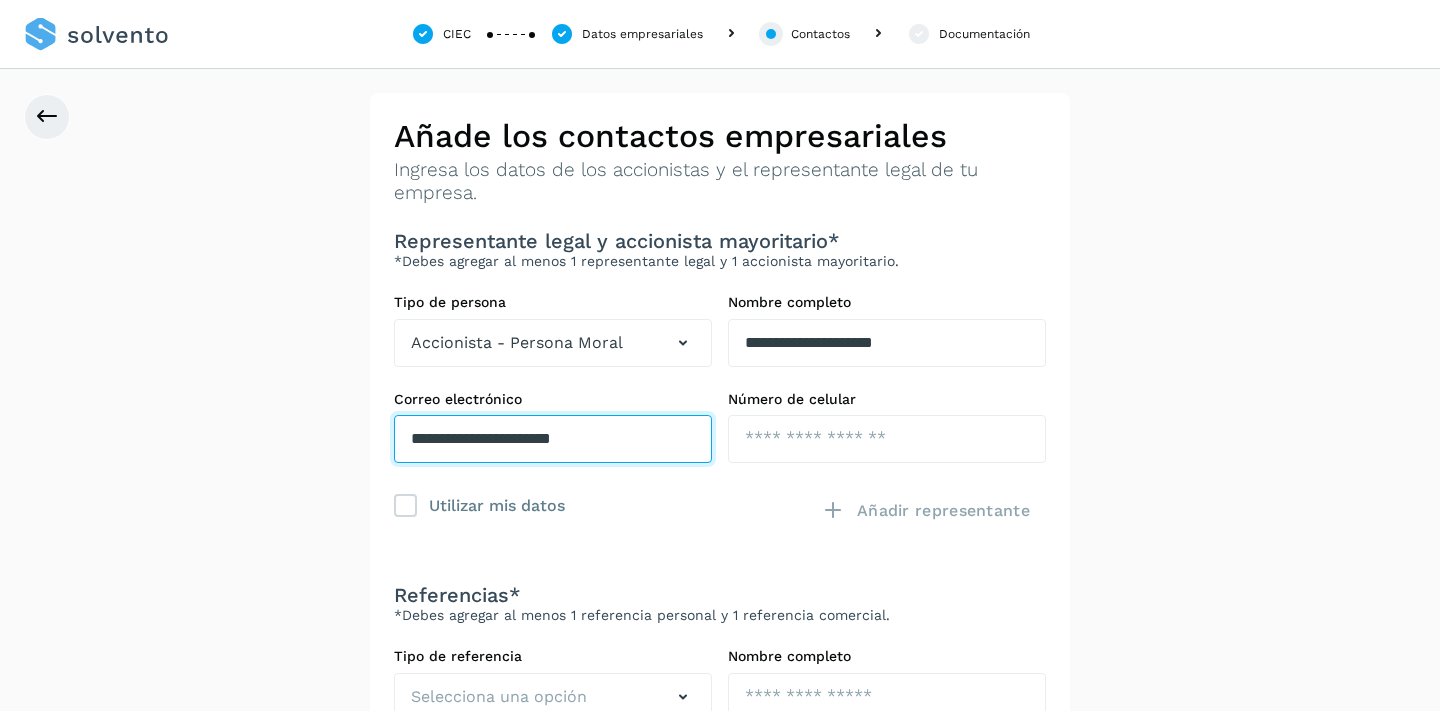 type on "**********" 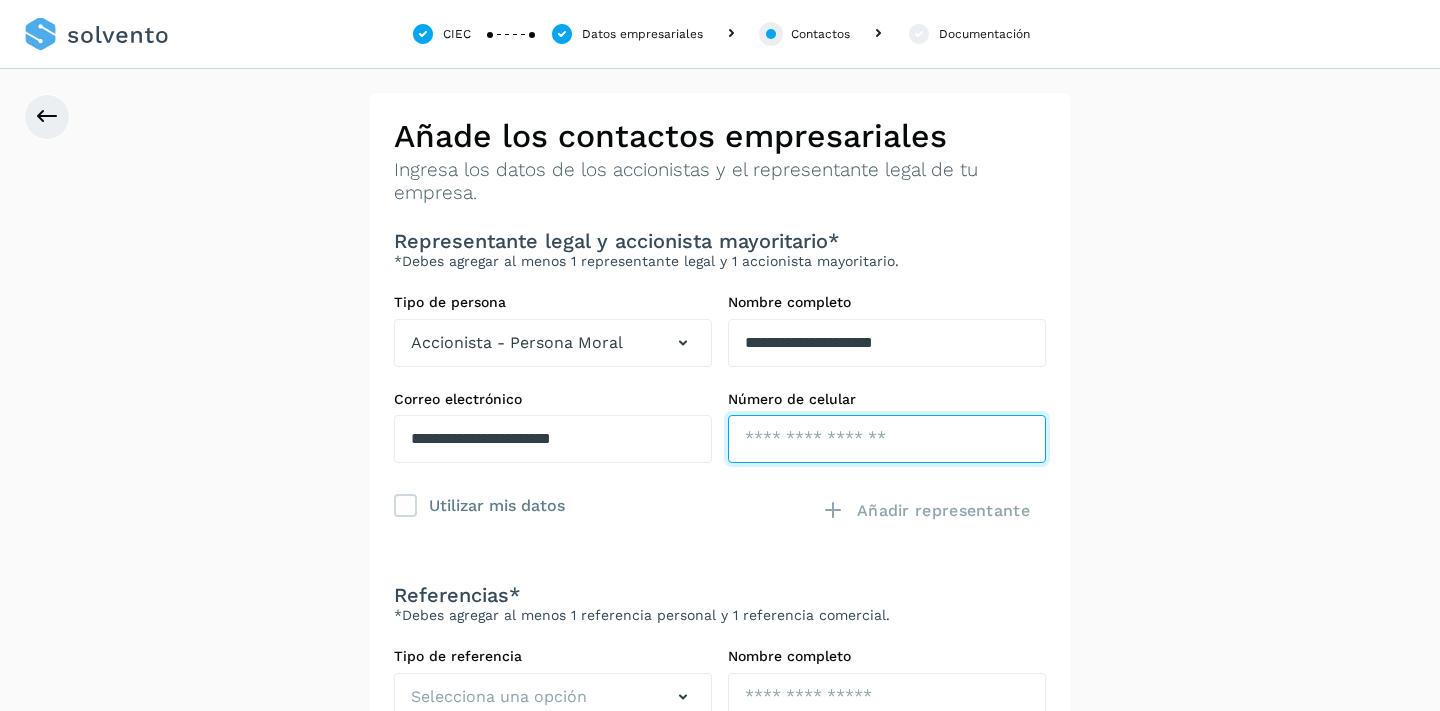 click at bounding box center [887, 439] 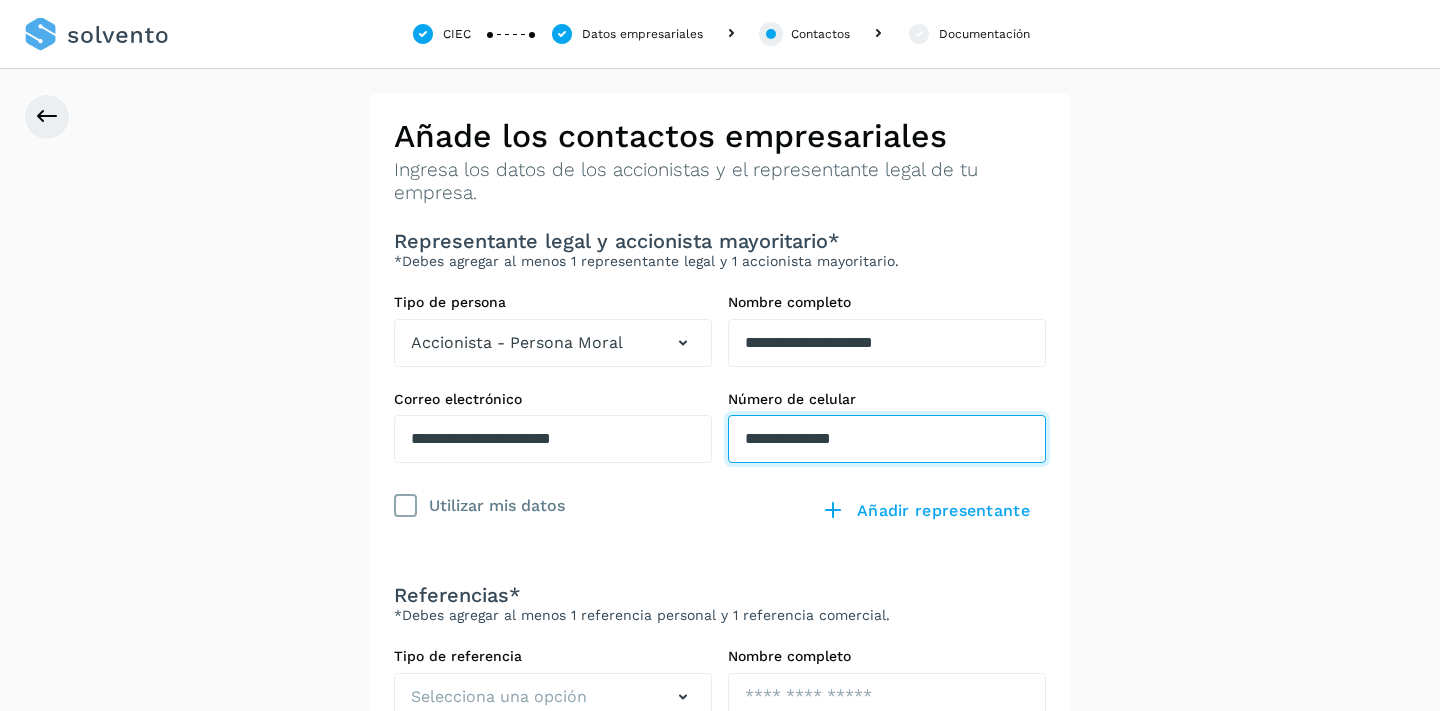 type on "**********" 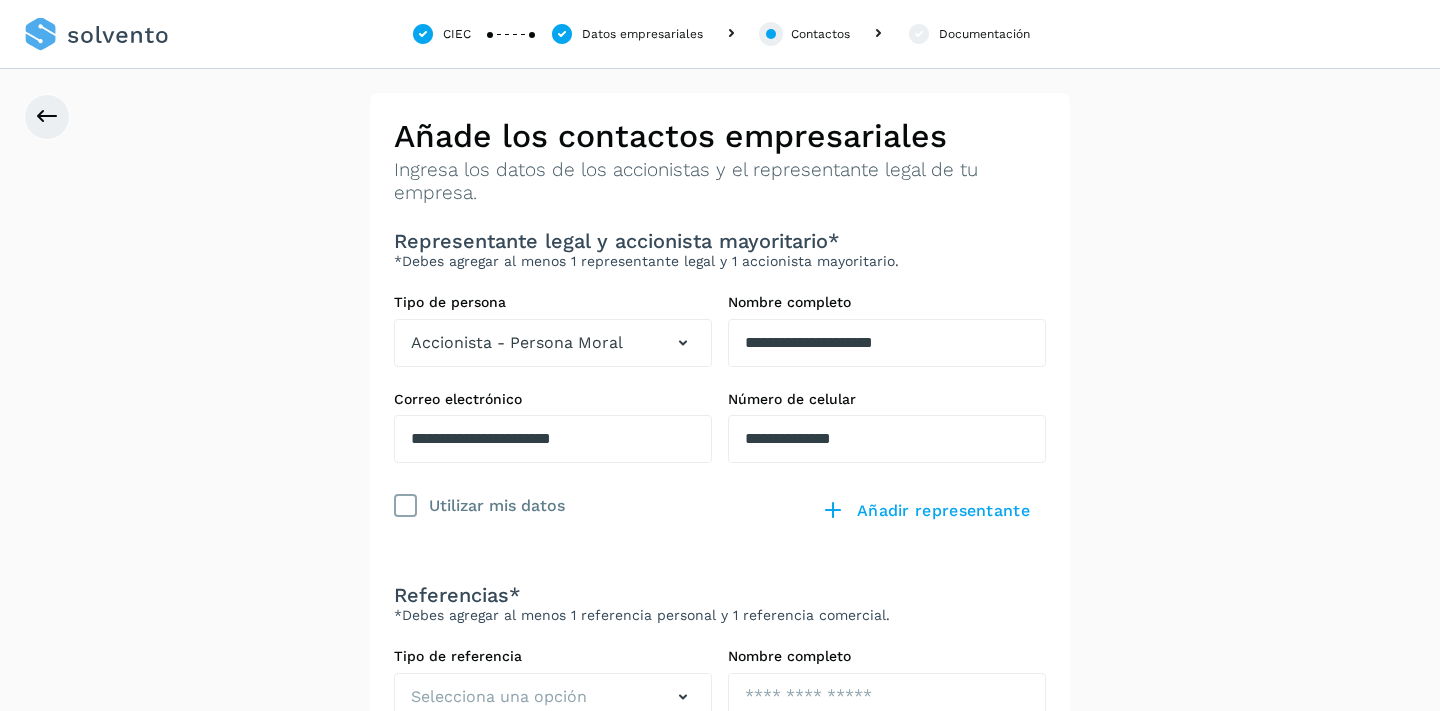 click at bounding box center (406, 506) 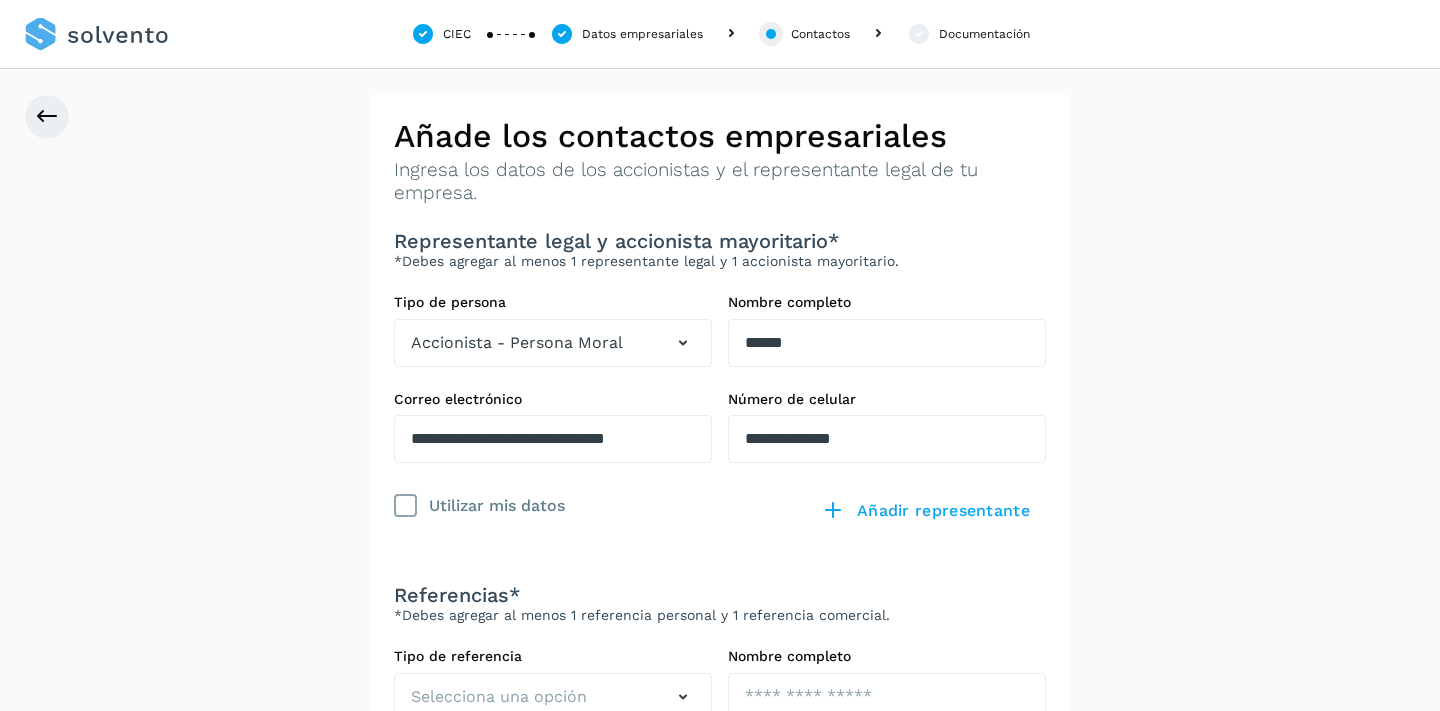 click at bounding box center [406, 506] 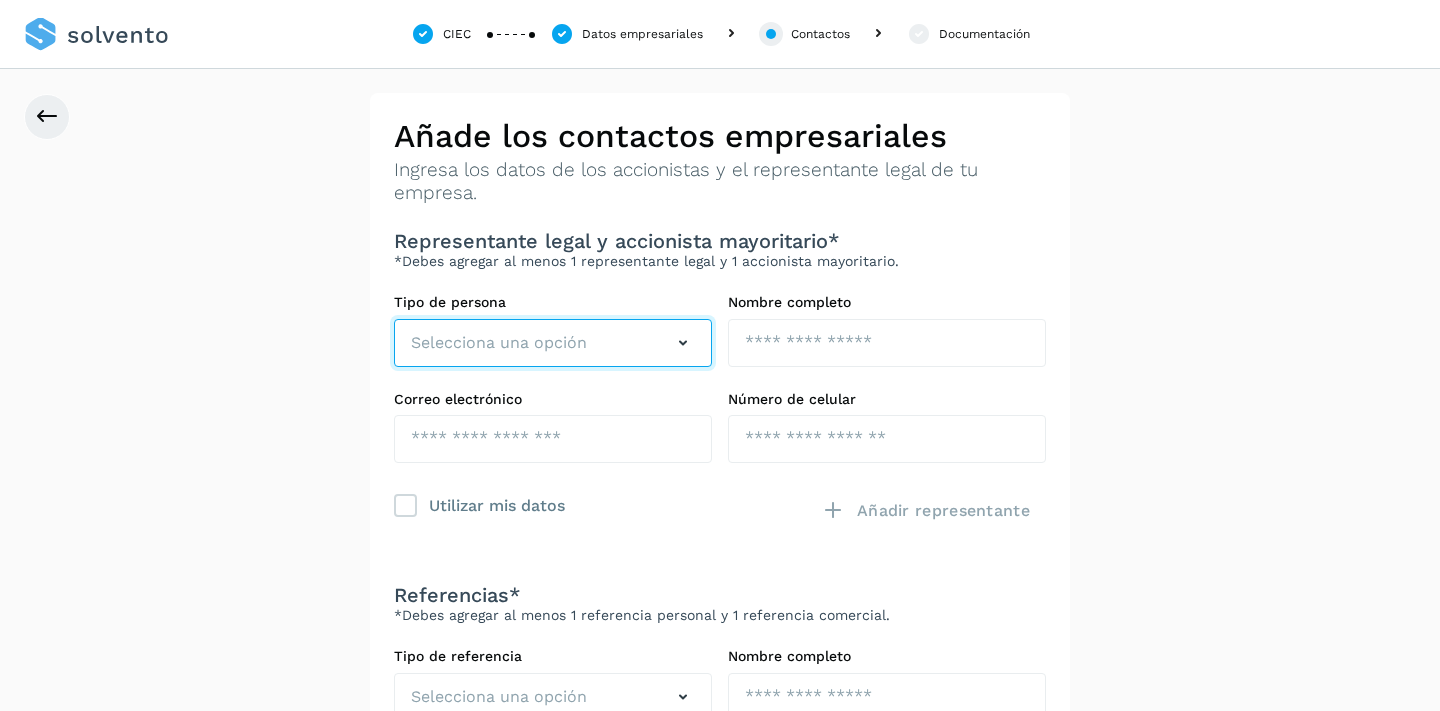 click on "Selecciona una opción" at bounding box center (553, 343) 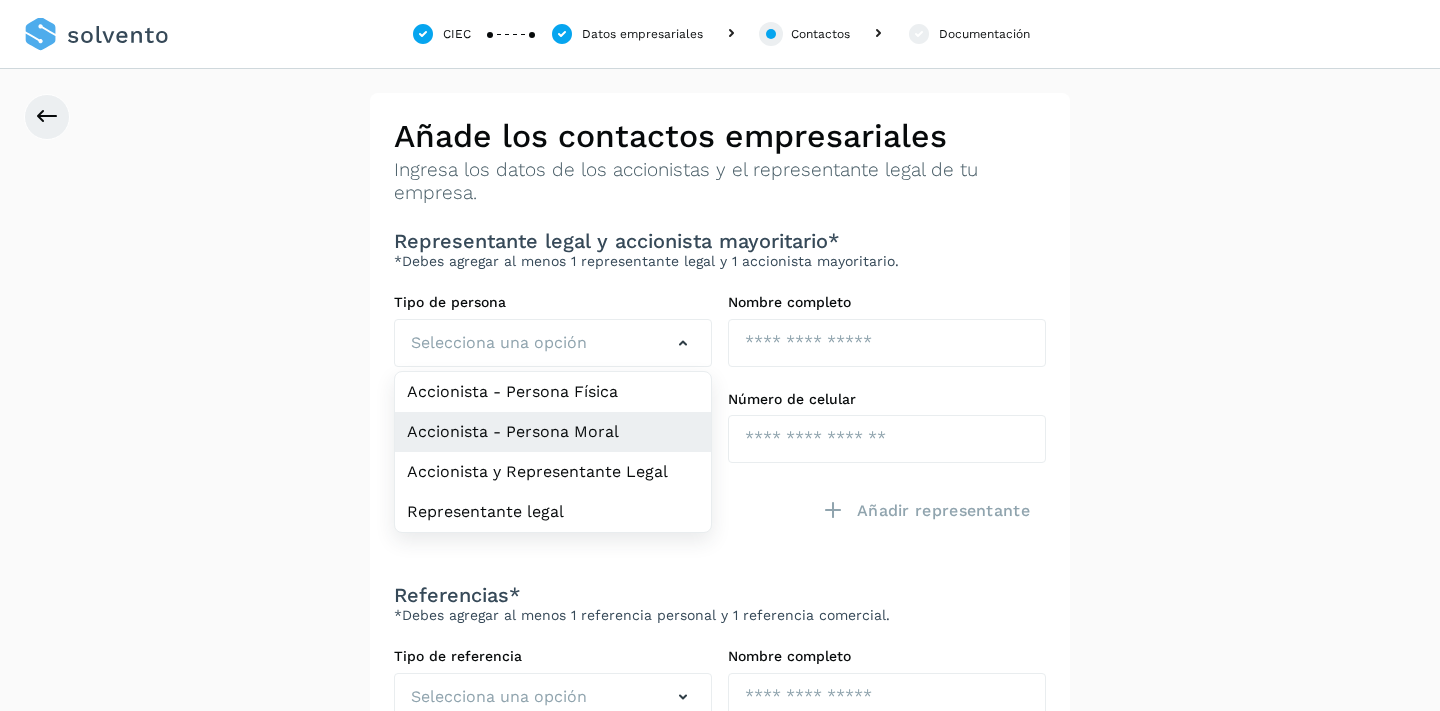 click on "Accionista - Persona Moral" 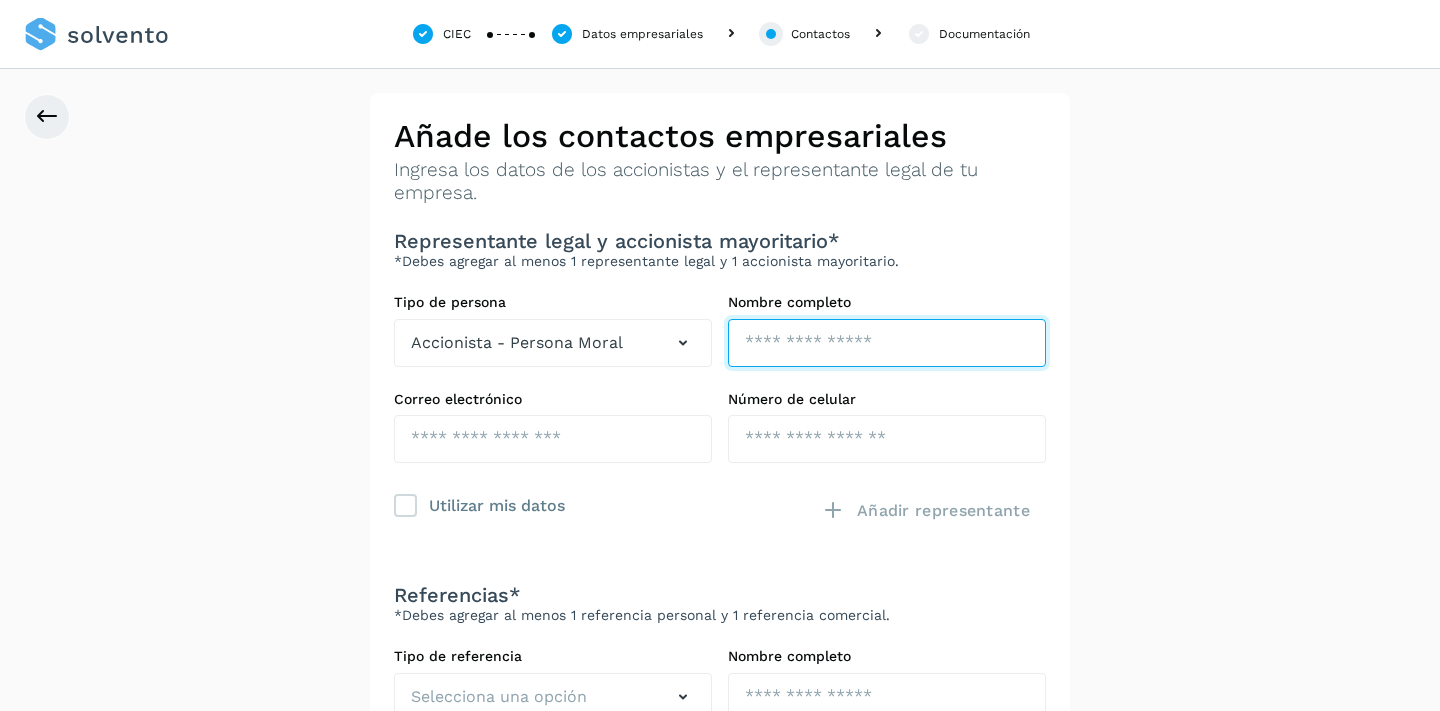 click at bounding box center (887, 343) 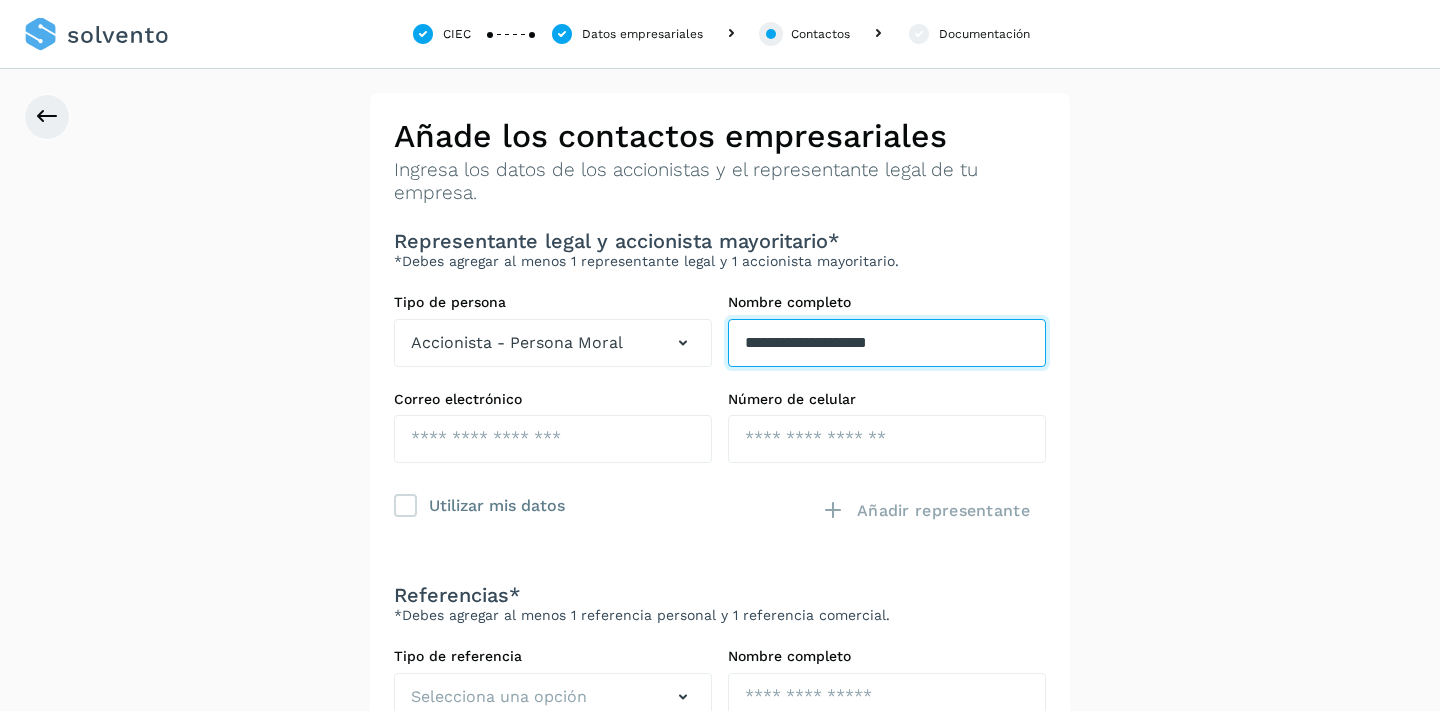 type on "**********" 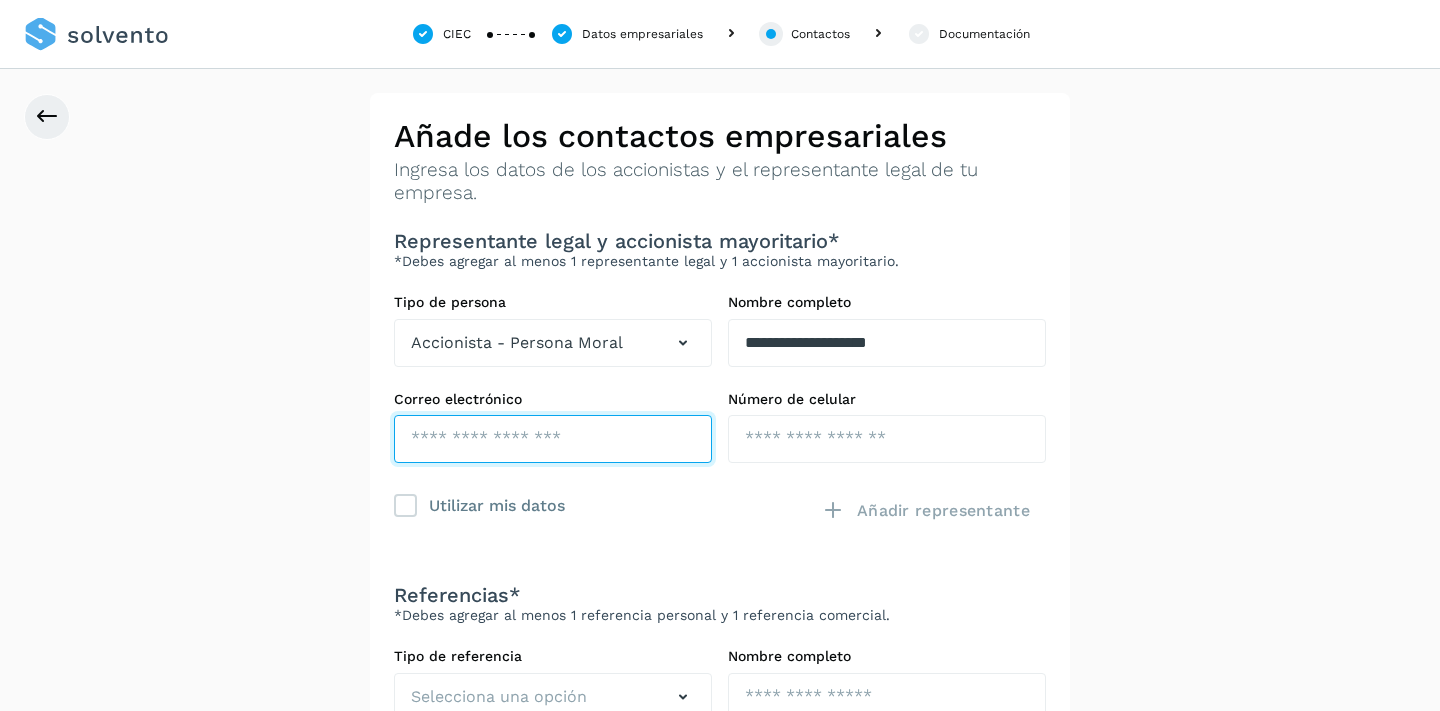 click at bounding box center (553, 439) 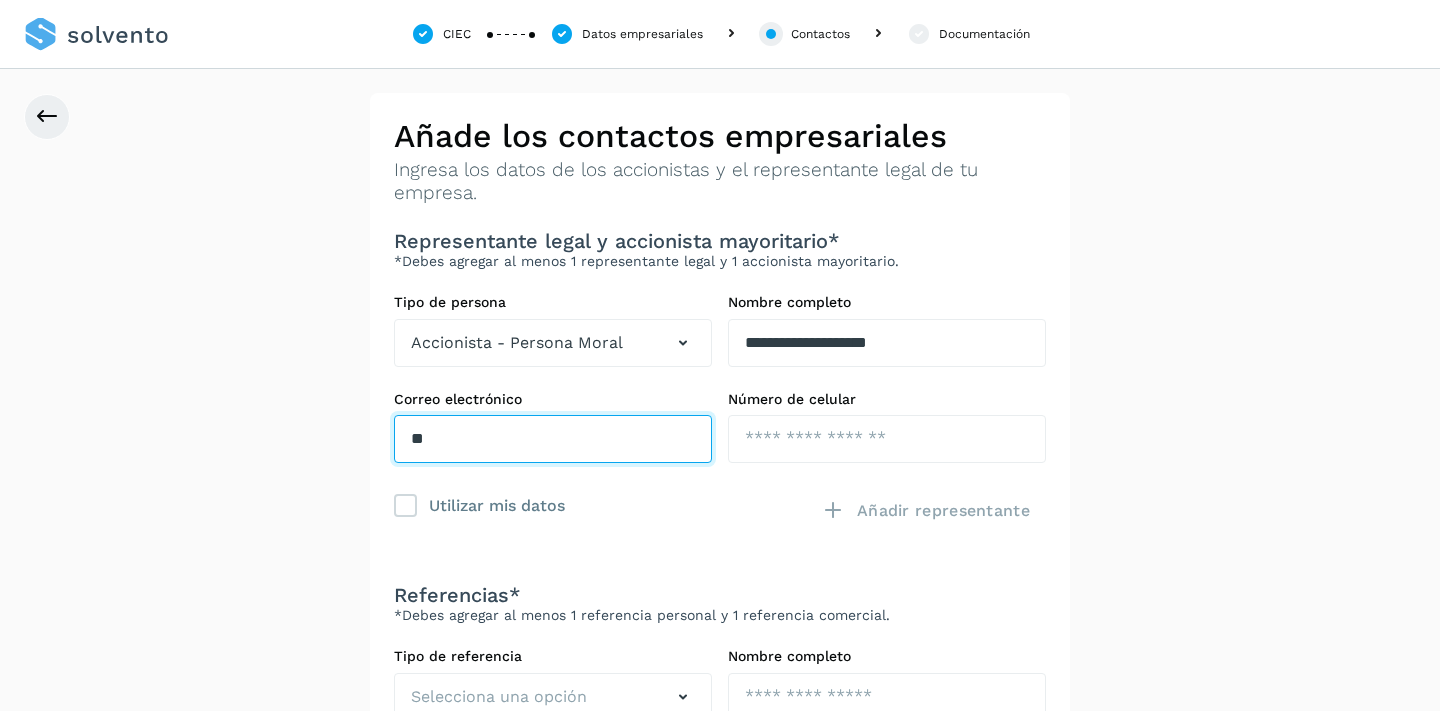 type on "*" 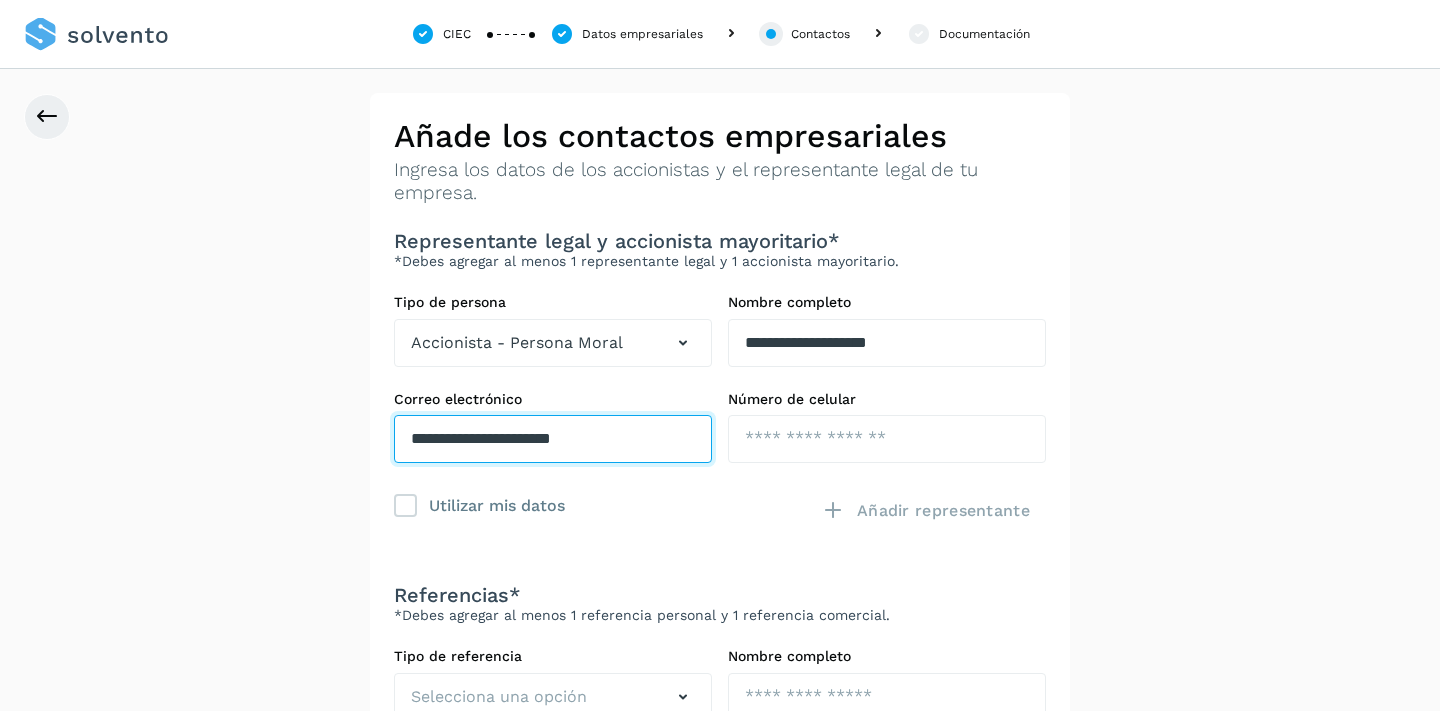 type on "**********" 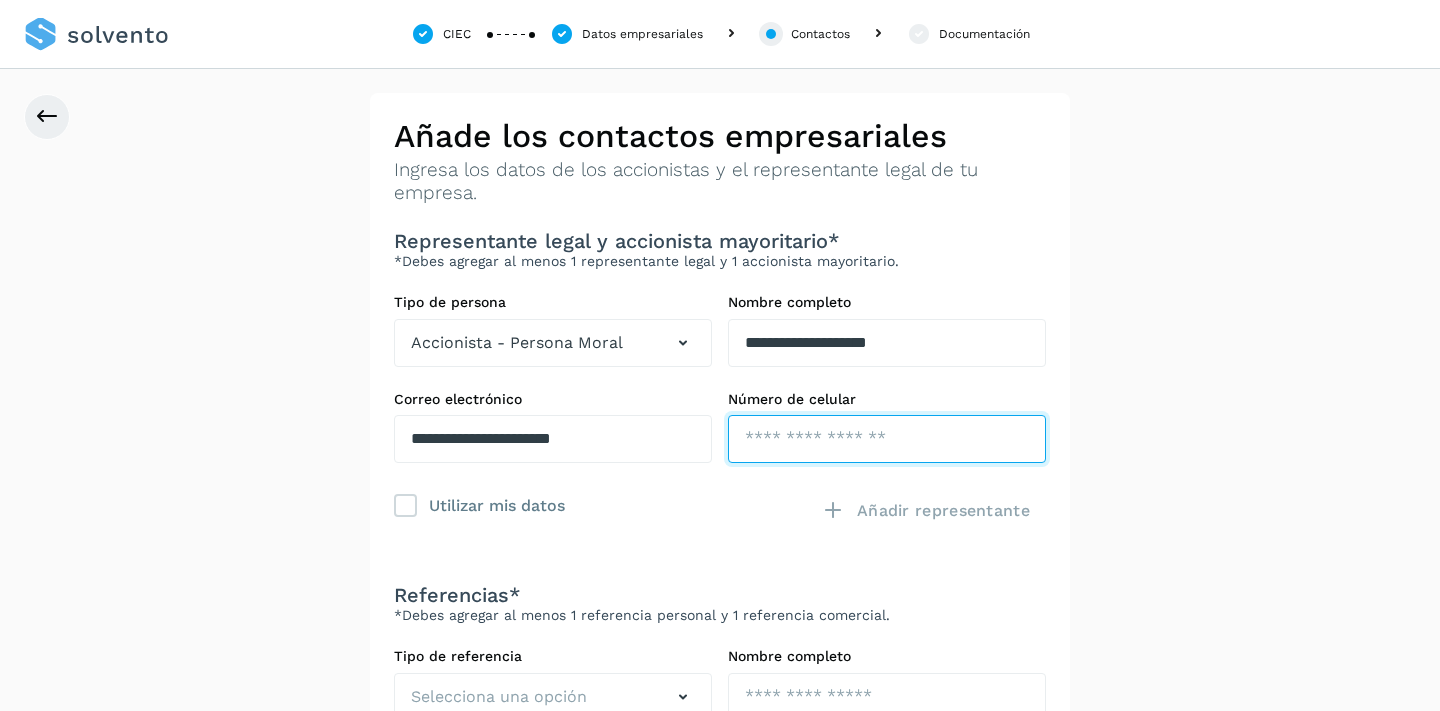 click at bounding box center [887, 439] 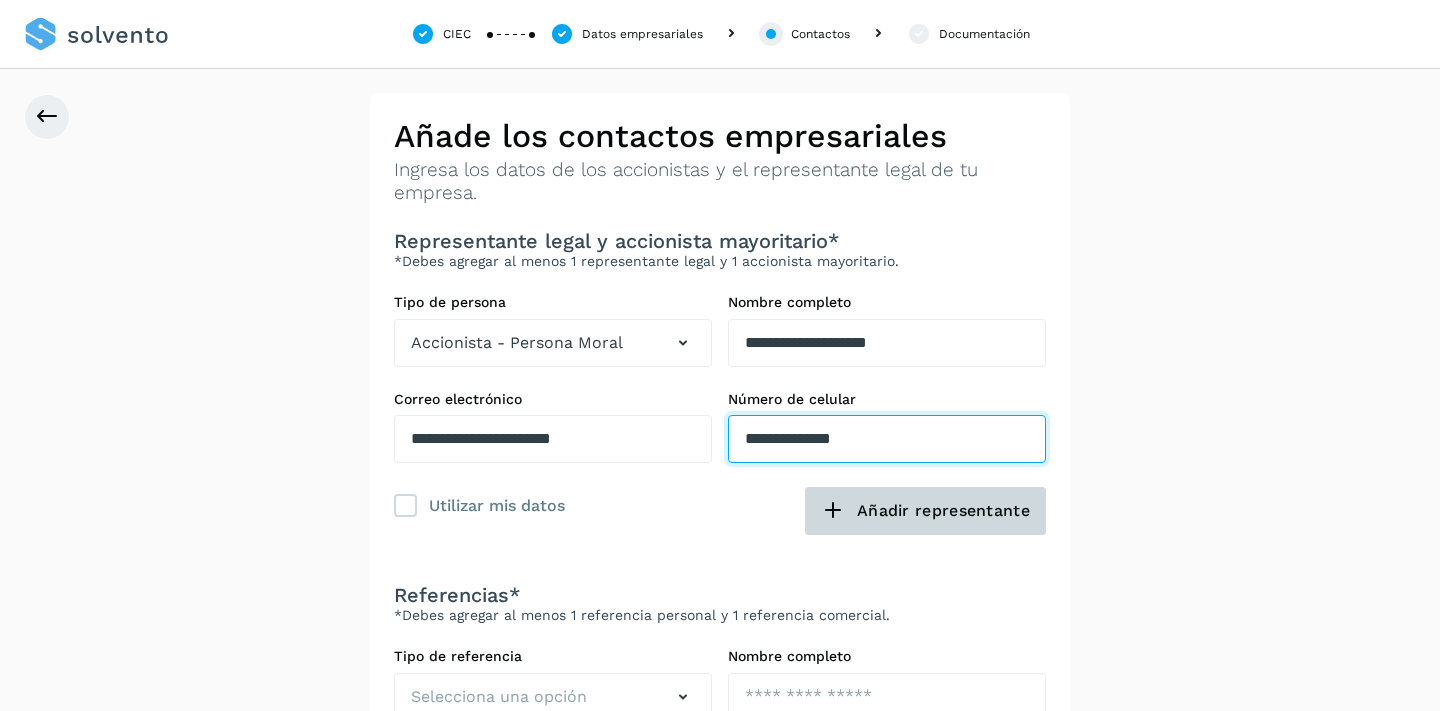 type on "**********" 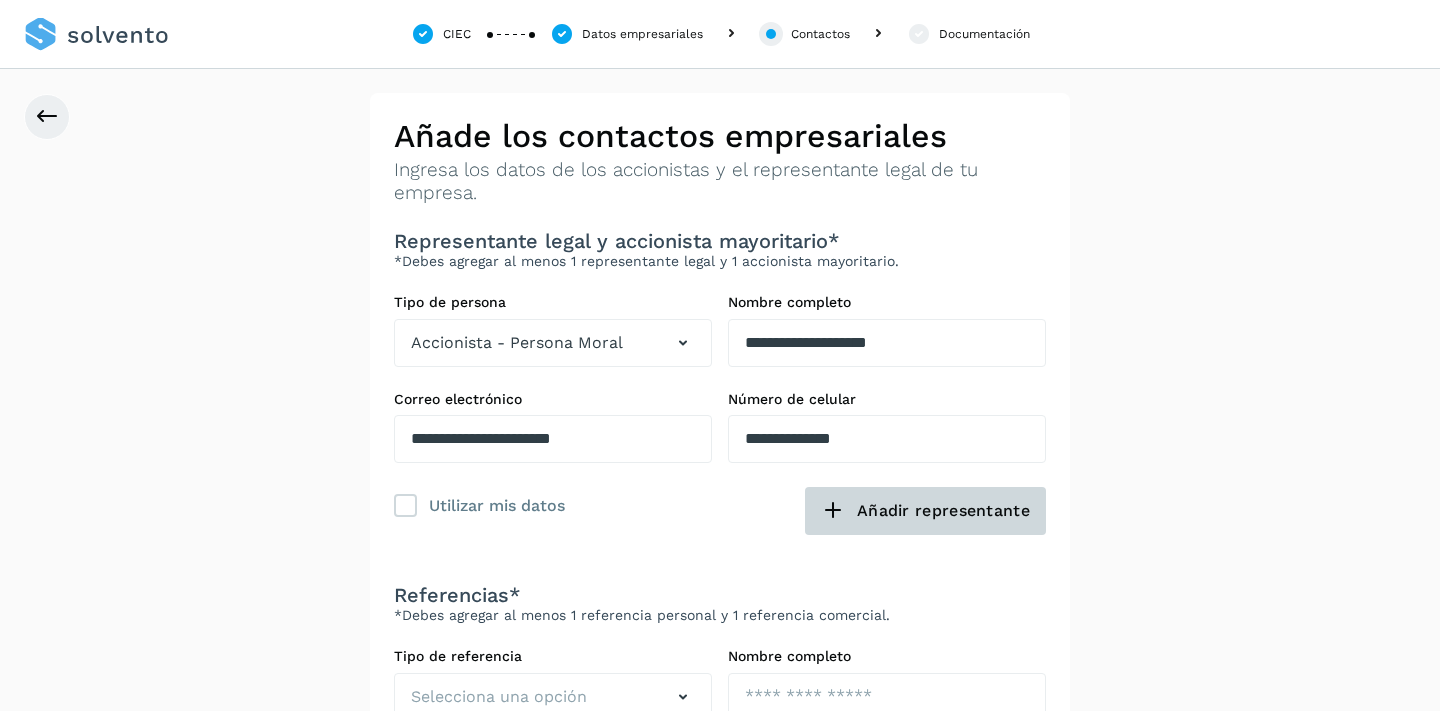 click on "Añadir representante" 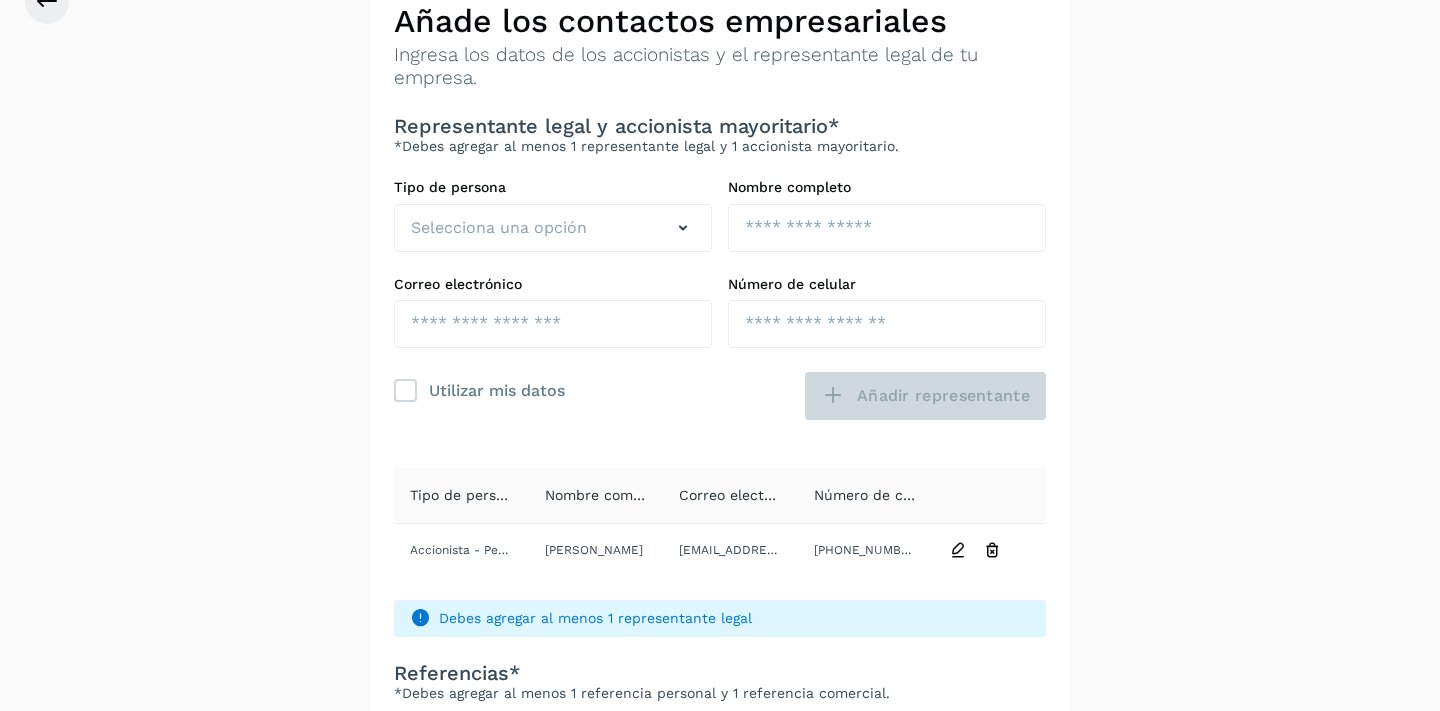 scroll, scrollTop: 145, scrollLeft: 0, axis: vertical 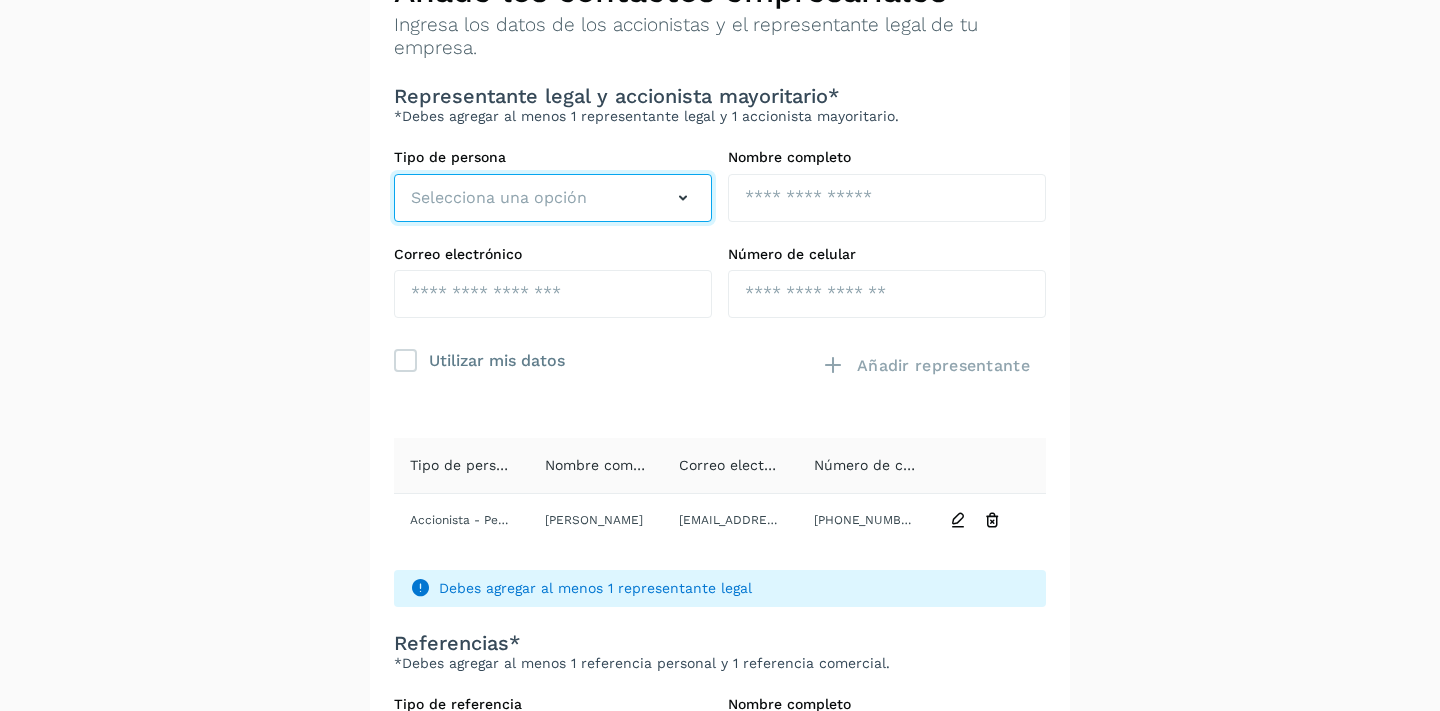click on "Selecciona una opción" at bounding box center [553, 198] 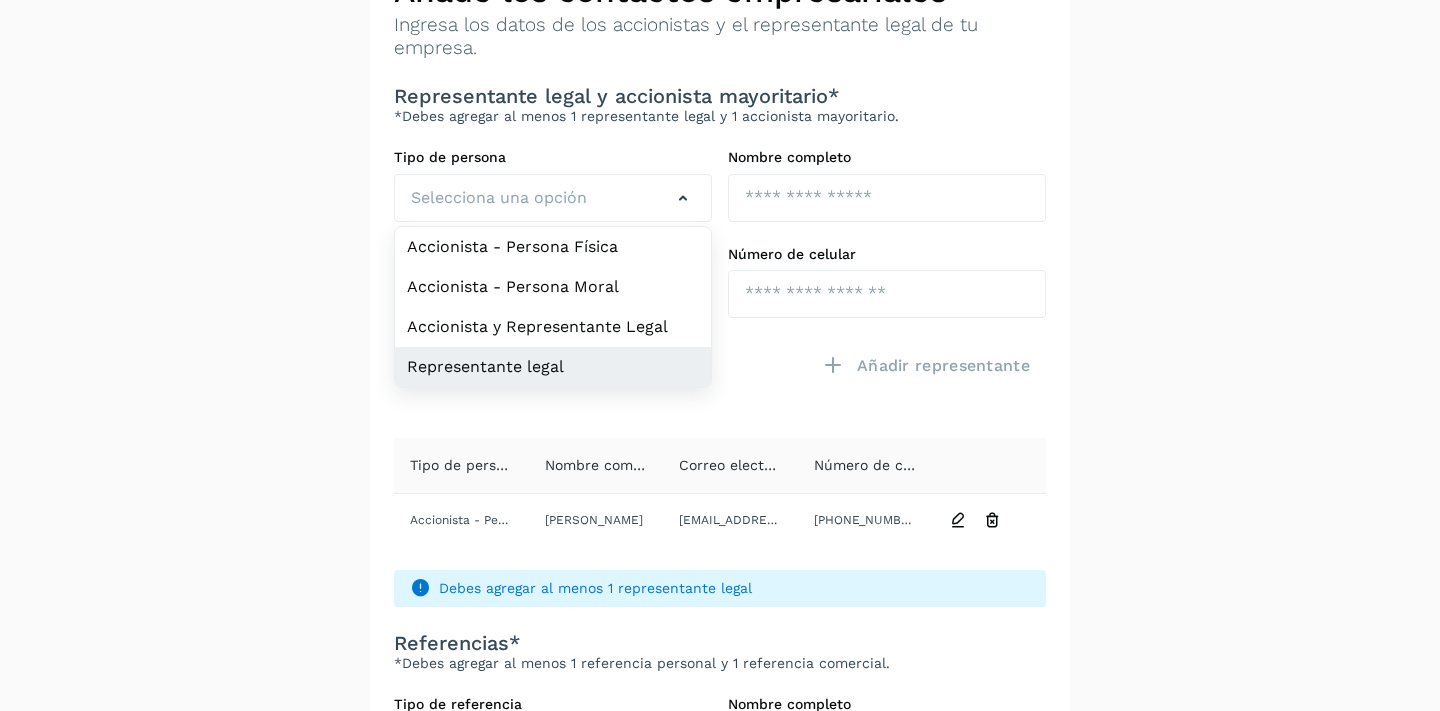 click on "Representante legal" 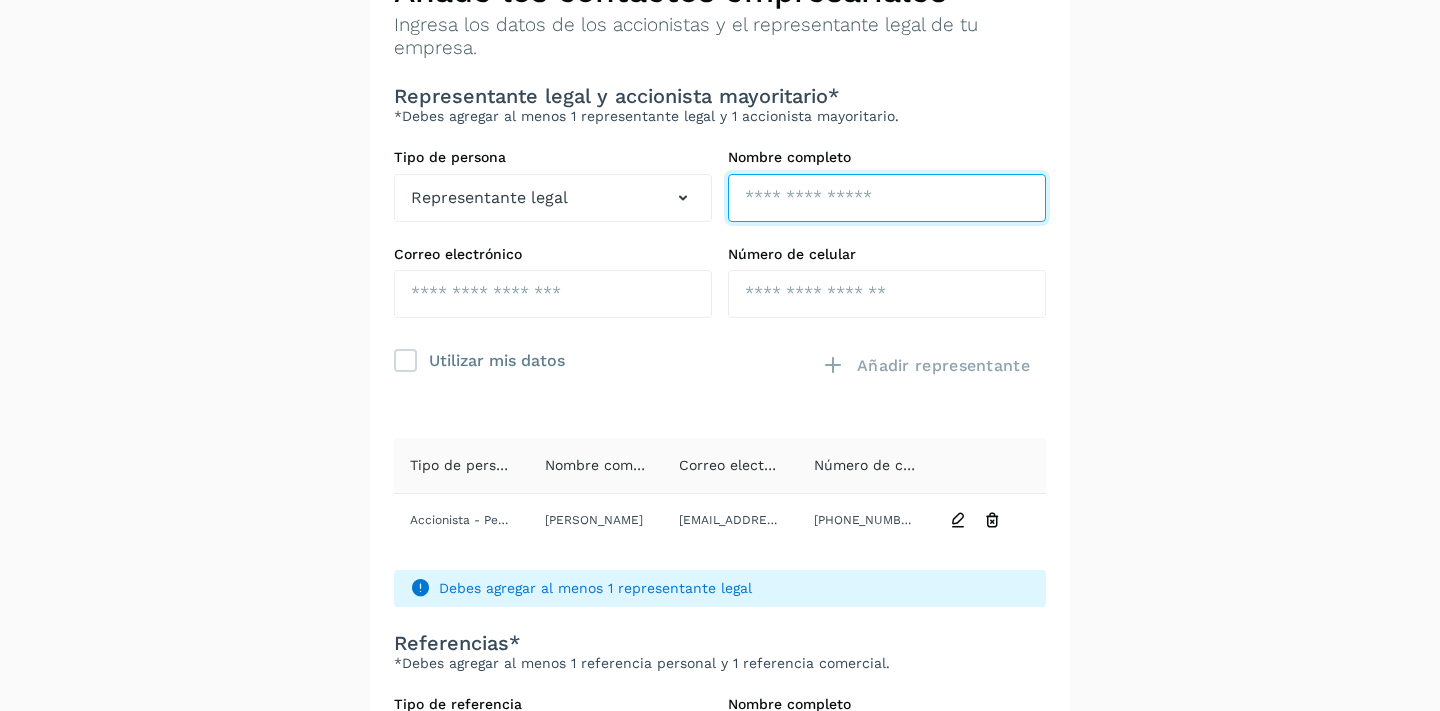 click at bounding box center [887, 198] 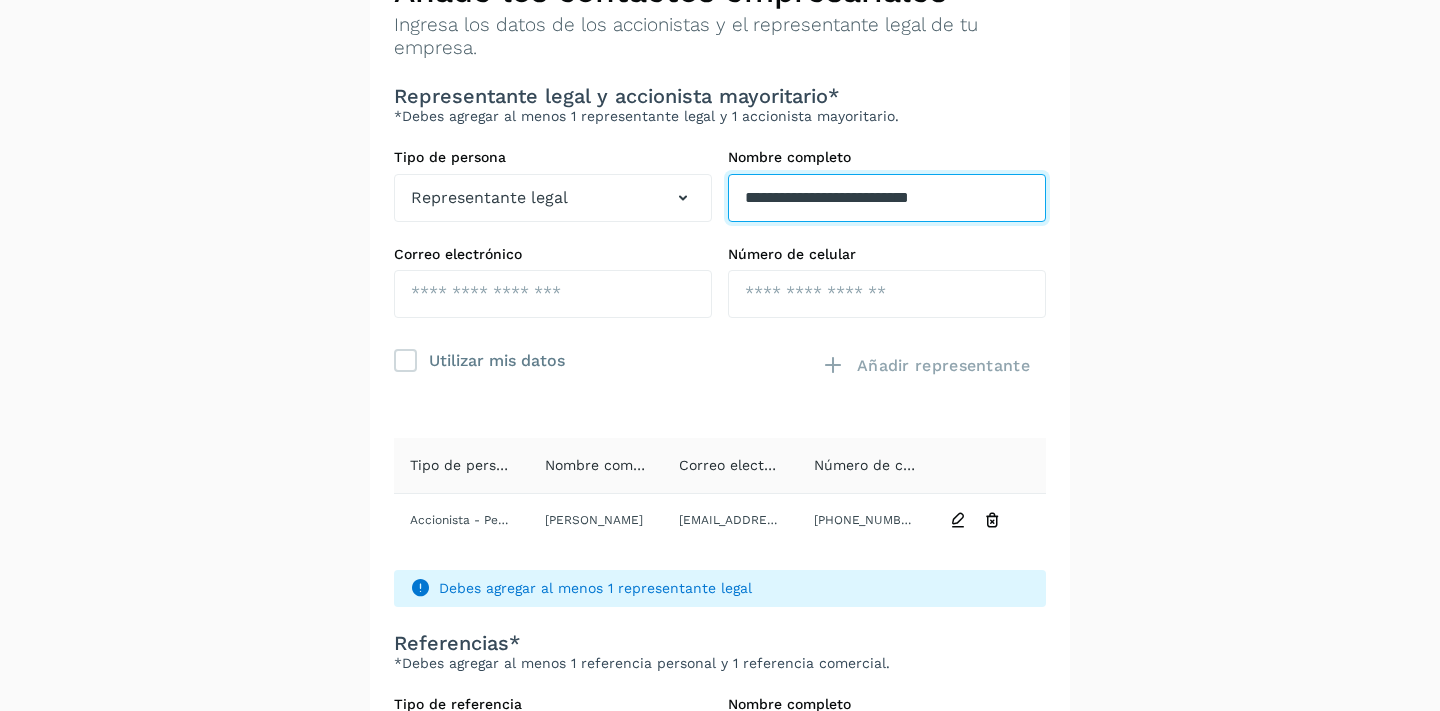 type on "**********" 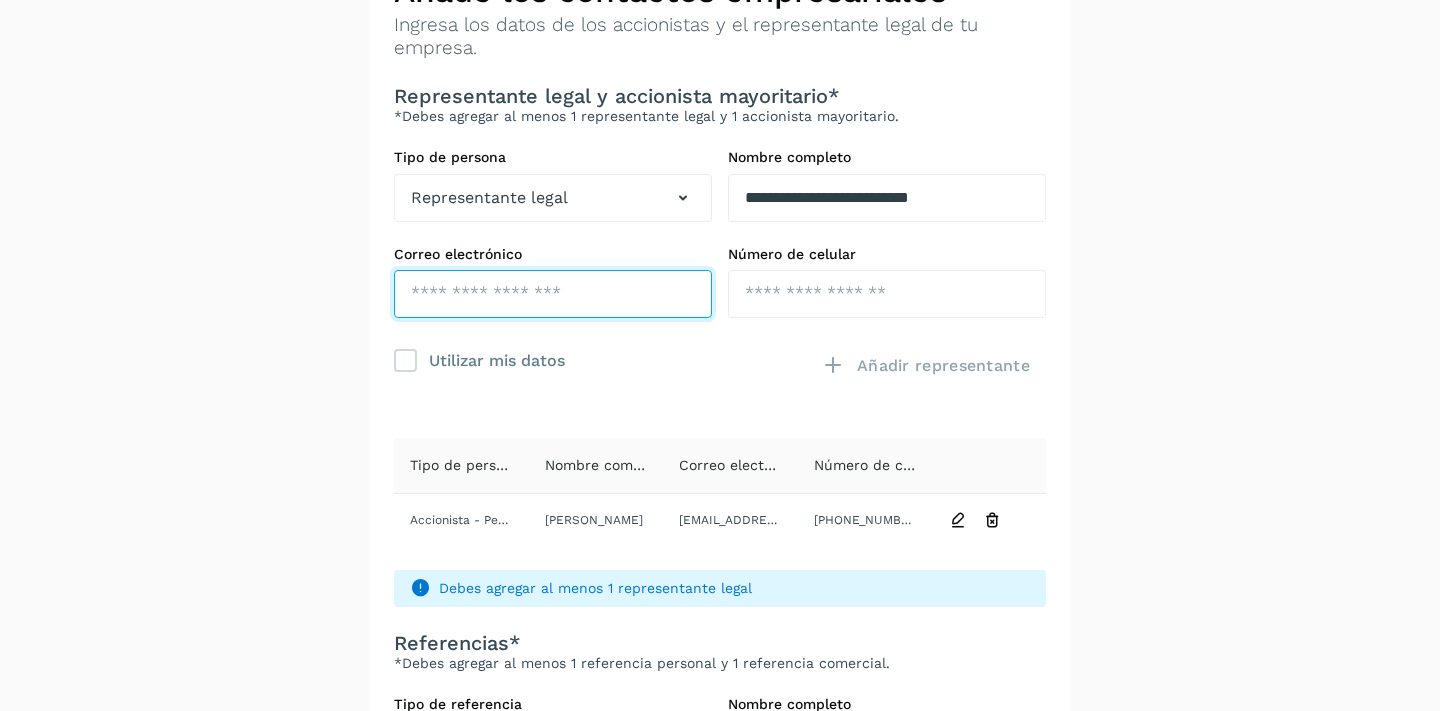 click at bounding box center (553, 294) 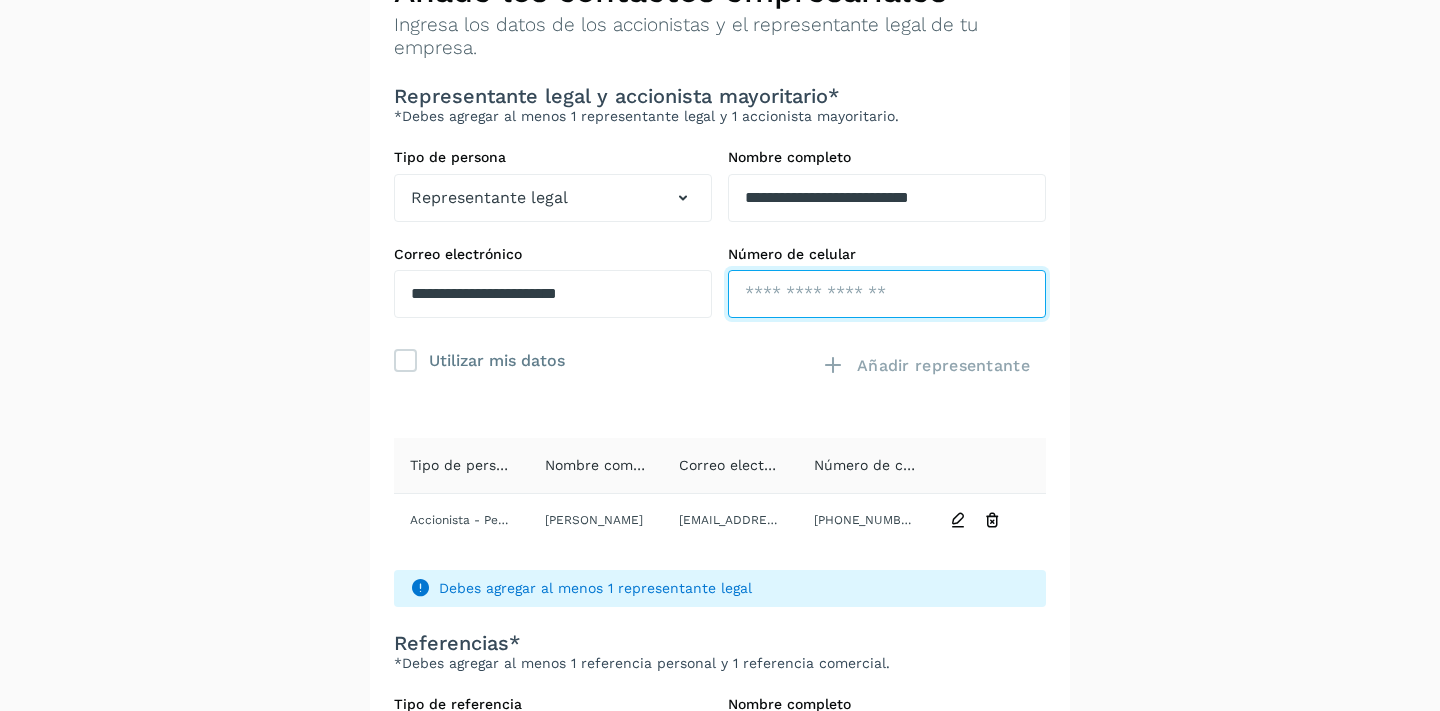 click at bounding box center (887, 294) 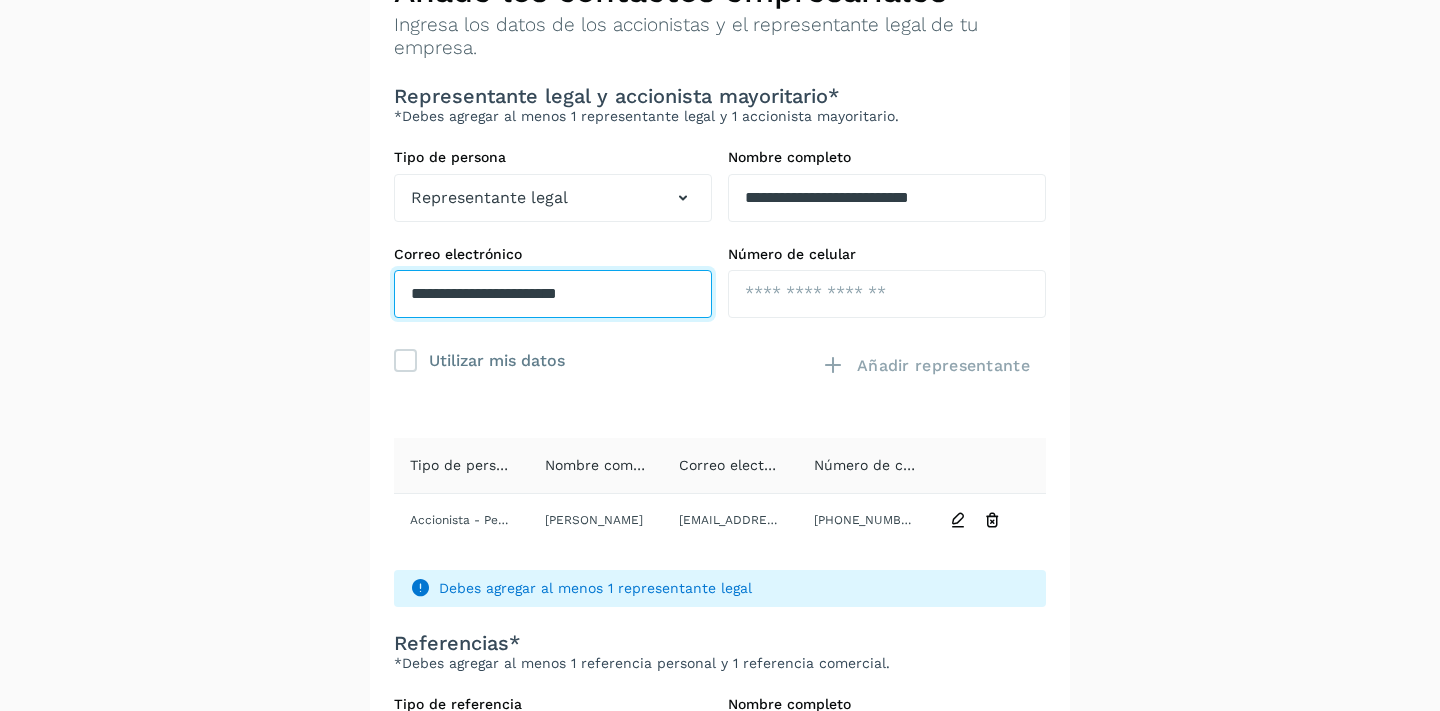 drag, startPoint x: 410, startPoint y: 297, endPoint x: 474, endPoint y: 273, distance: 68.35203 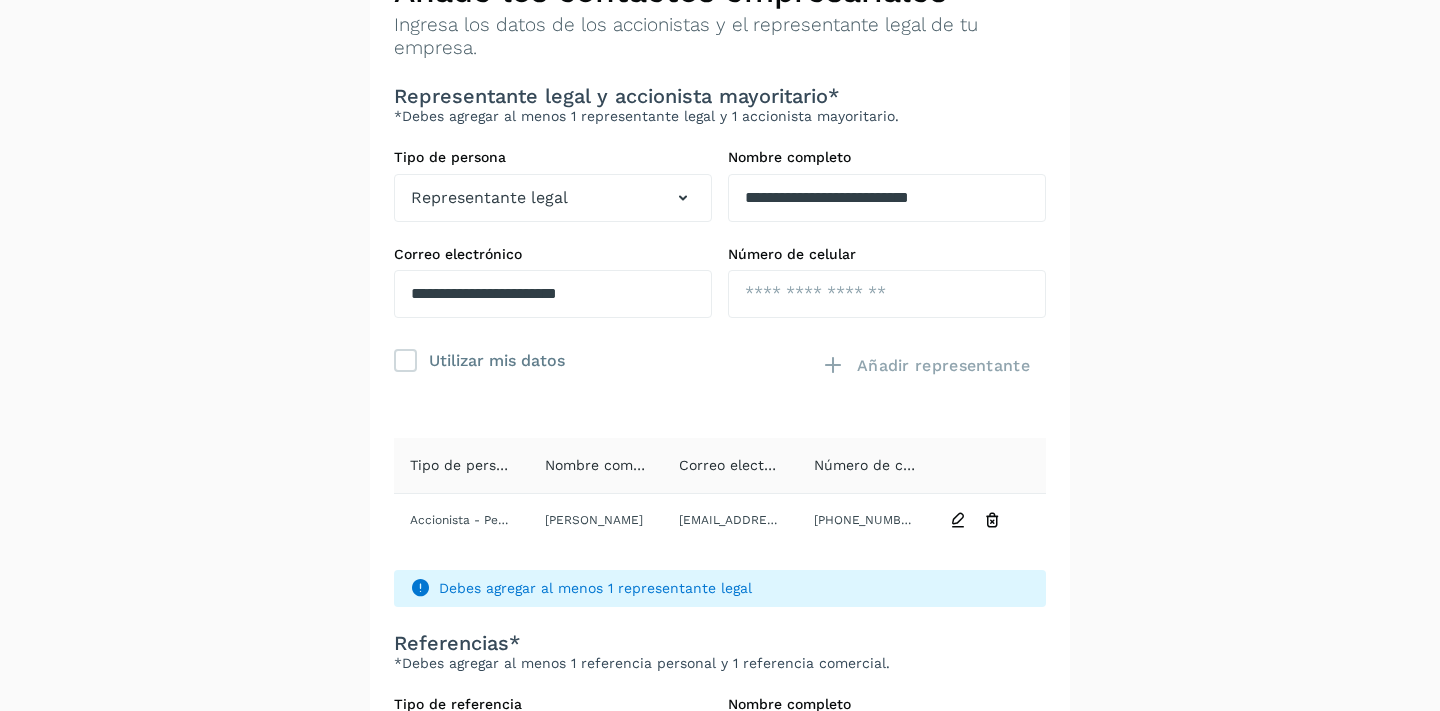 click on "**********" at bounding box center (720, 282) 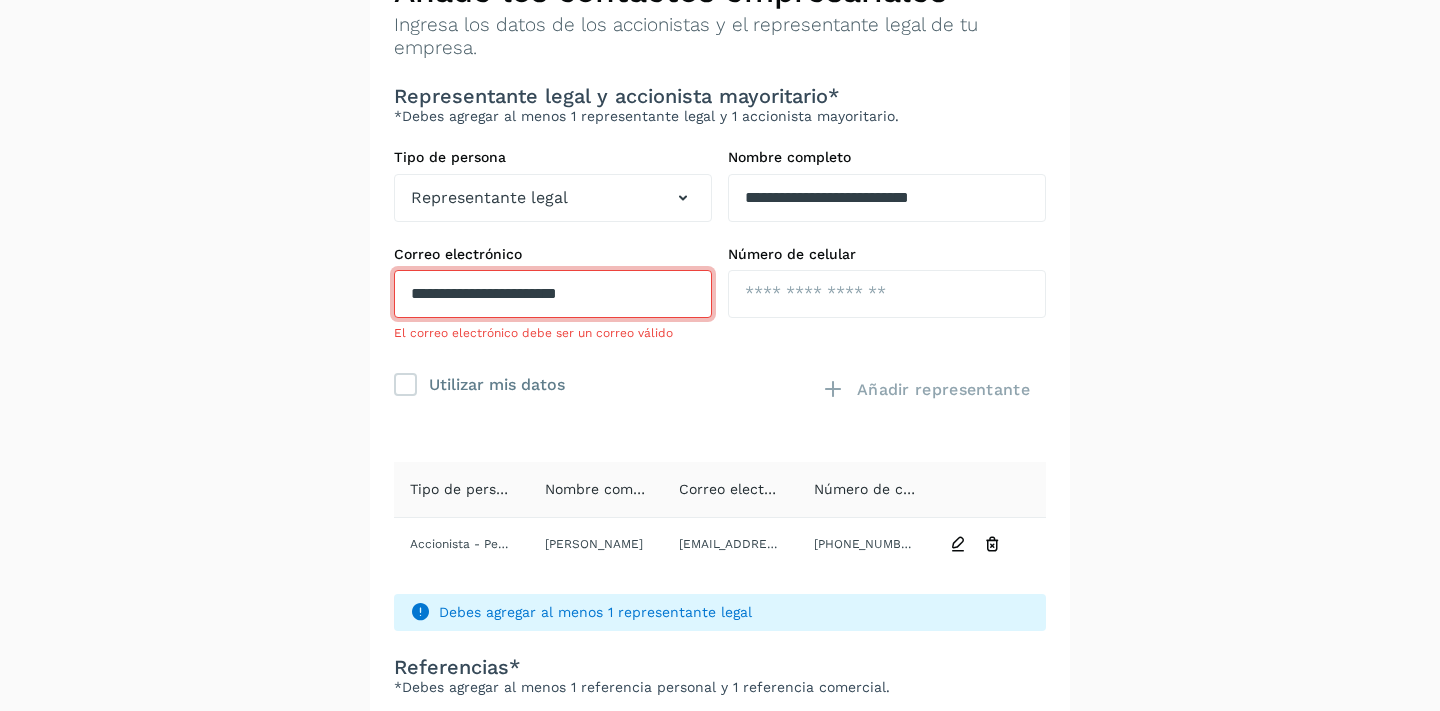 click on "**********" at bounding box center (553, 294) 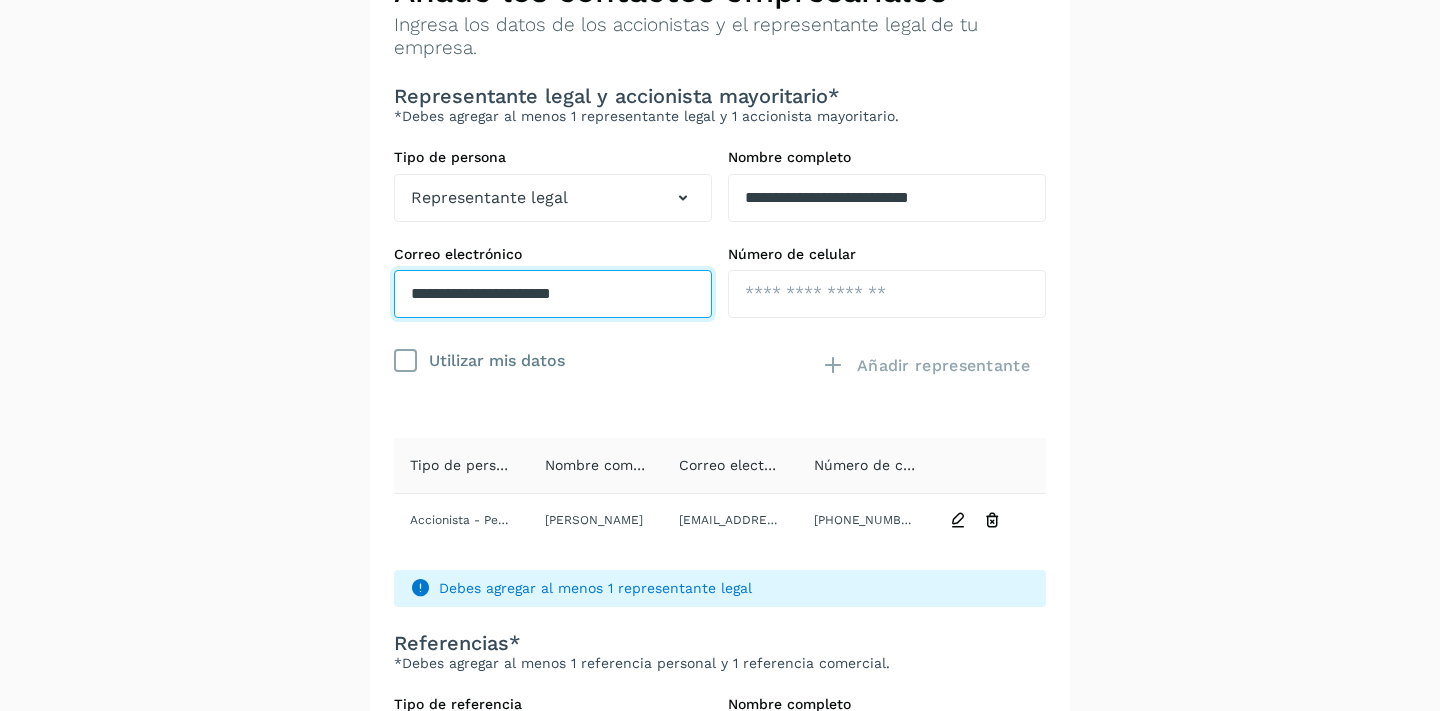type on "**********" 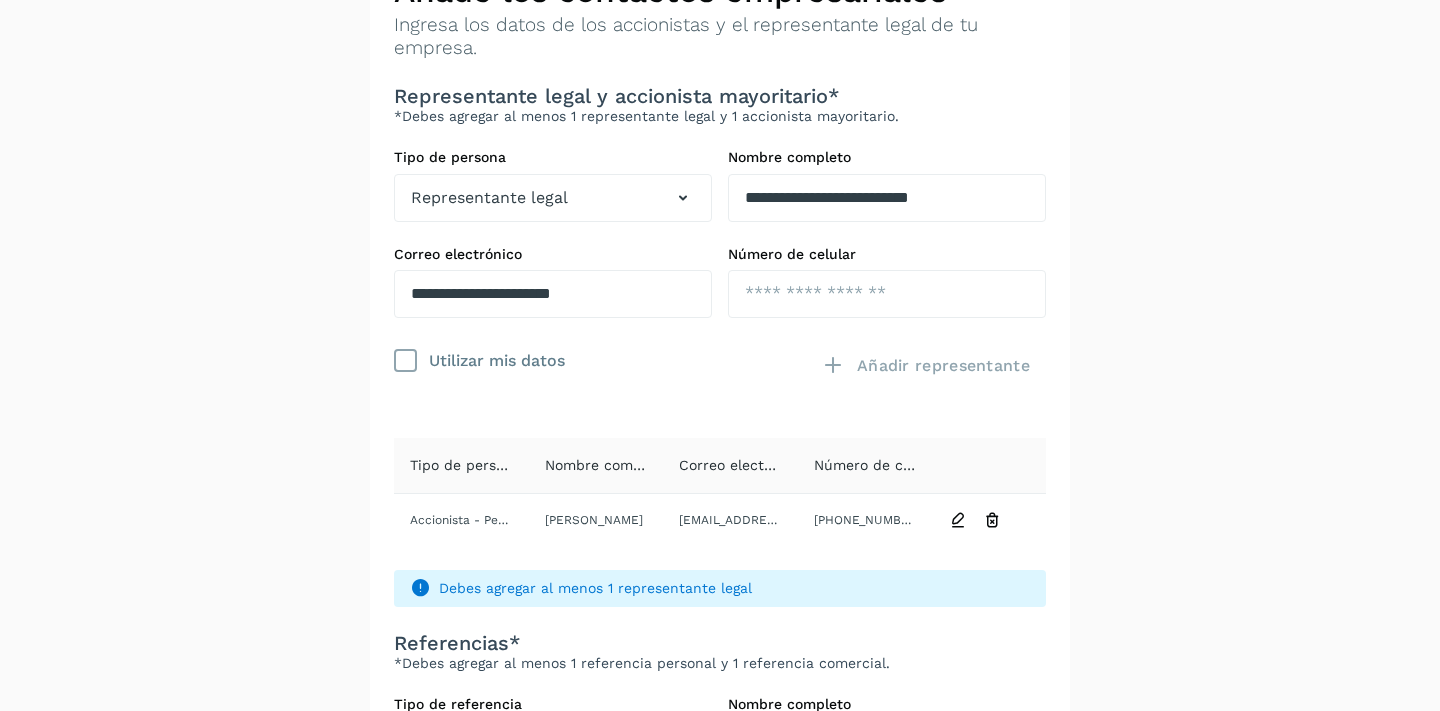 click on "Utilizar mis datos" at bounding box center (553, 359) 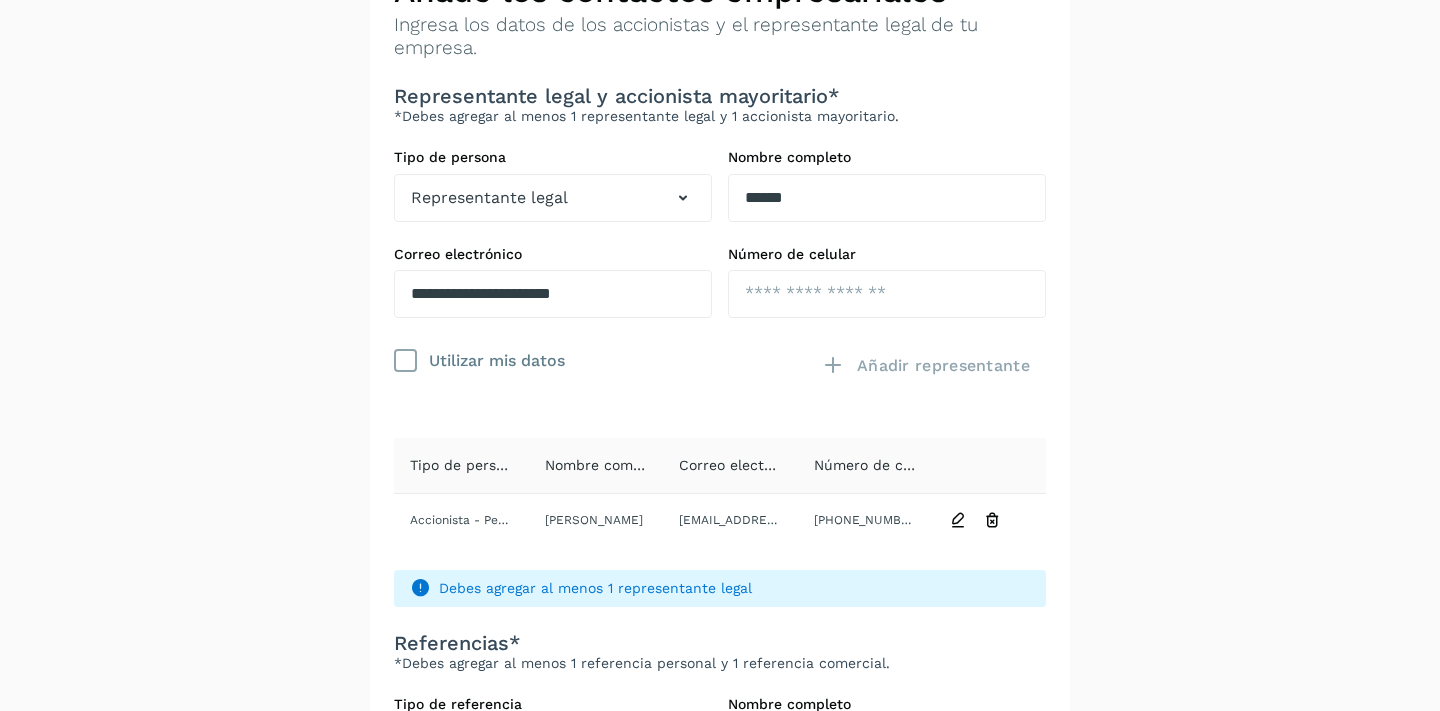 type on "**********" 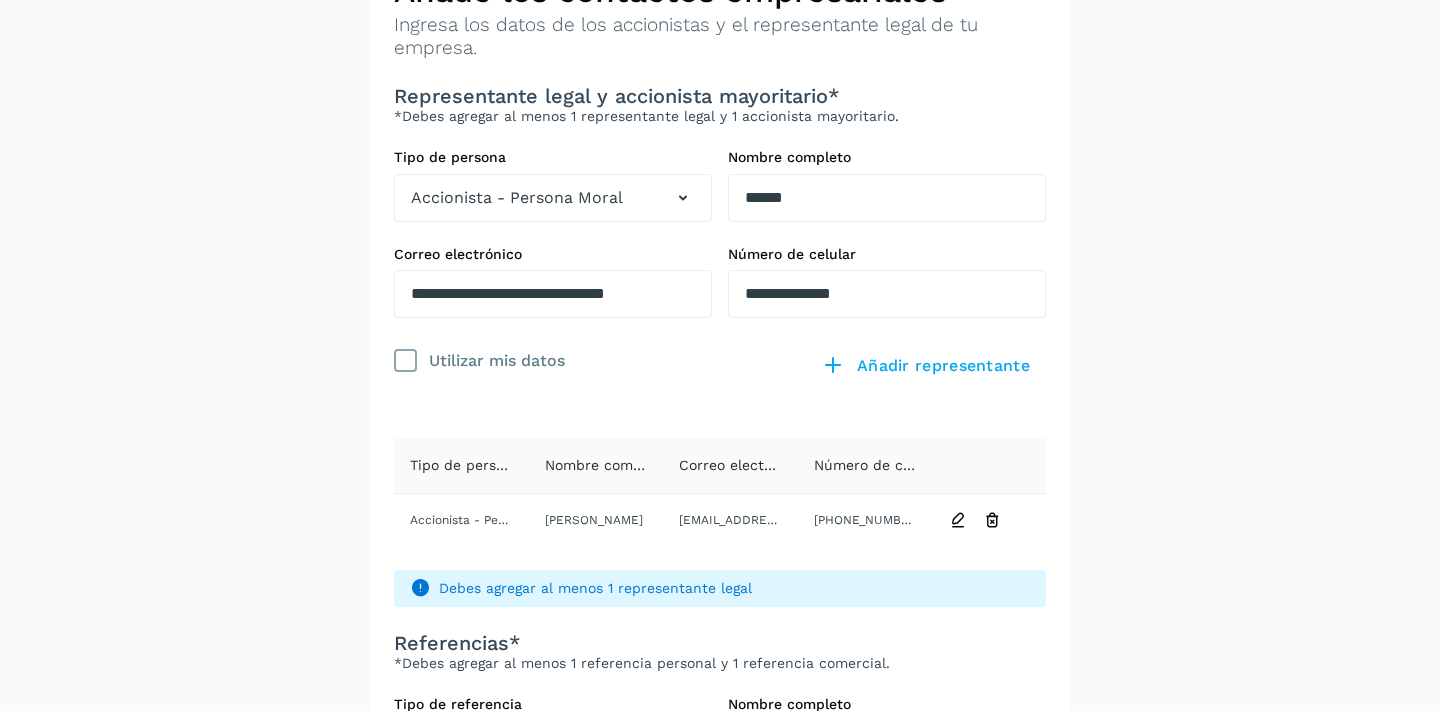 click at bounding box center (406, 361) 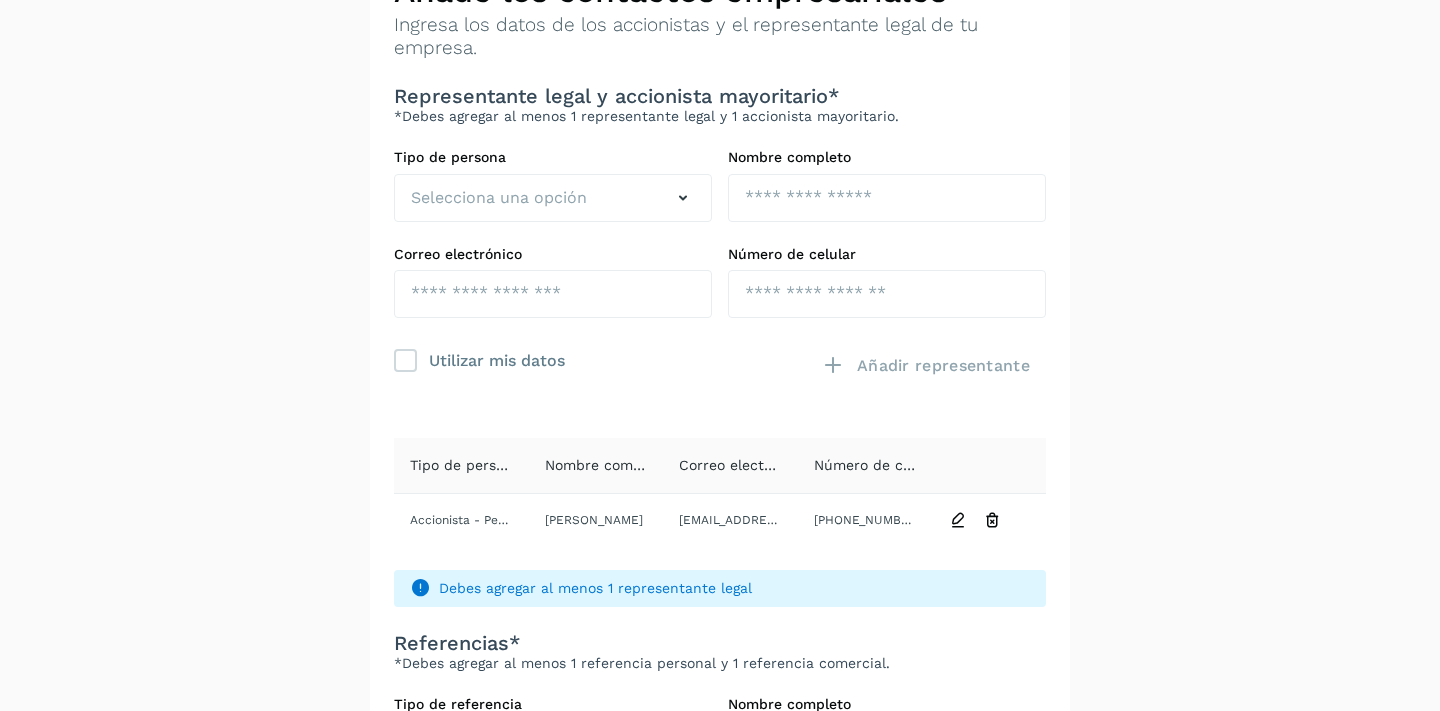 scroll, scrollTop: 148, scrollLeft: 0, axis: vertical 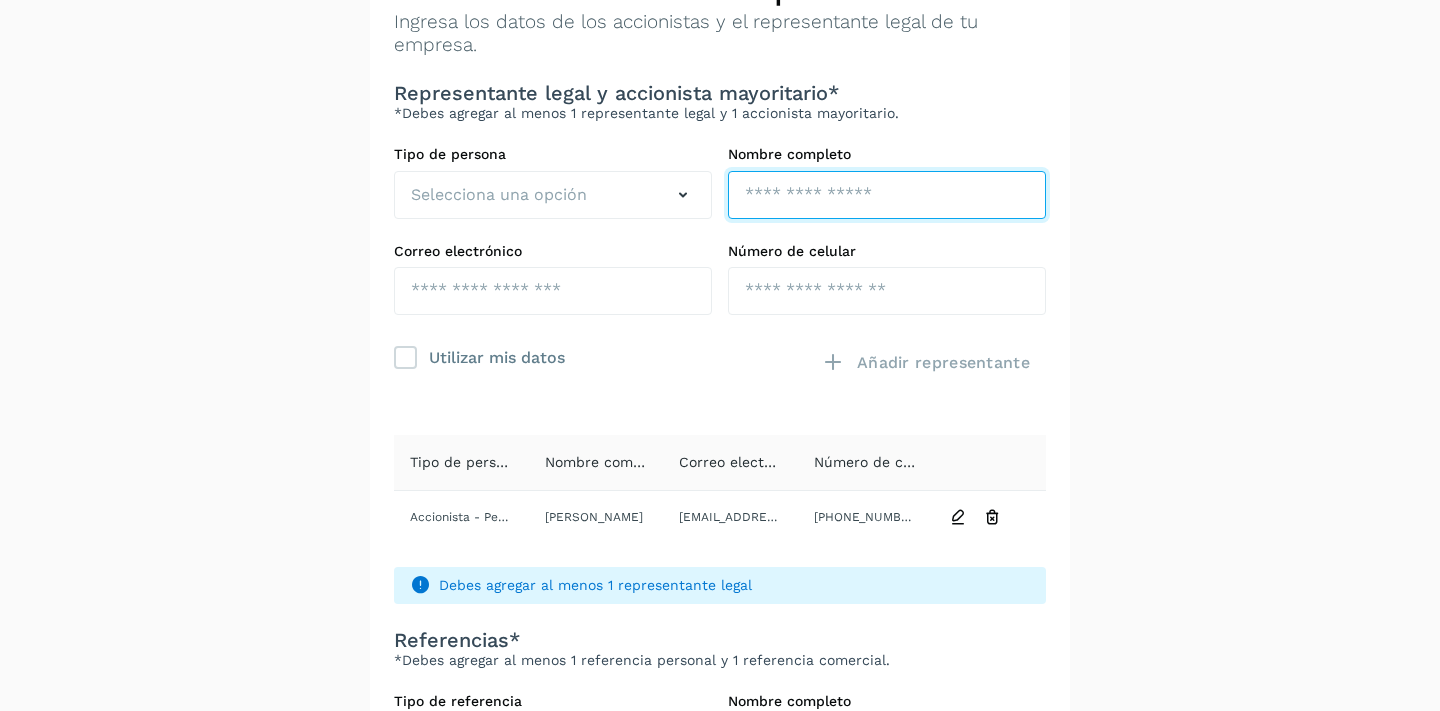 click at bounding box center (887, 195) 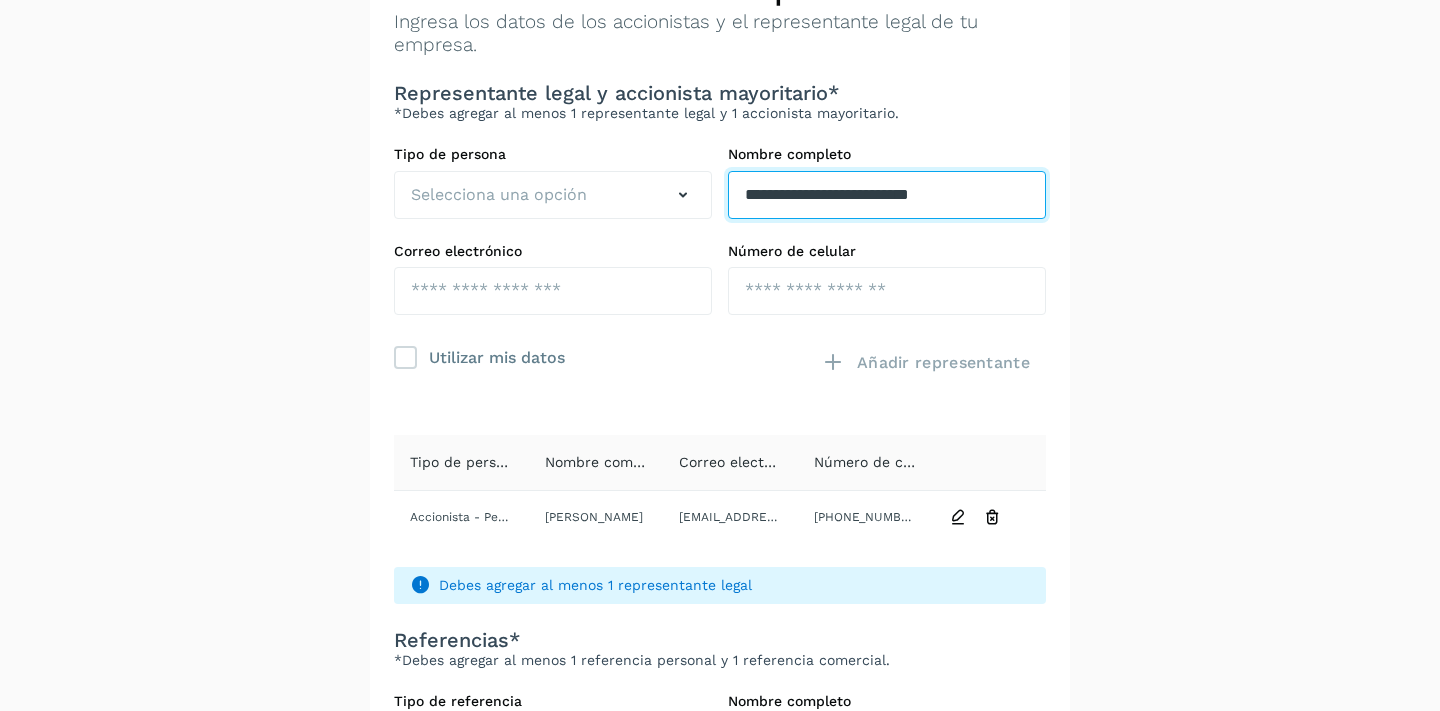 type on "**********" 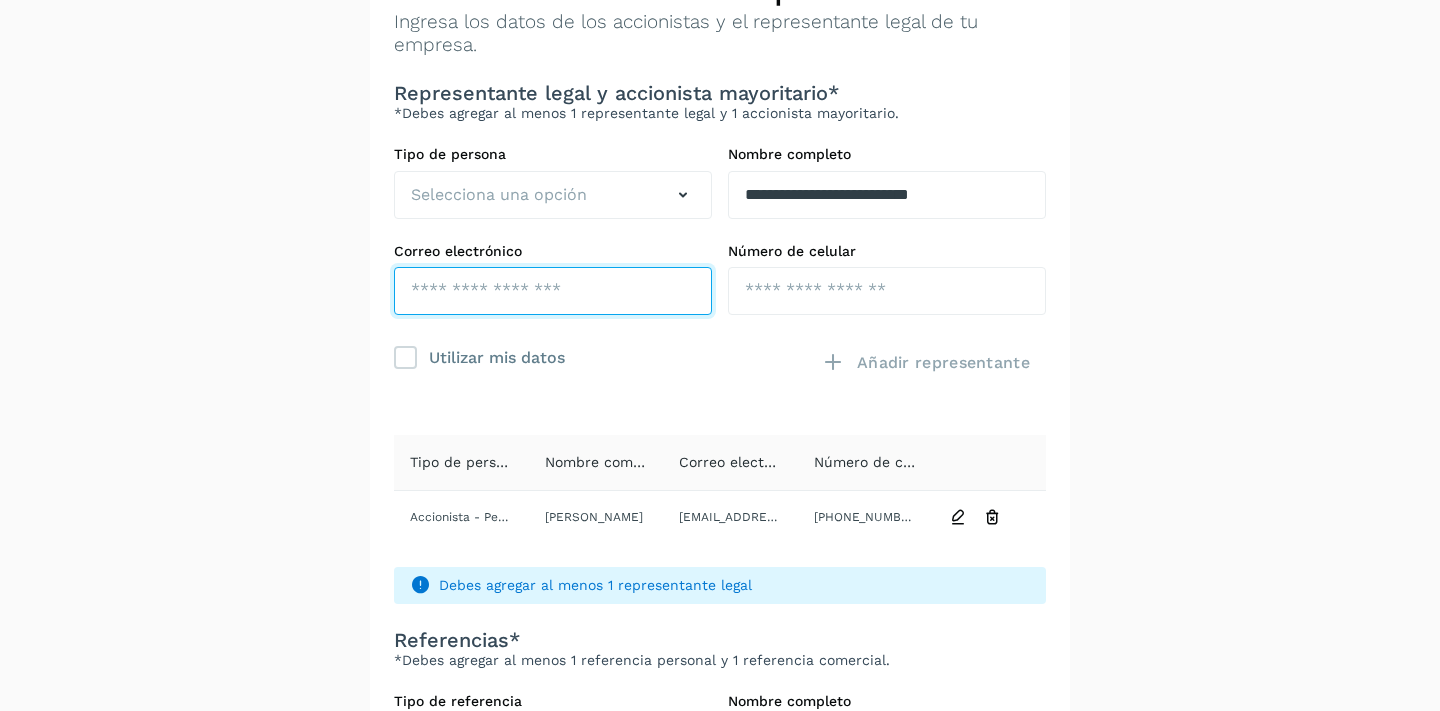 click at bounding box center [553, 291] 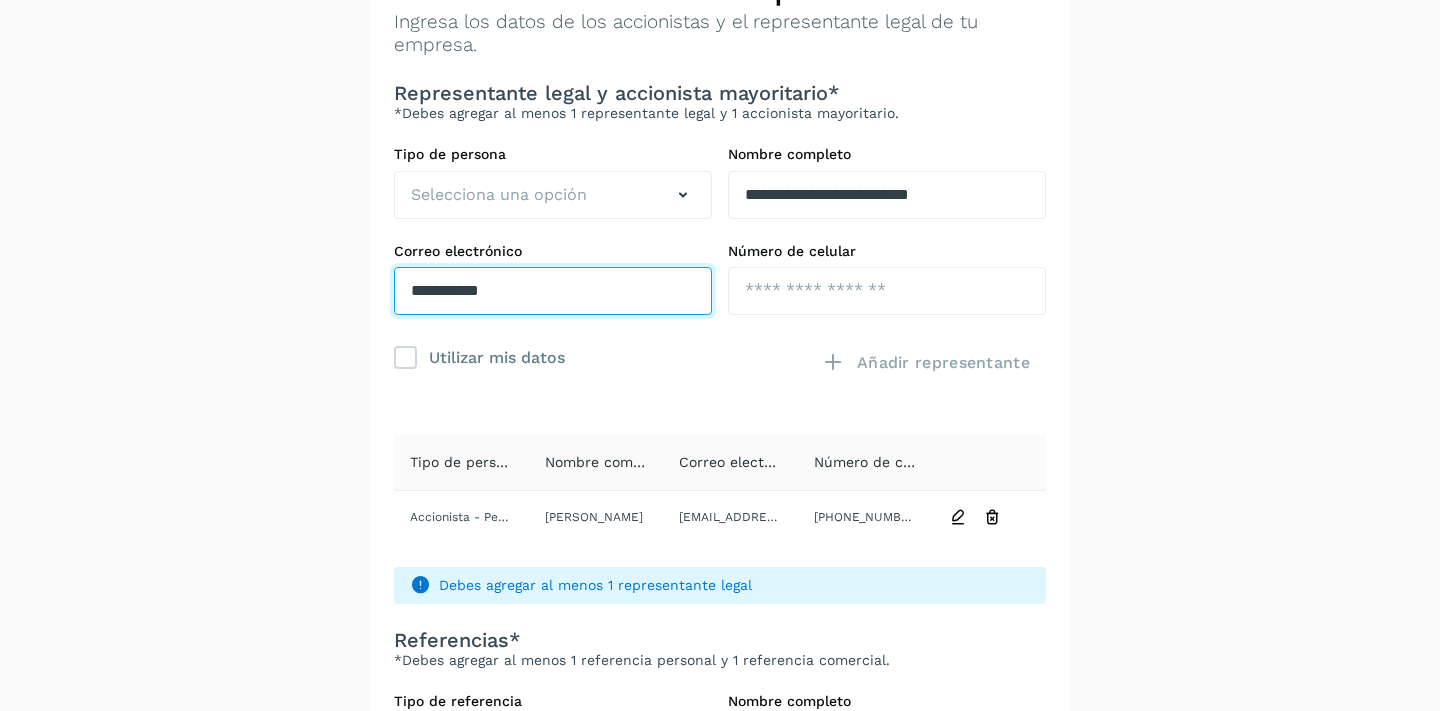 scroll, scrollTop: 153, scrollLeft: 0, axis: vertical 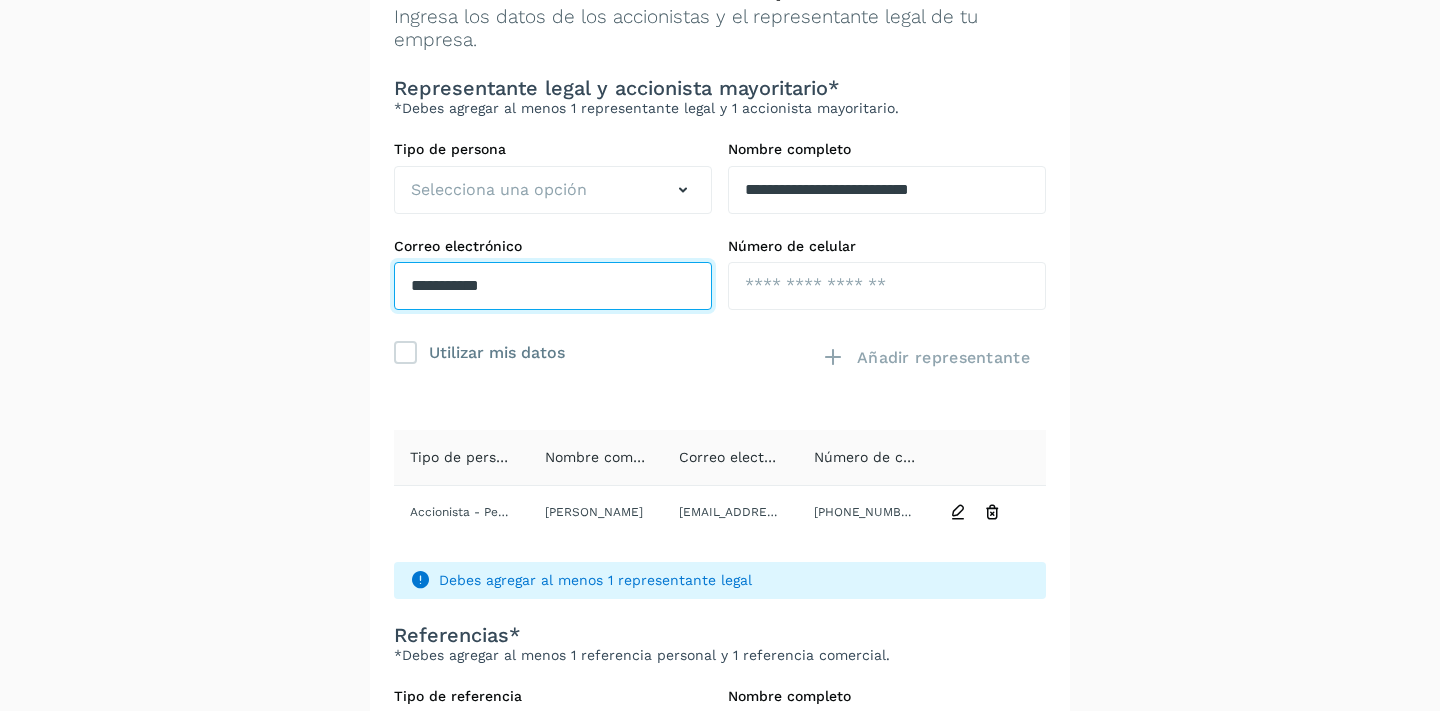drag, startPoint x: 524, startPoint y: 296, endPoint x: 393, endPoint y: 292, distance: 131.06105 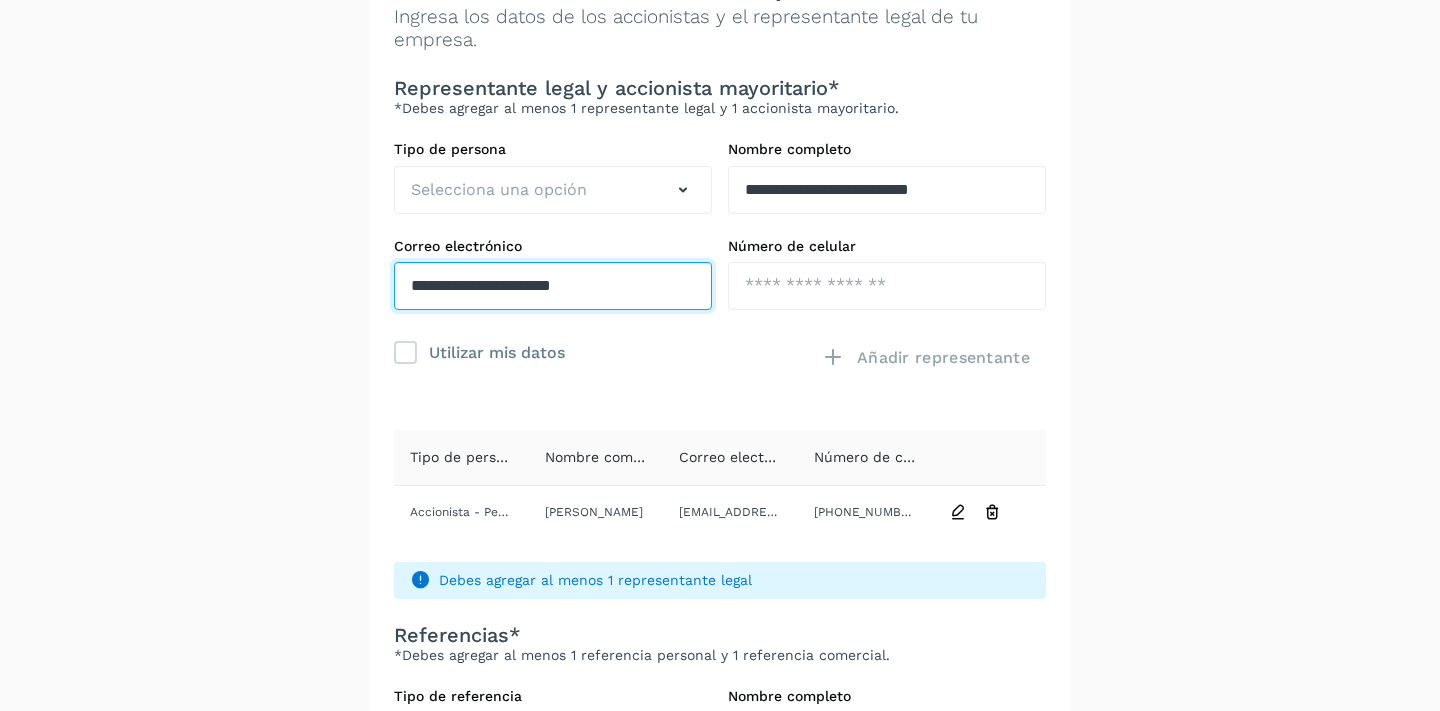 click on "**********" at bounding box center [553, 286] 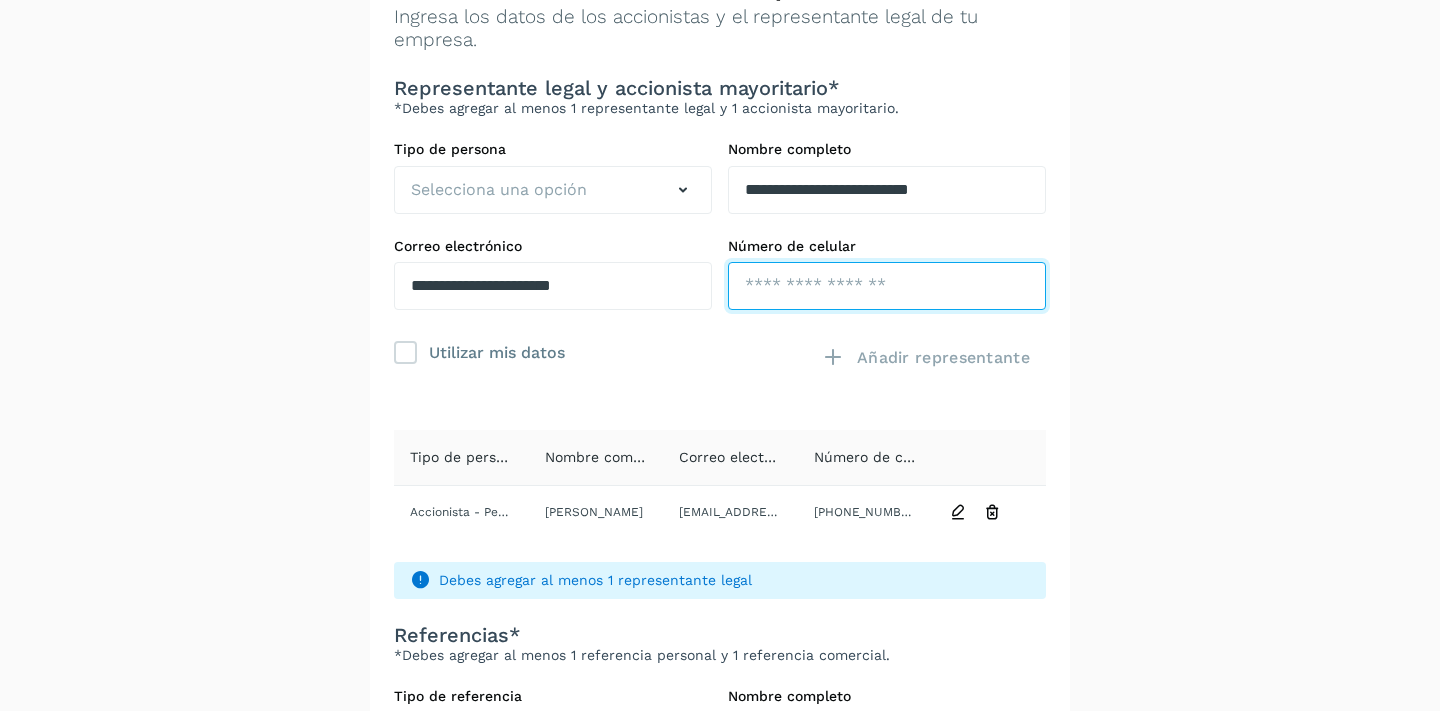 click at bounding box center (887, 286) 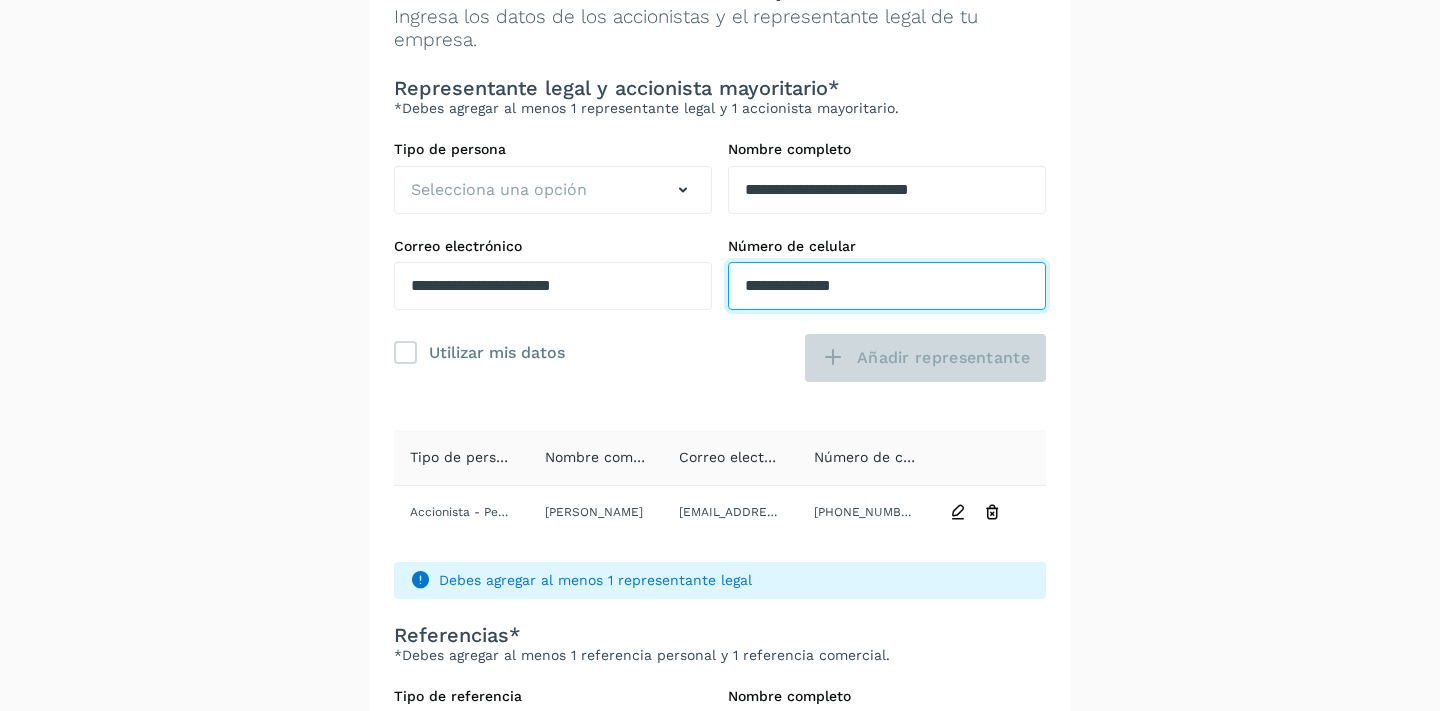 type on "**********" 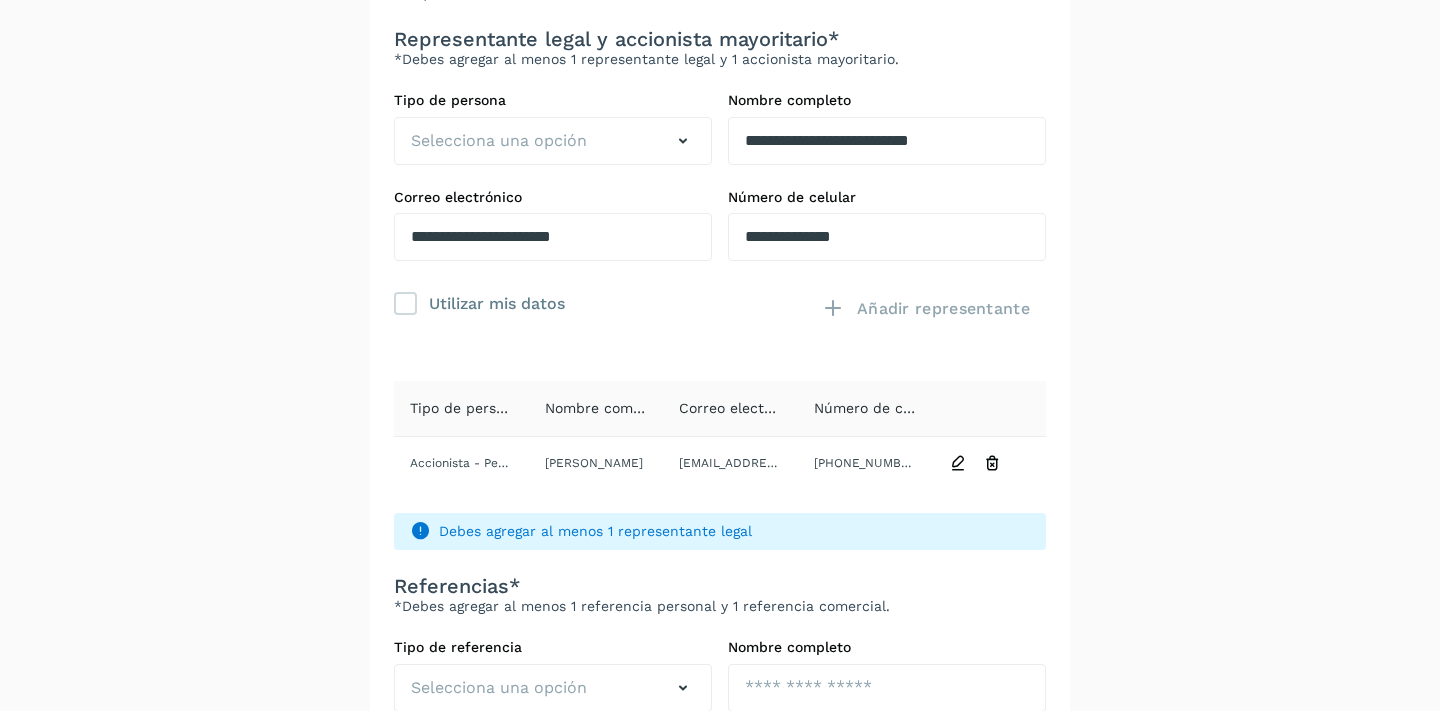 scroll, scrollTop: 147, scrollLeft: 0, axis: vertical 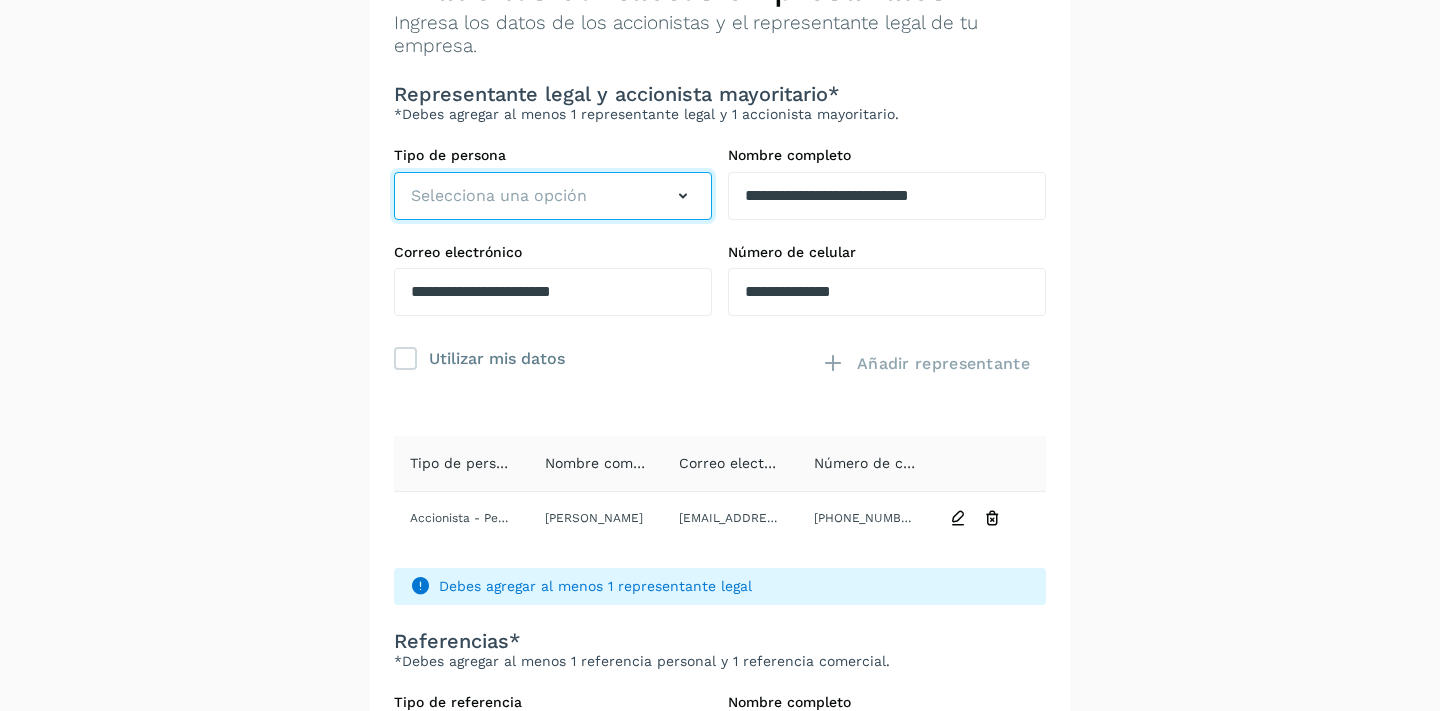 click on "Selecciona una opción" at bounding box center (553, 196) 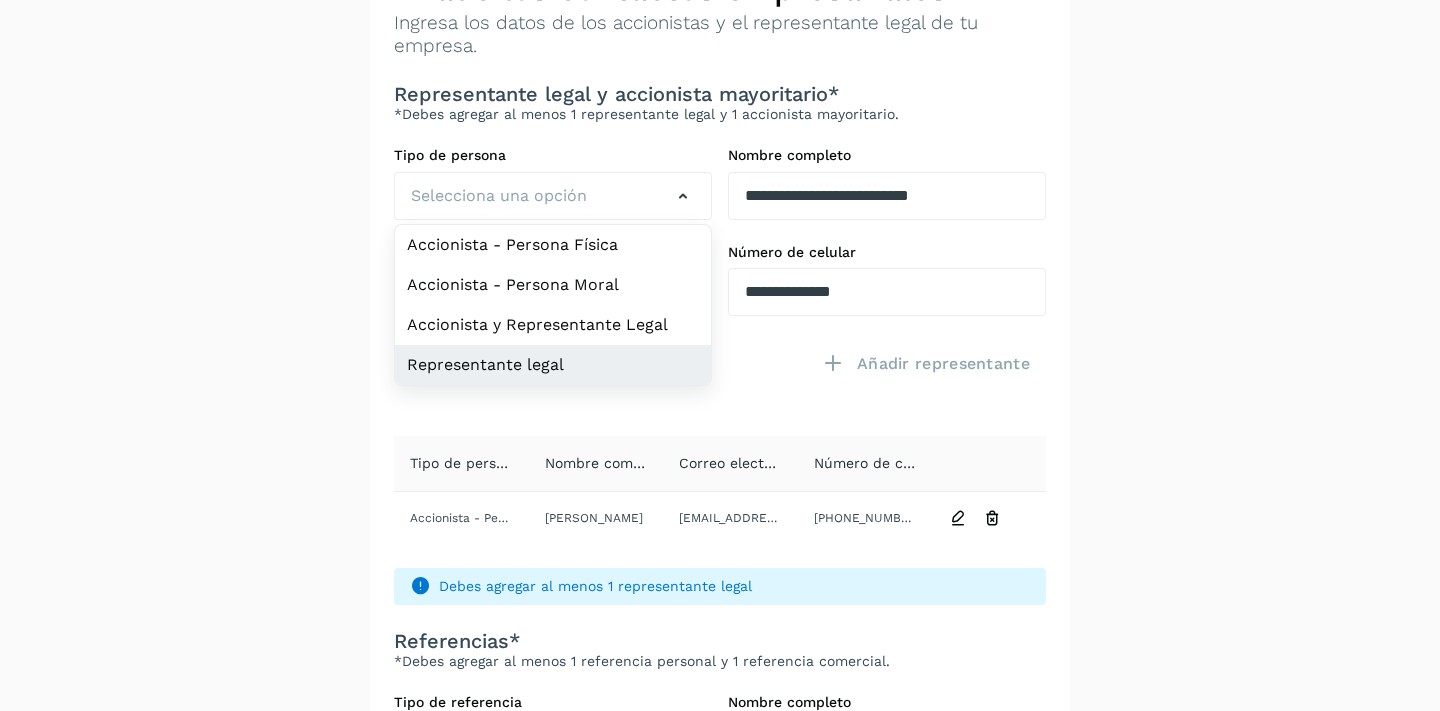 click on "Representante legal" 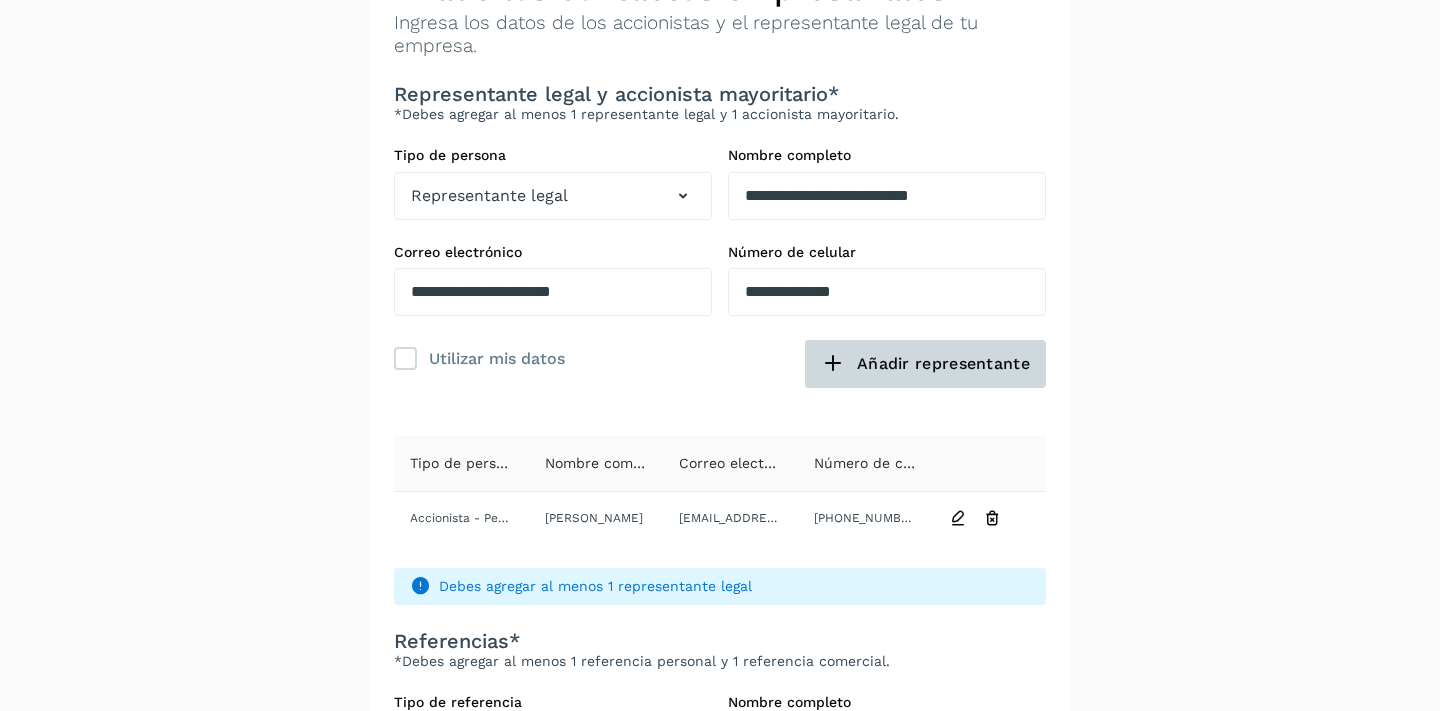 click on "Añadir representante" 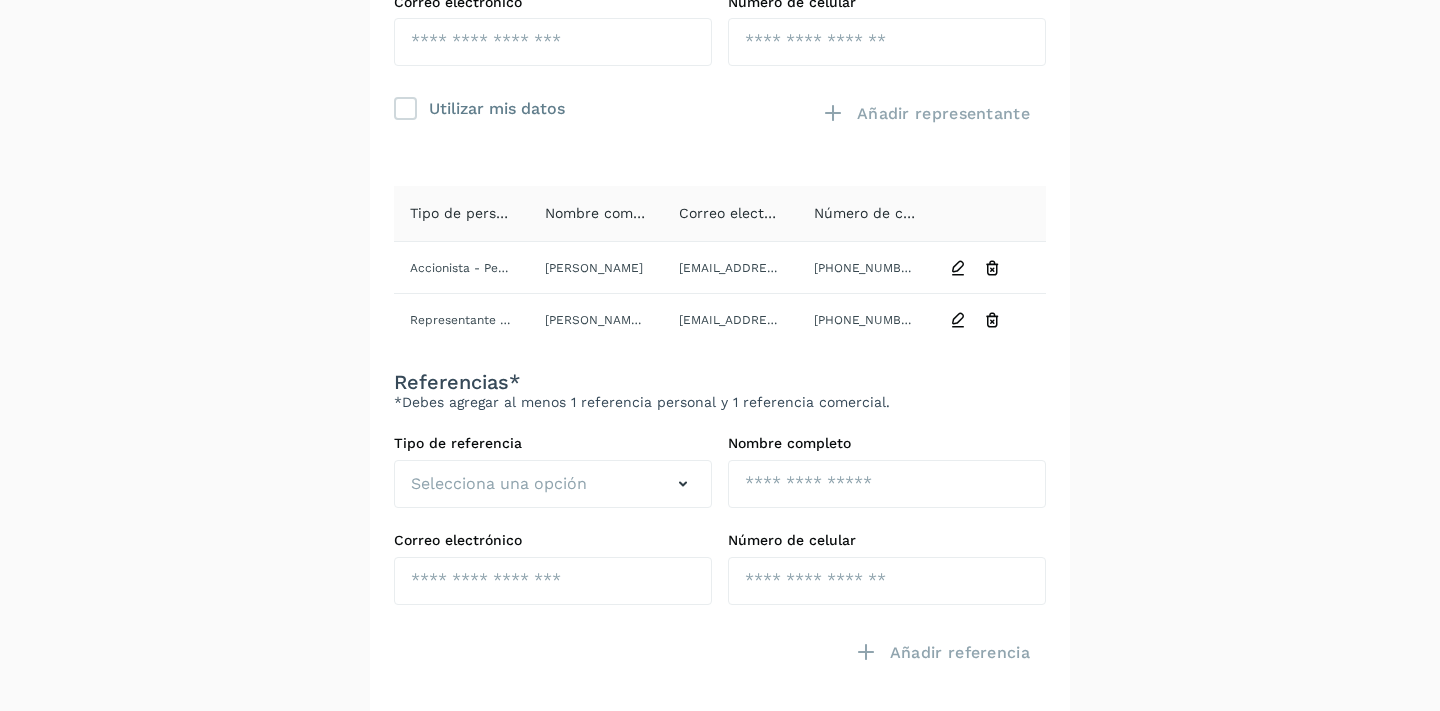 scroll, scrollTop: 501, scrollLeft: 0, axis: vertical 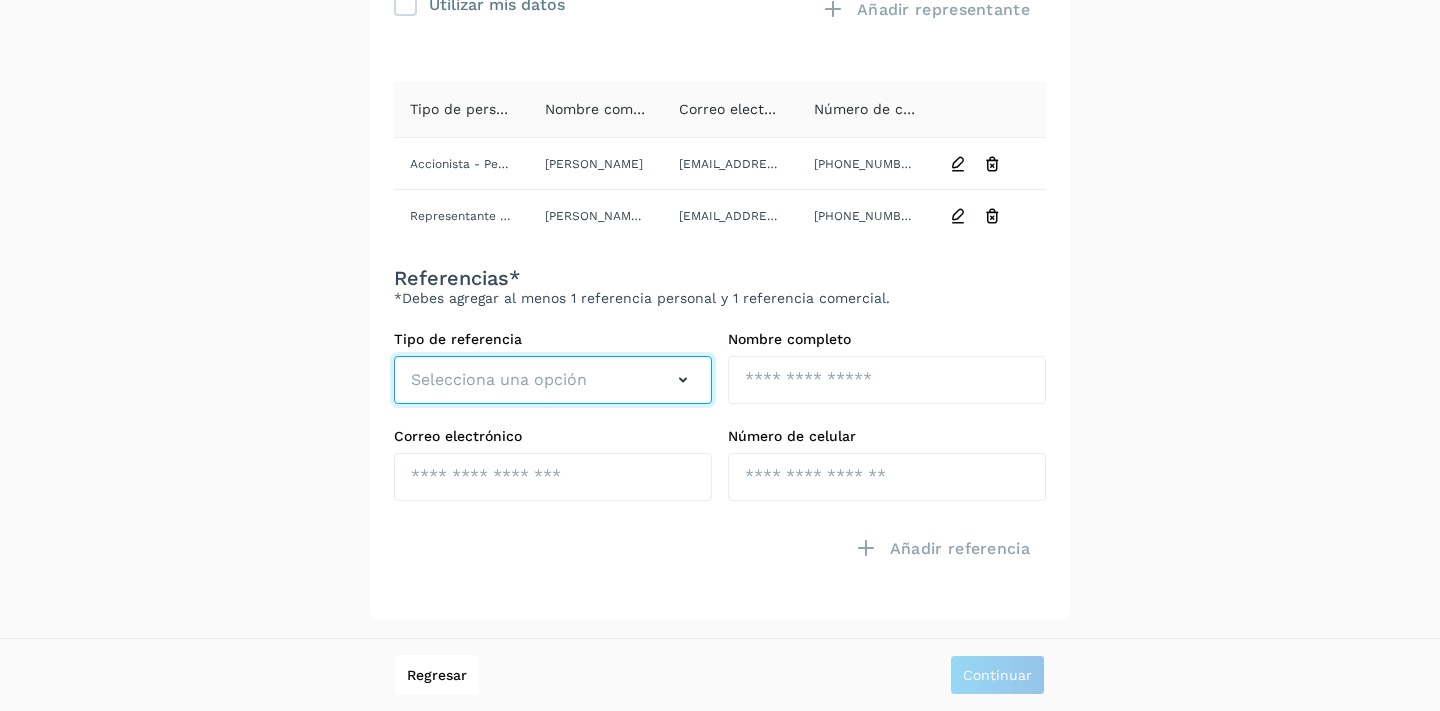 click on "Selecciona una opción" at bounding box center (553, 380) 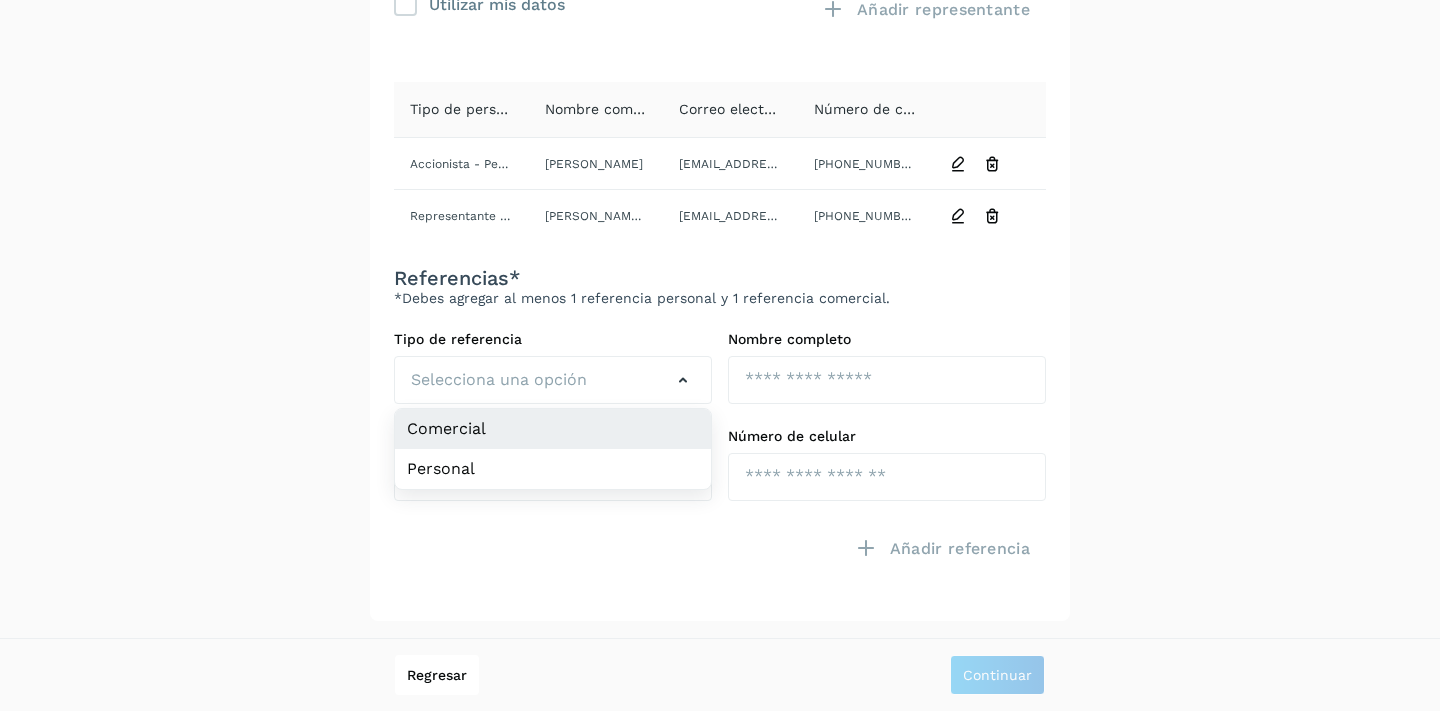 click on "Comercial" 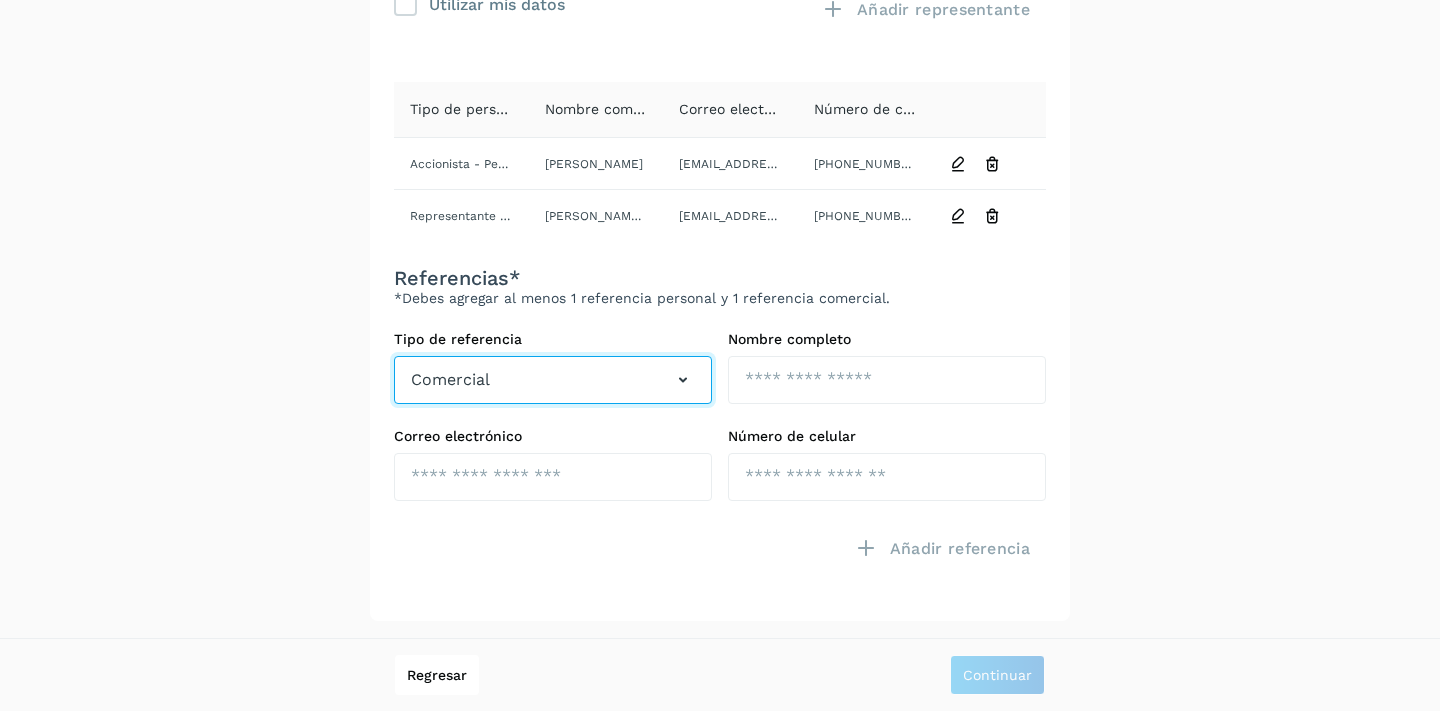 click on "Comercial" at bounding box center [553, 380] 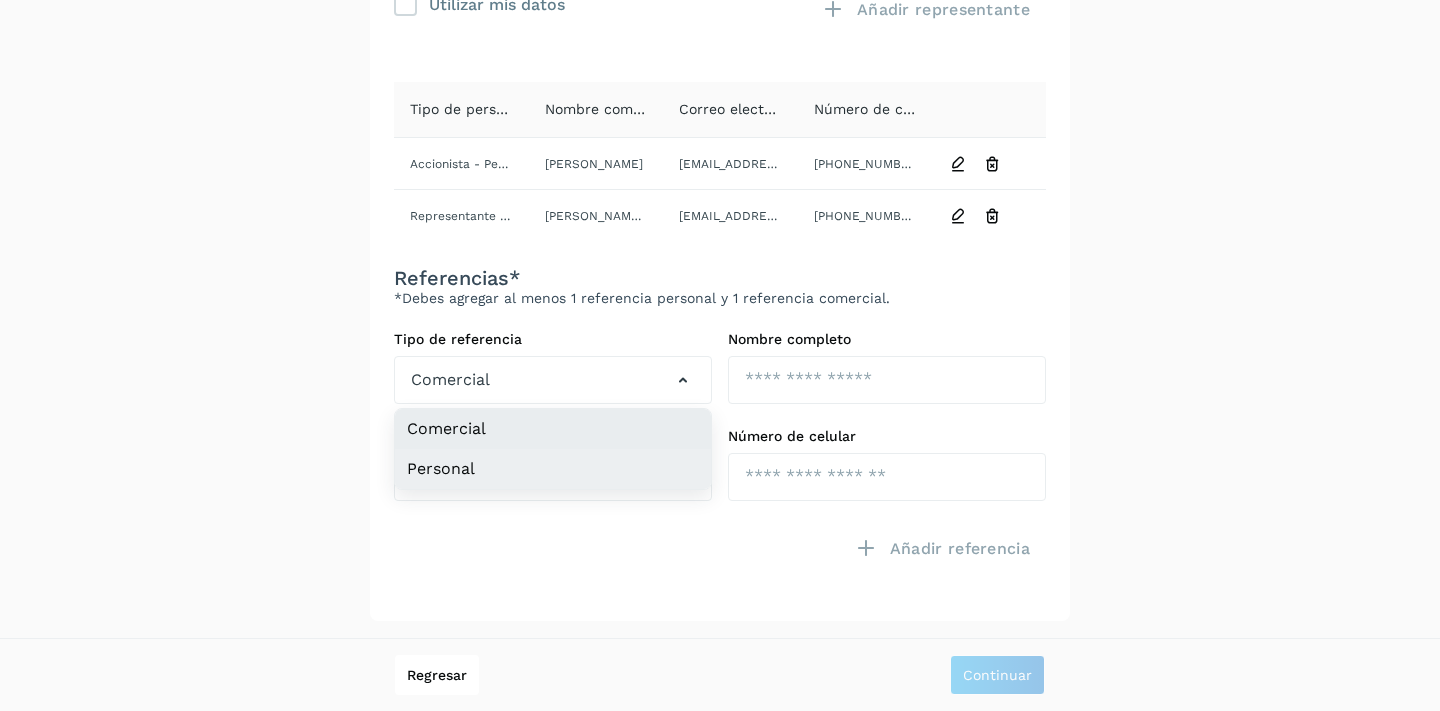 click on "Personal" 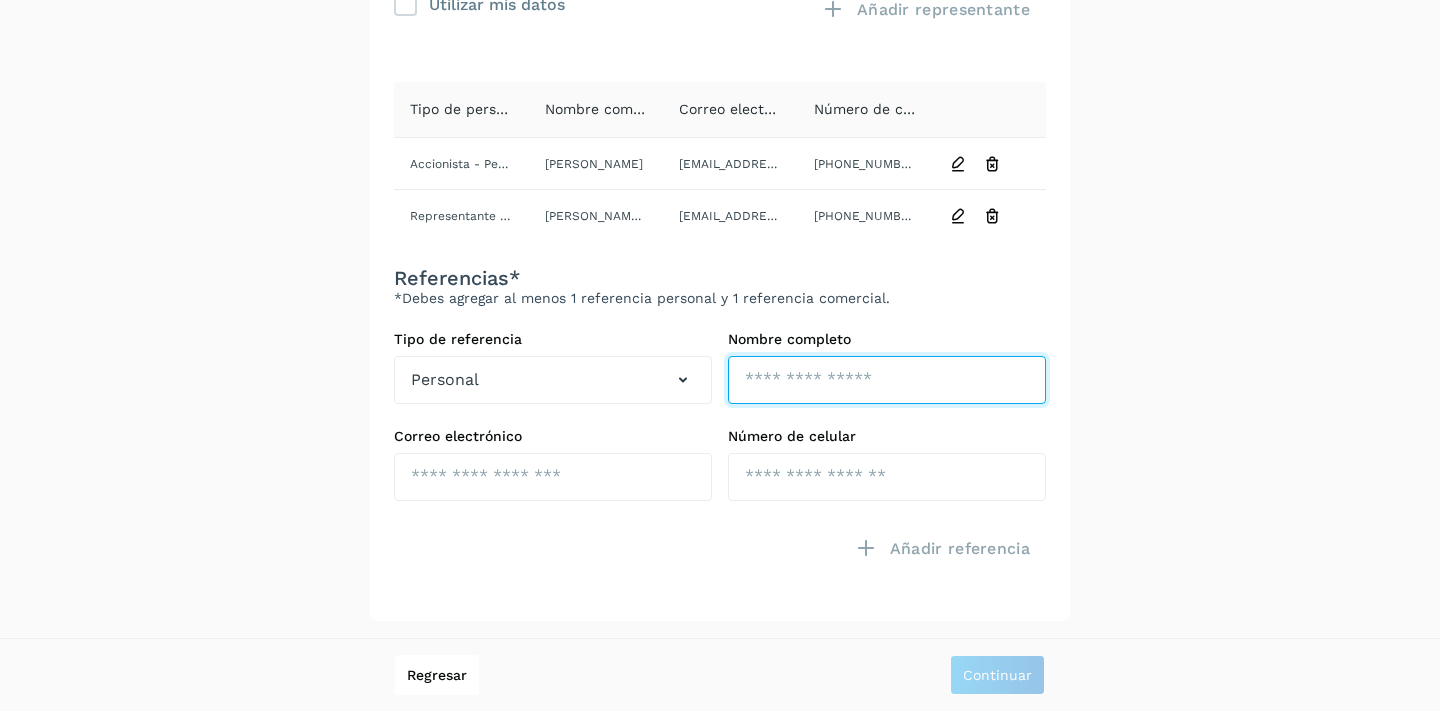 click at bounding box center [887, -158] 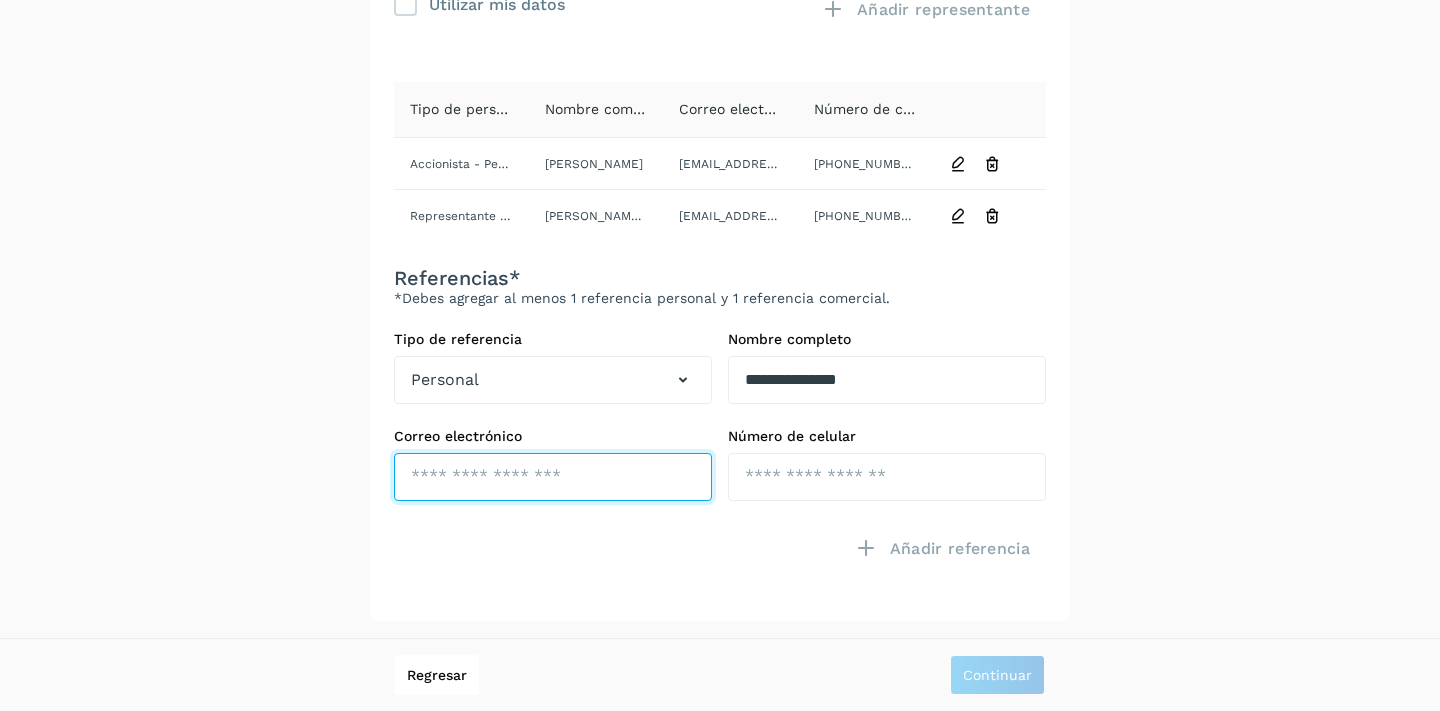 click at bounding box center [553, -62] 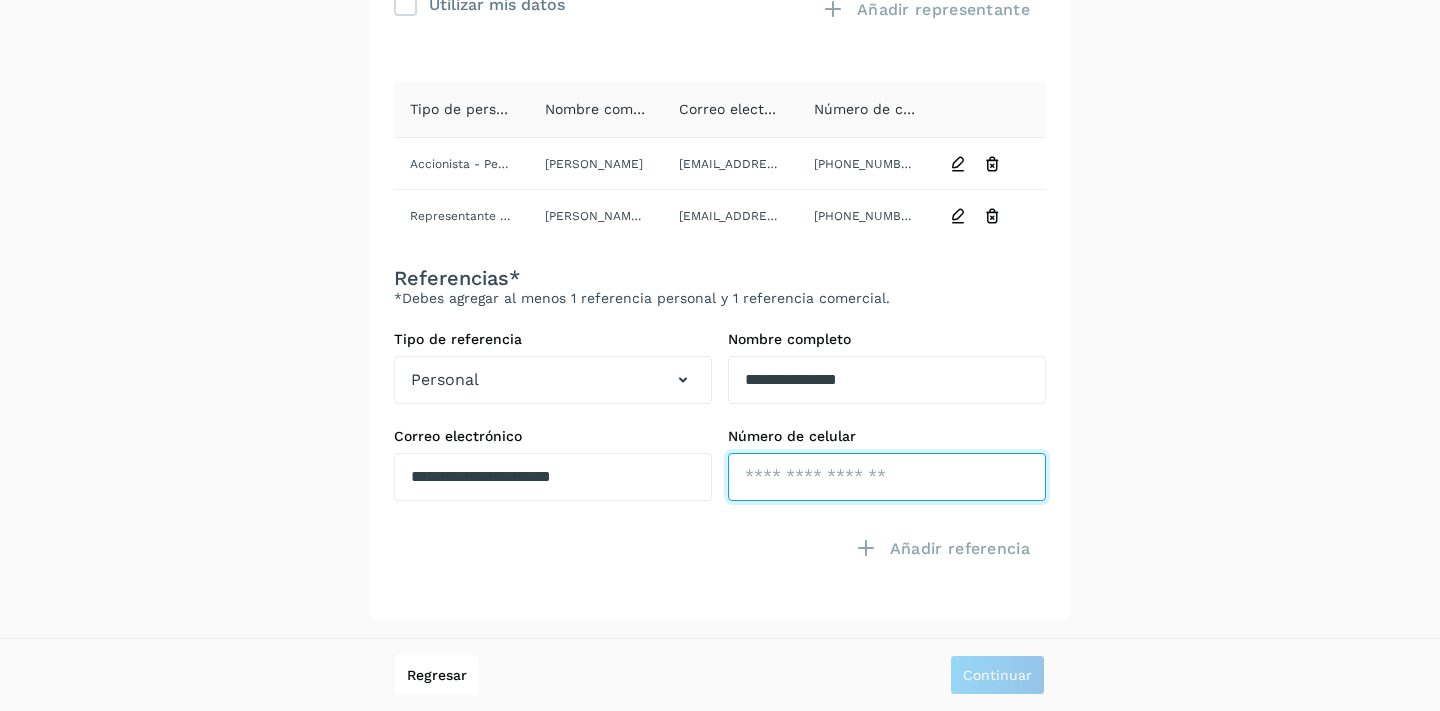 click at bounding box center (887, -62) 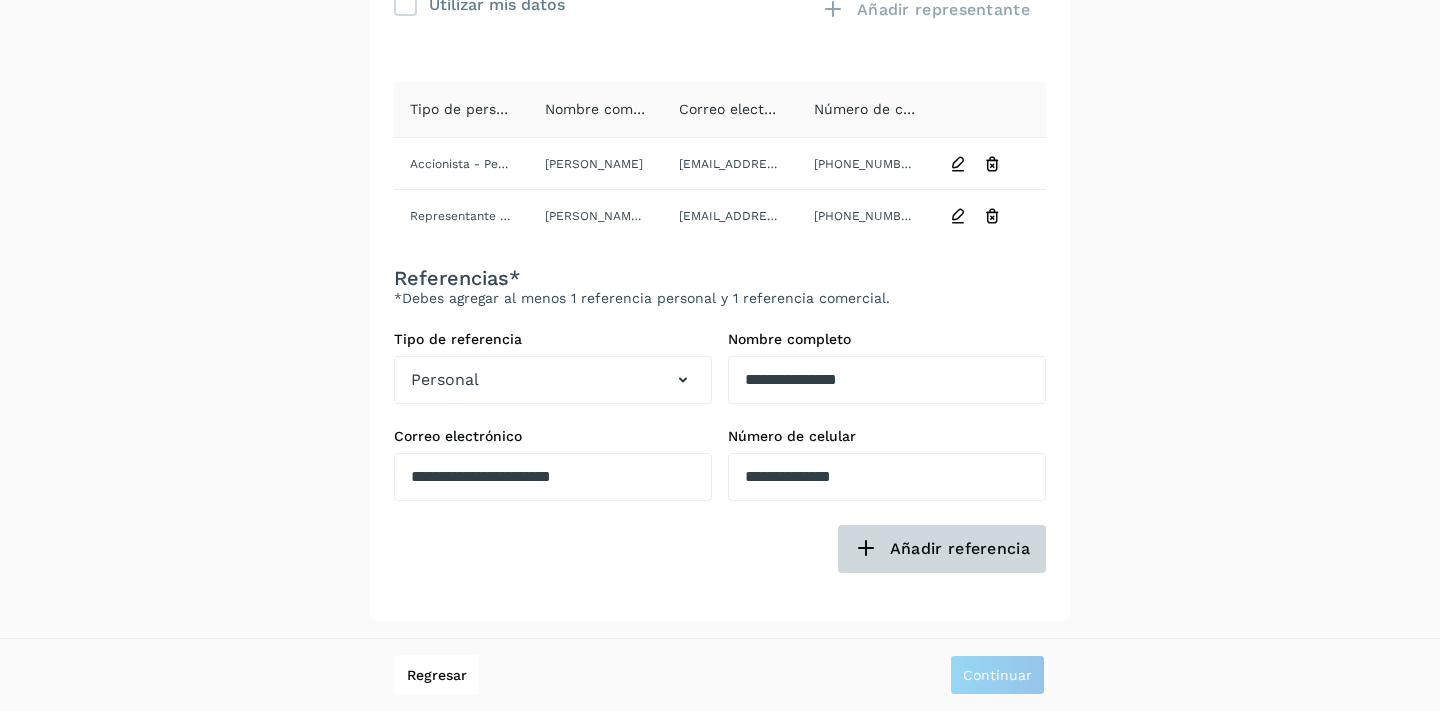 click on "Añadir referencia" 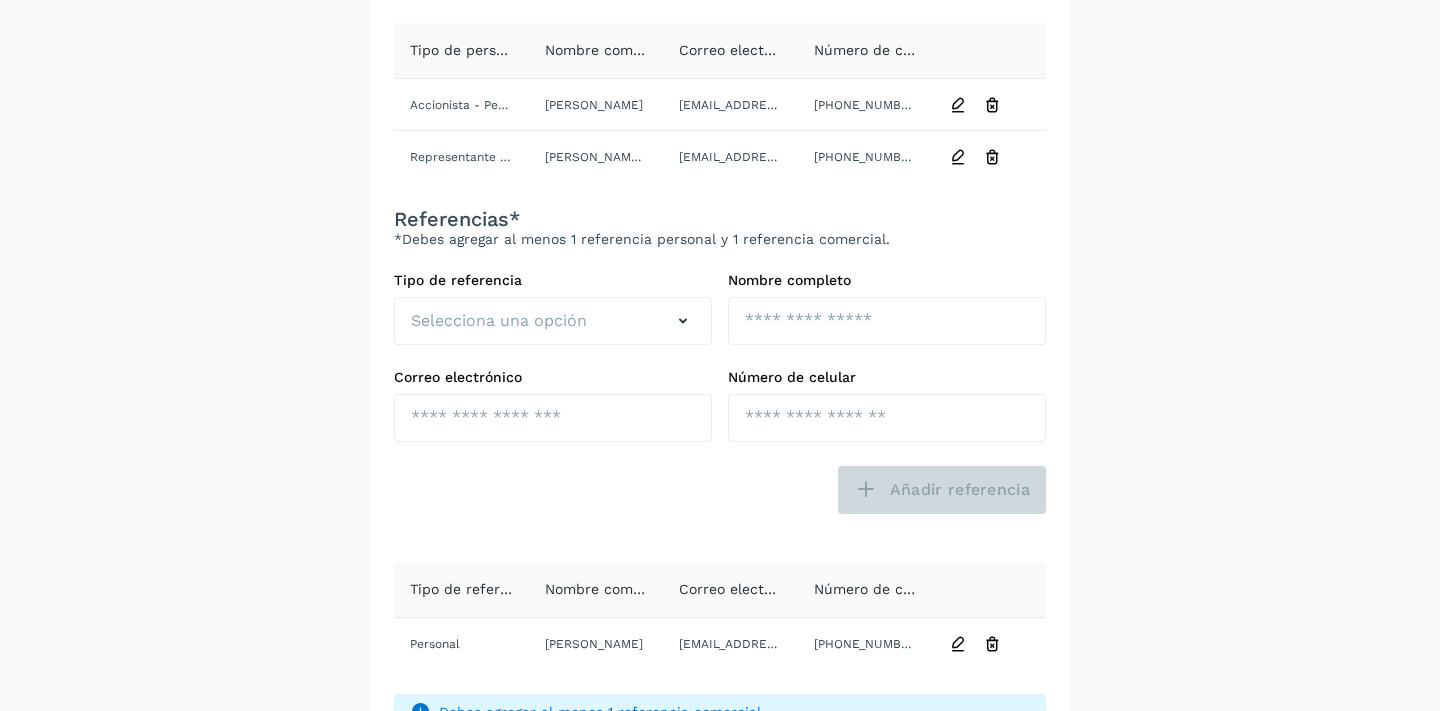 scroll, scrollTop: 694, scrollLeft: 0, axis: vertical 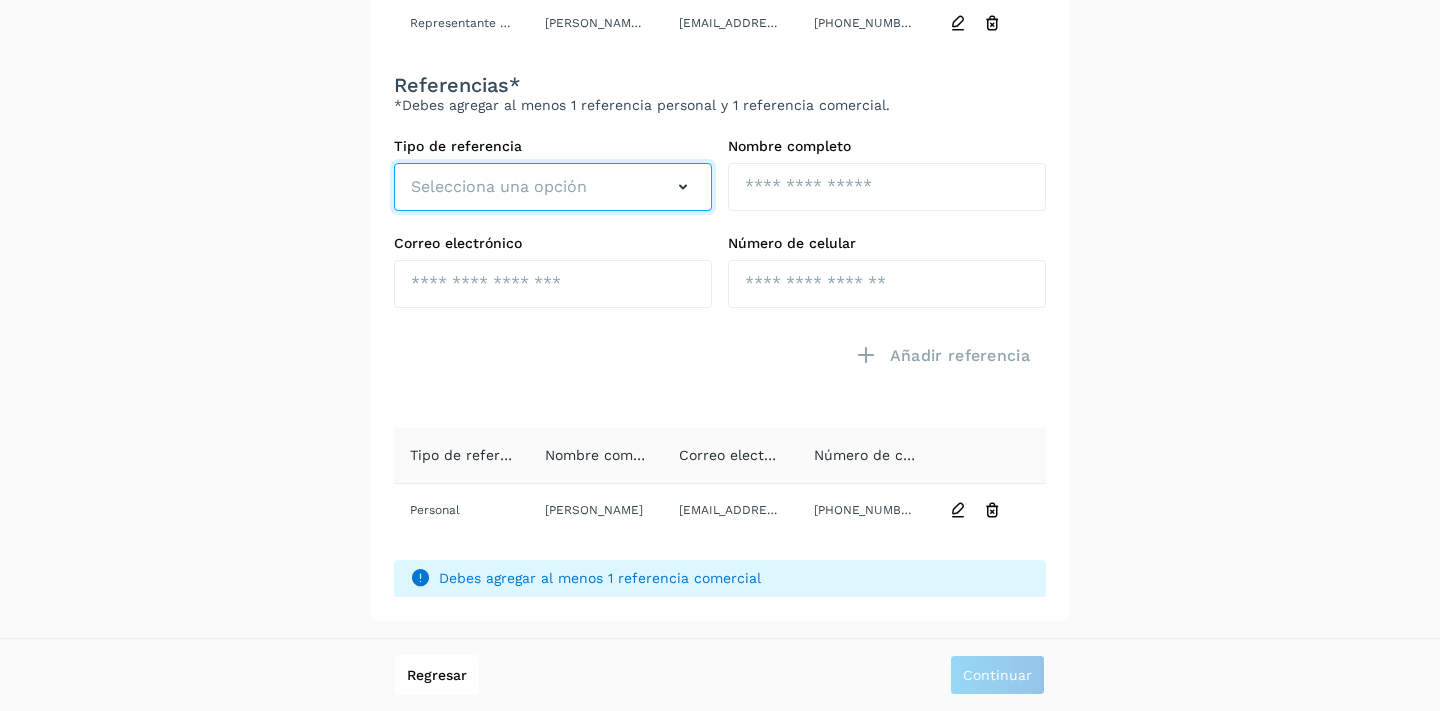 click on "Selecciona una opción" at bounding box center [553, 187] 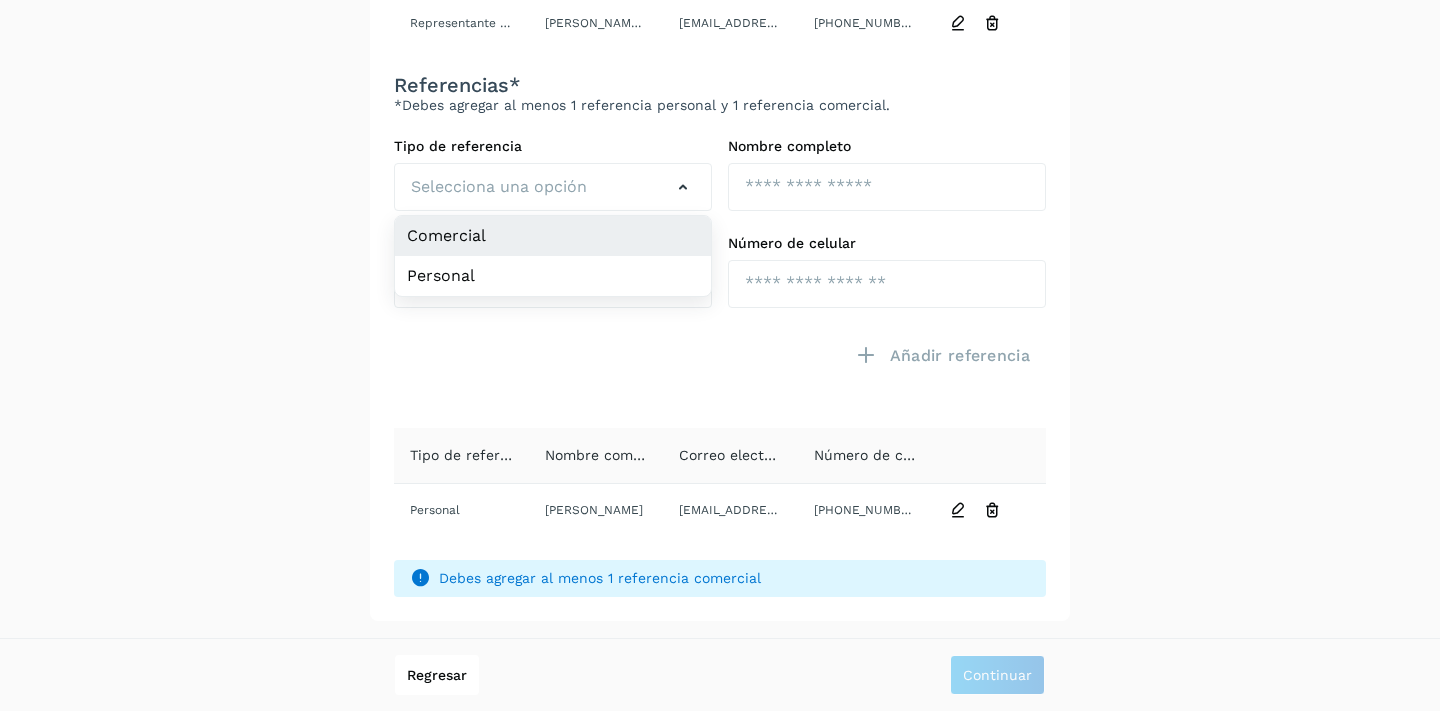 click on "Comercial" 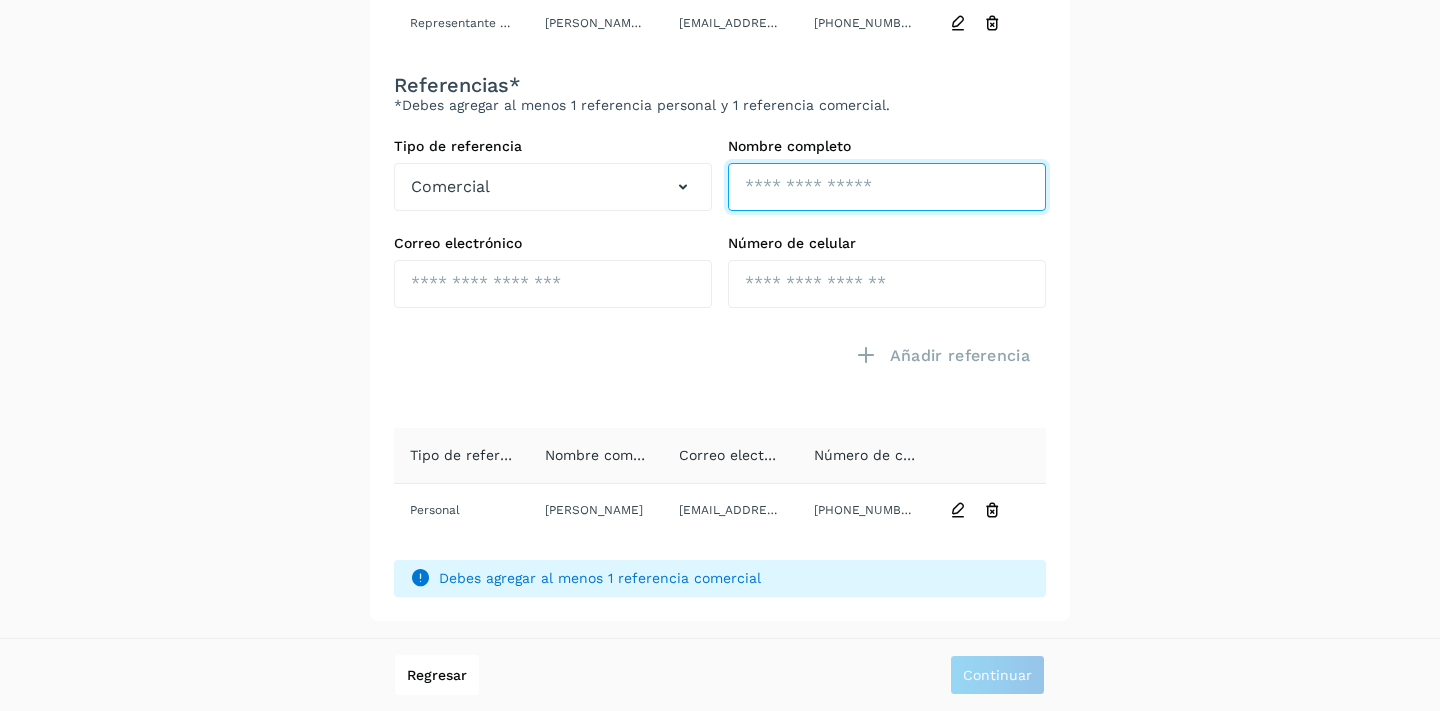 click at bounding box center (887, -351) 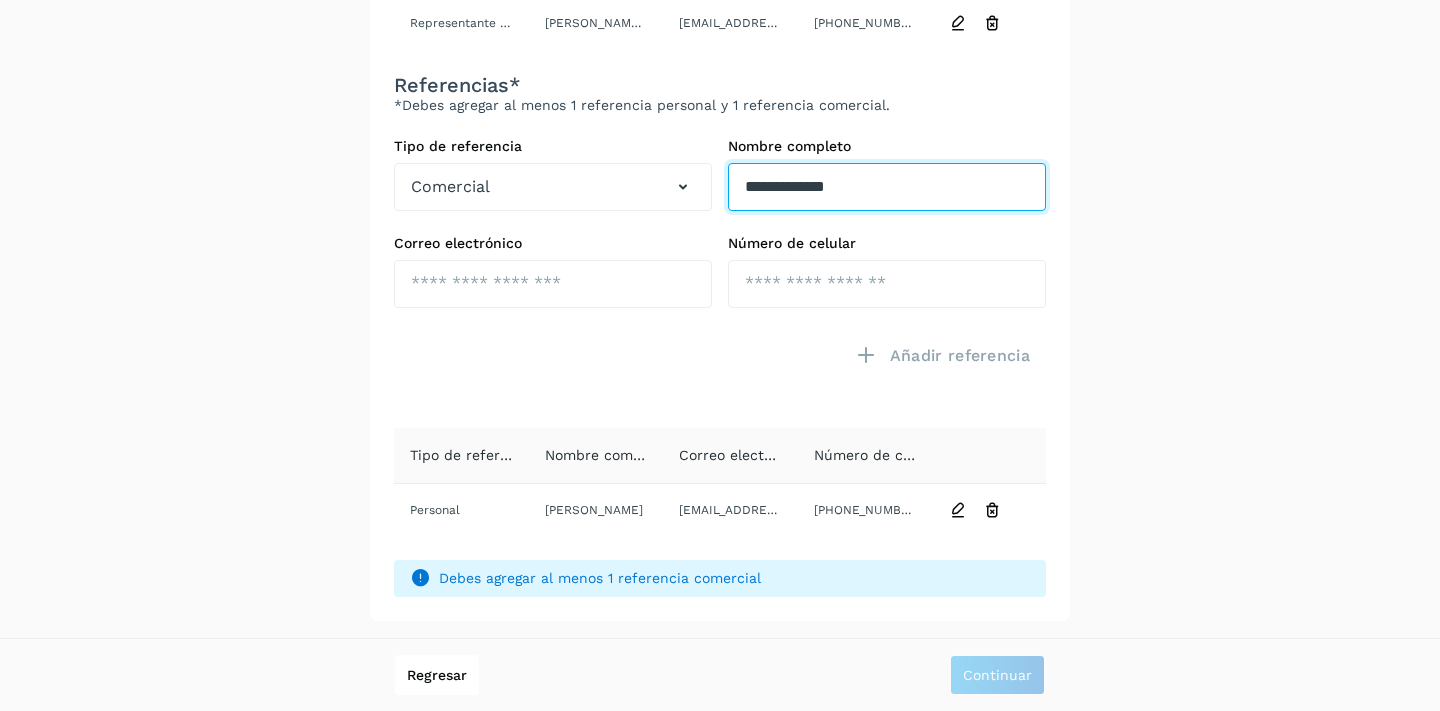 type on "**********" 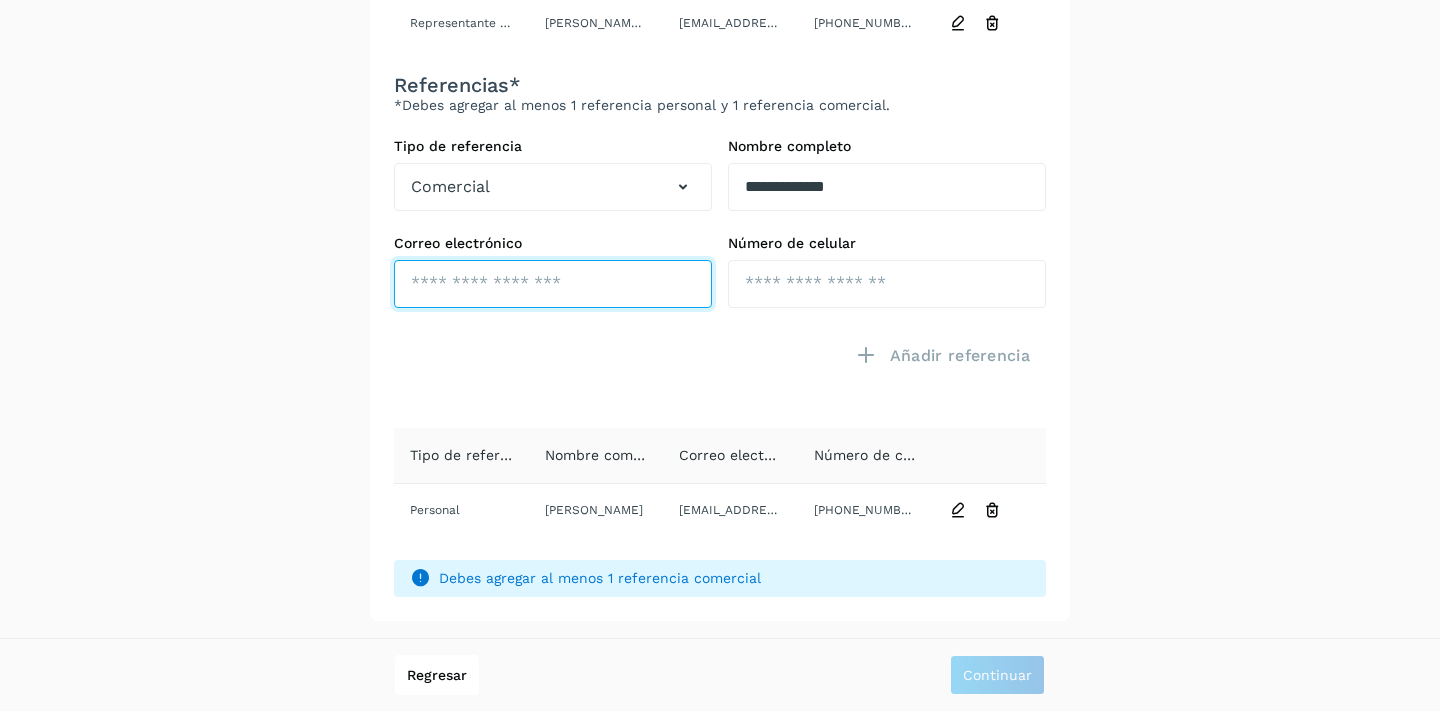 click at bounding box center (553, -255) 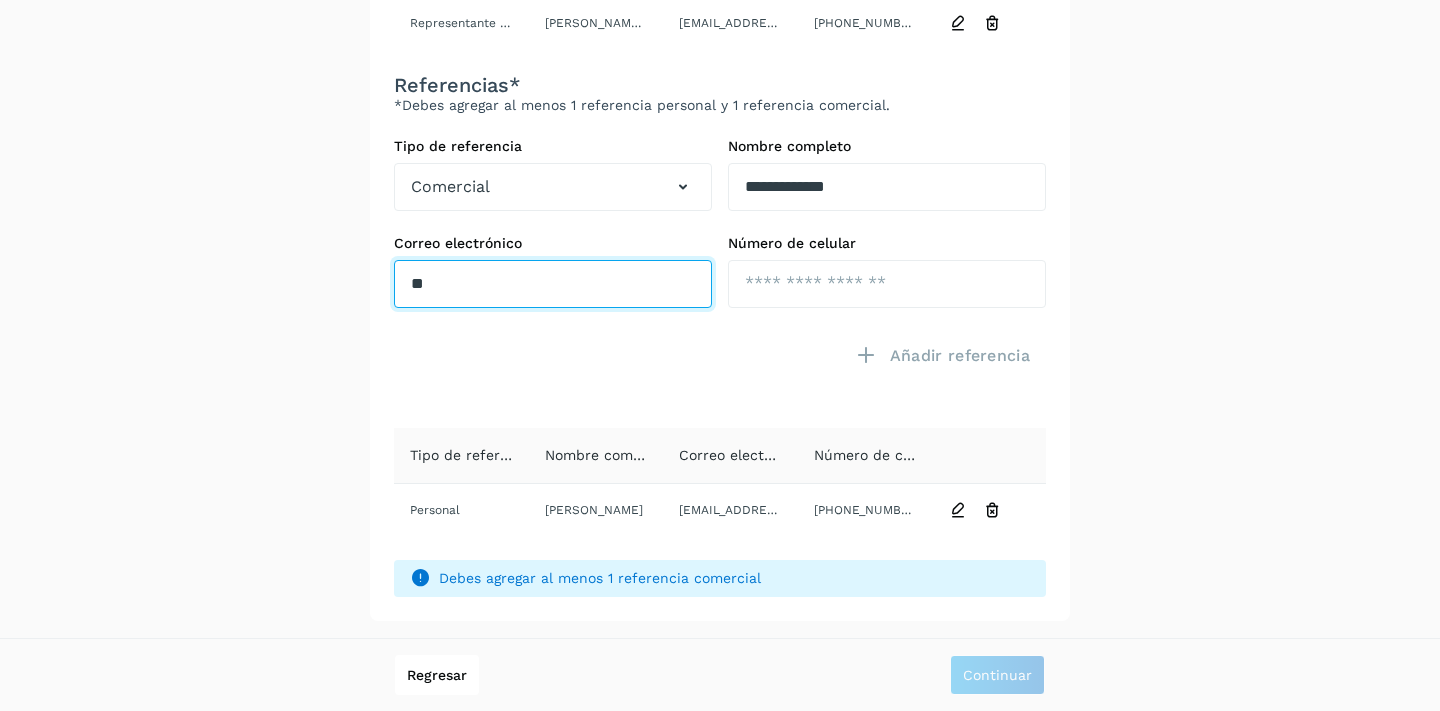 type on "*" 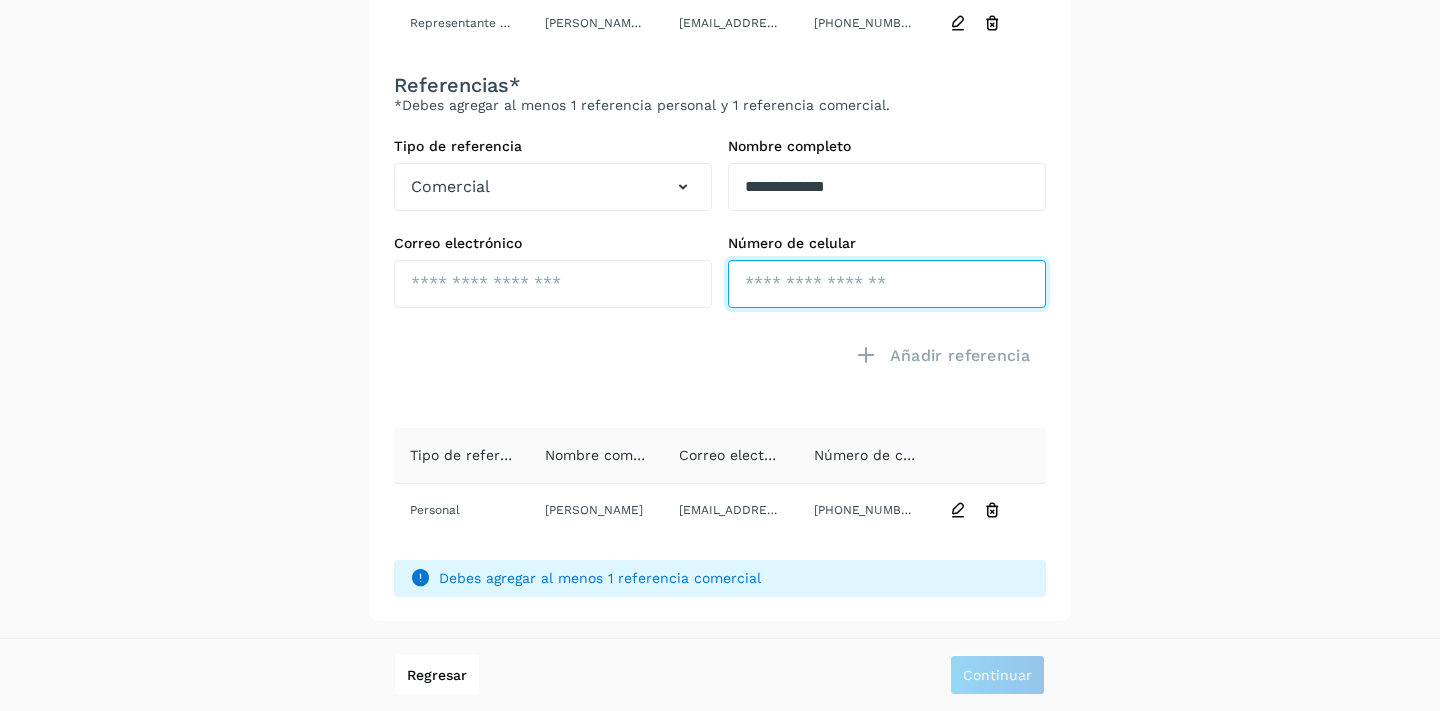 click at bounding box center [887, -255] 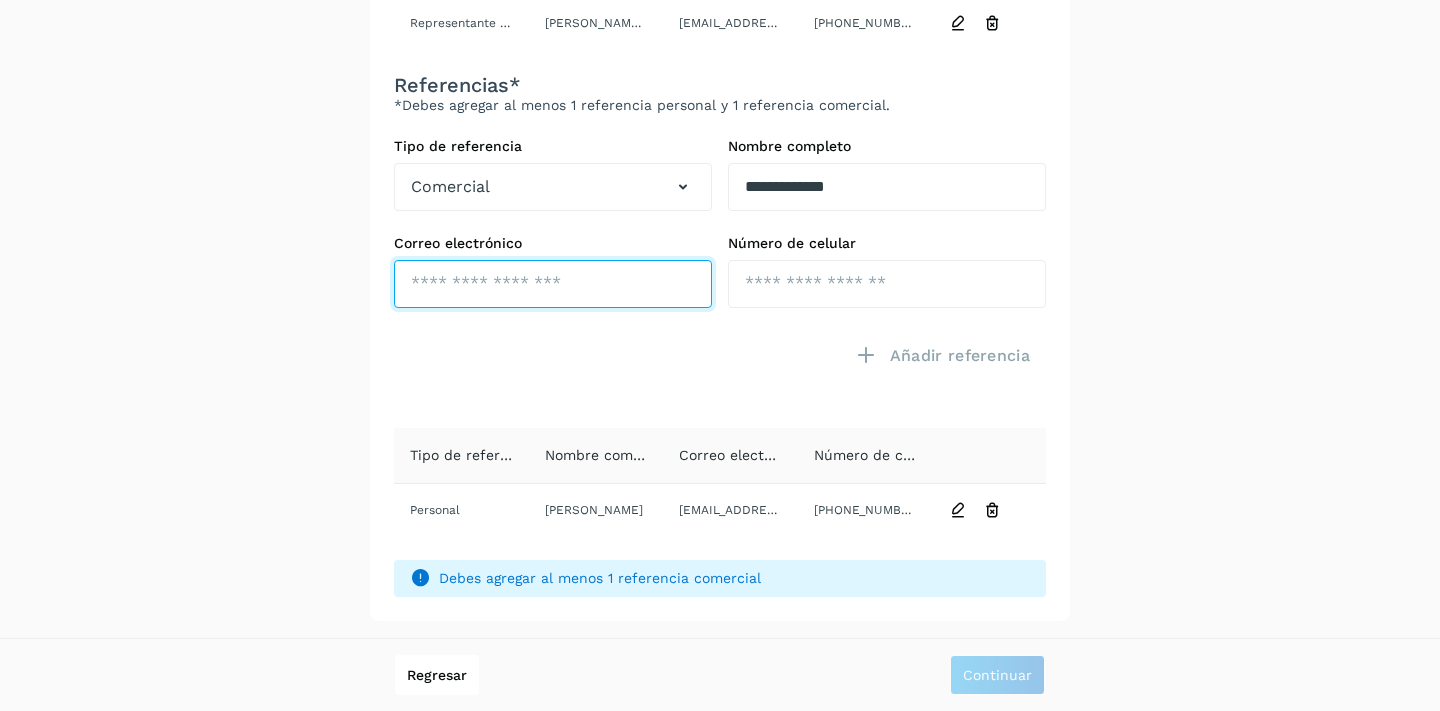 click at bounding box center (553, -255) 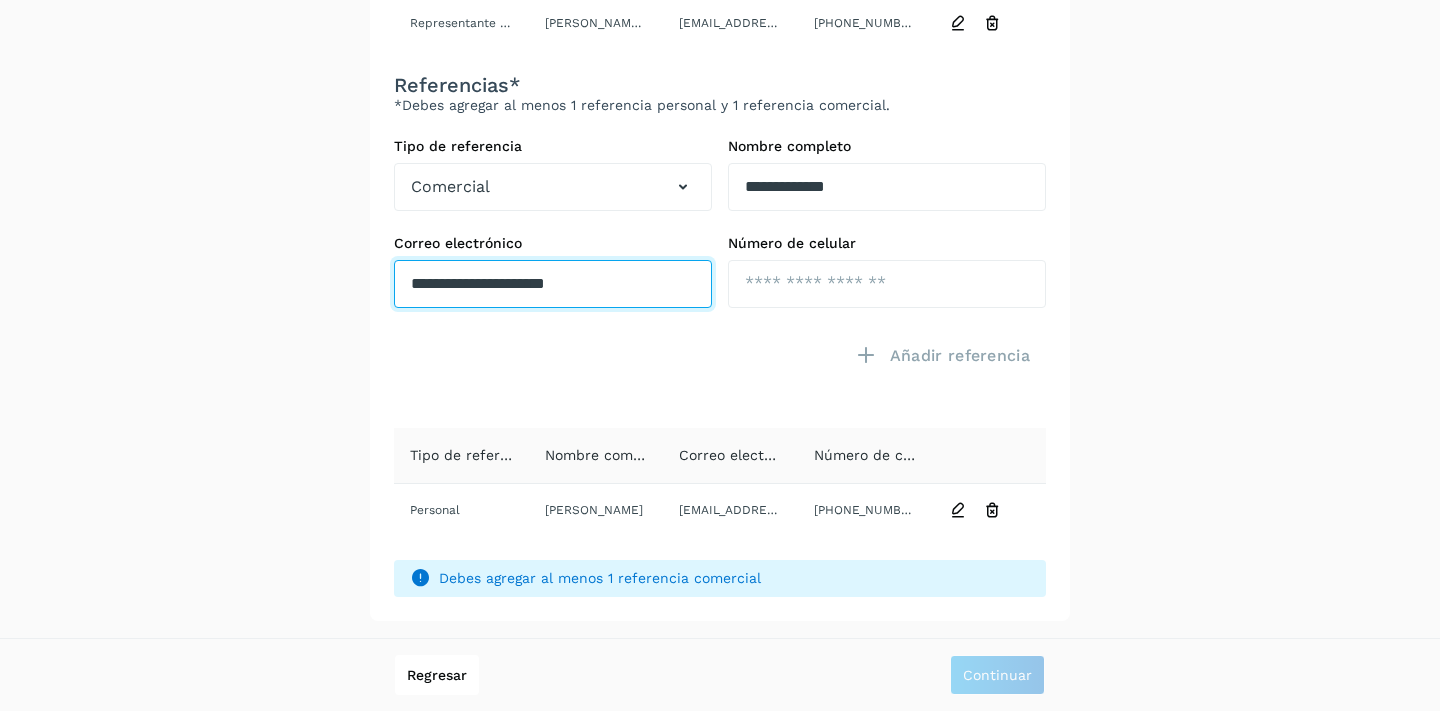 type on "**********" 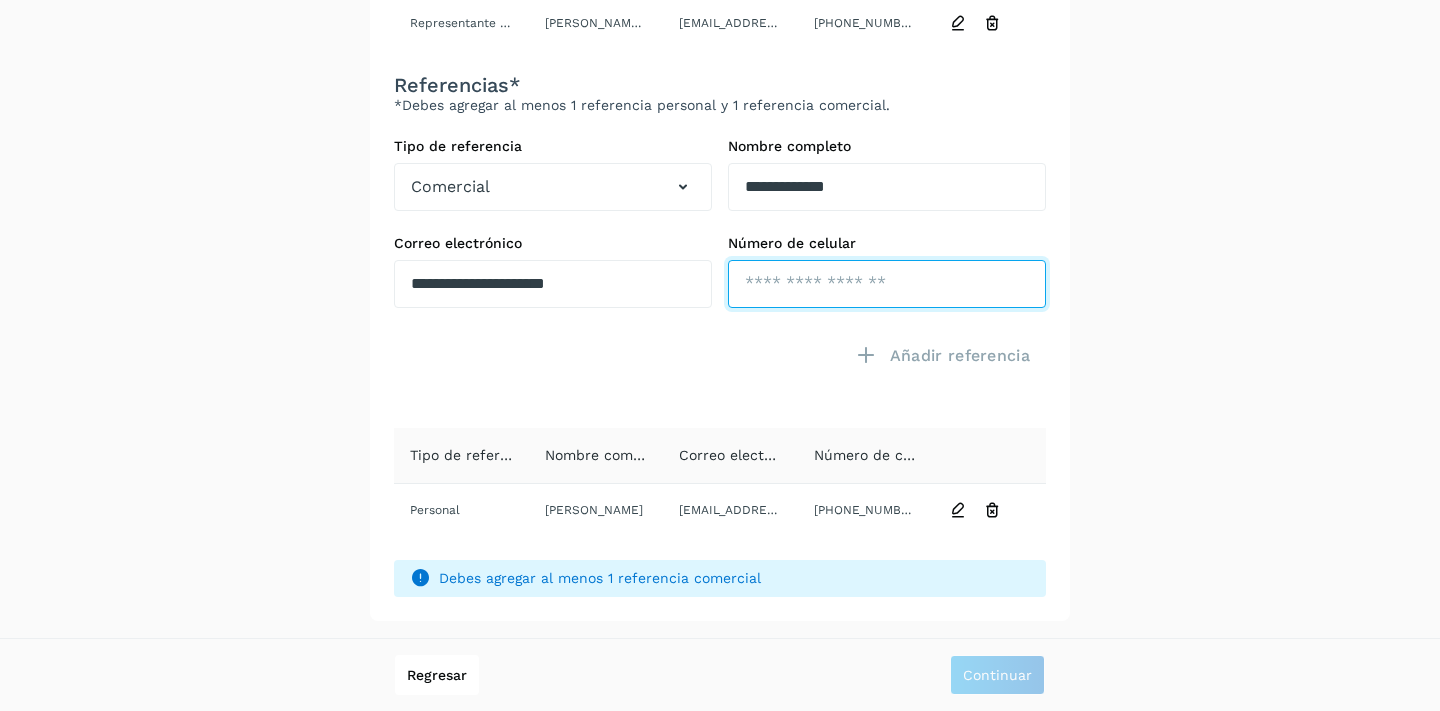click at bounding box center [887, -255] 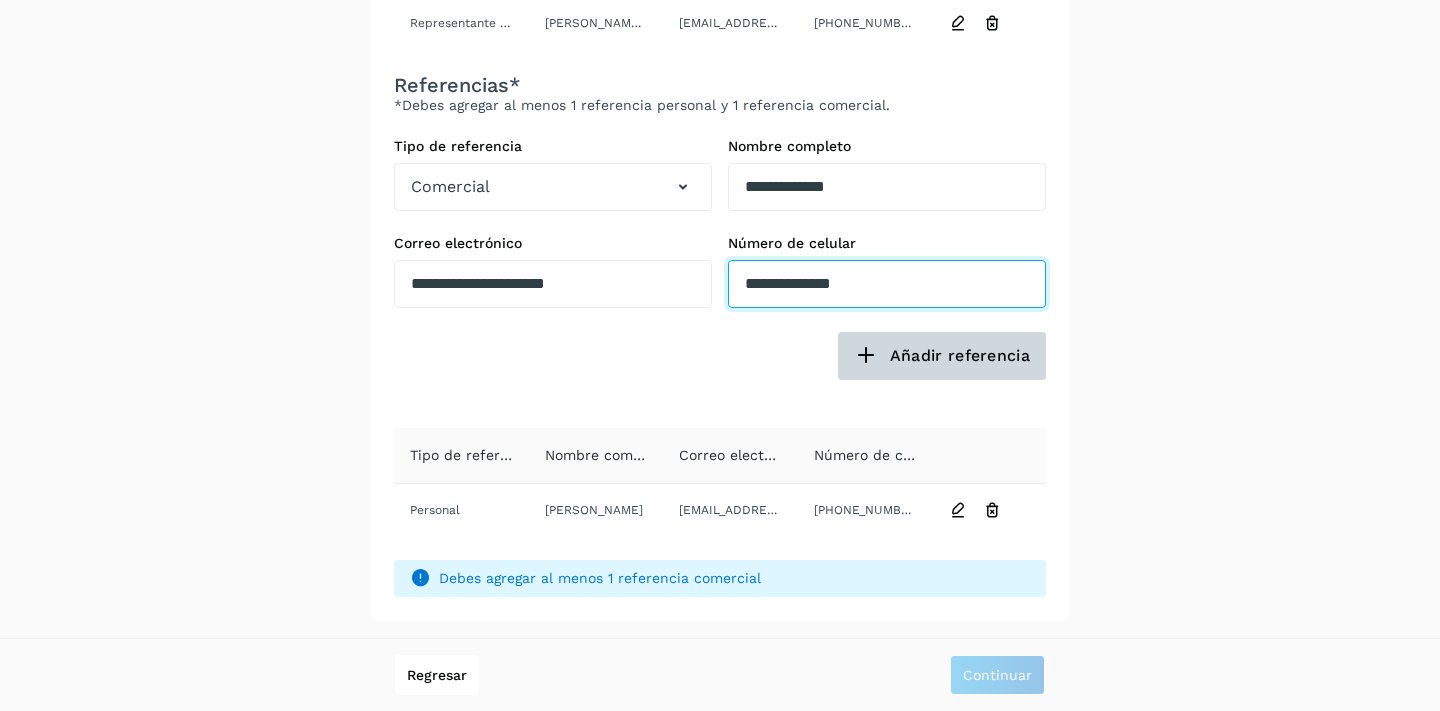 type on "**********" 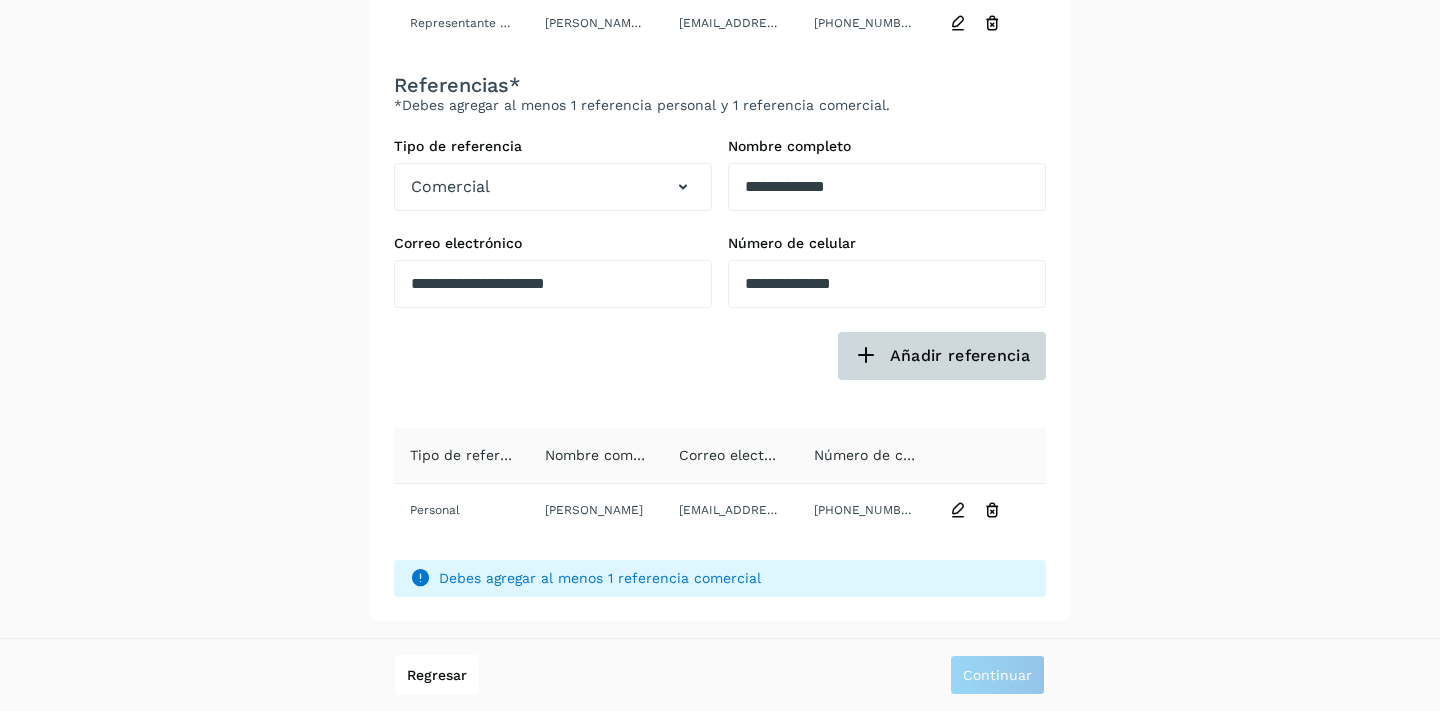 click on "Añadir referencia" 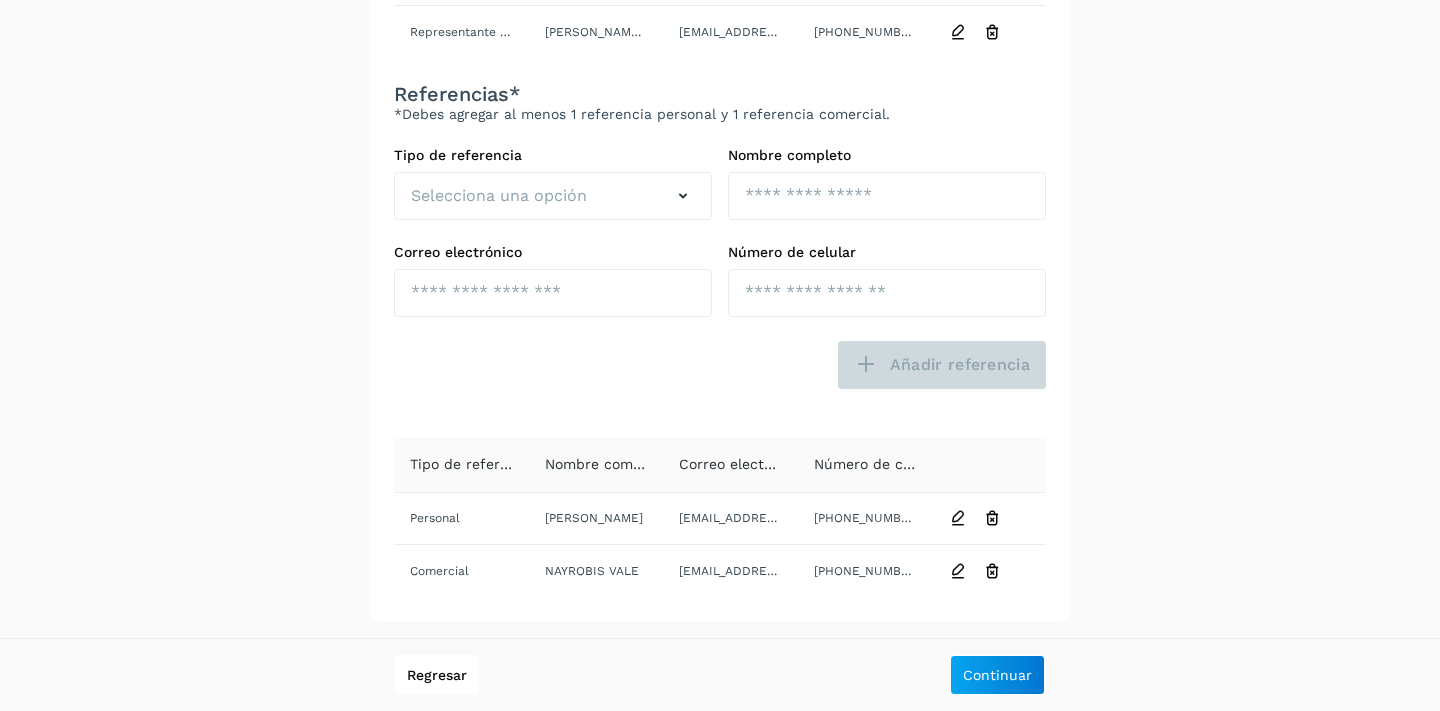 scroll, scrollTop: 685, scrollLeft: 0, axis: vertical 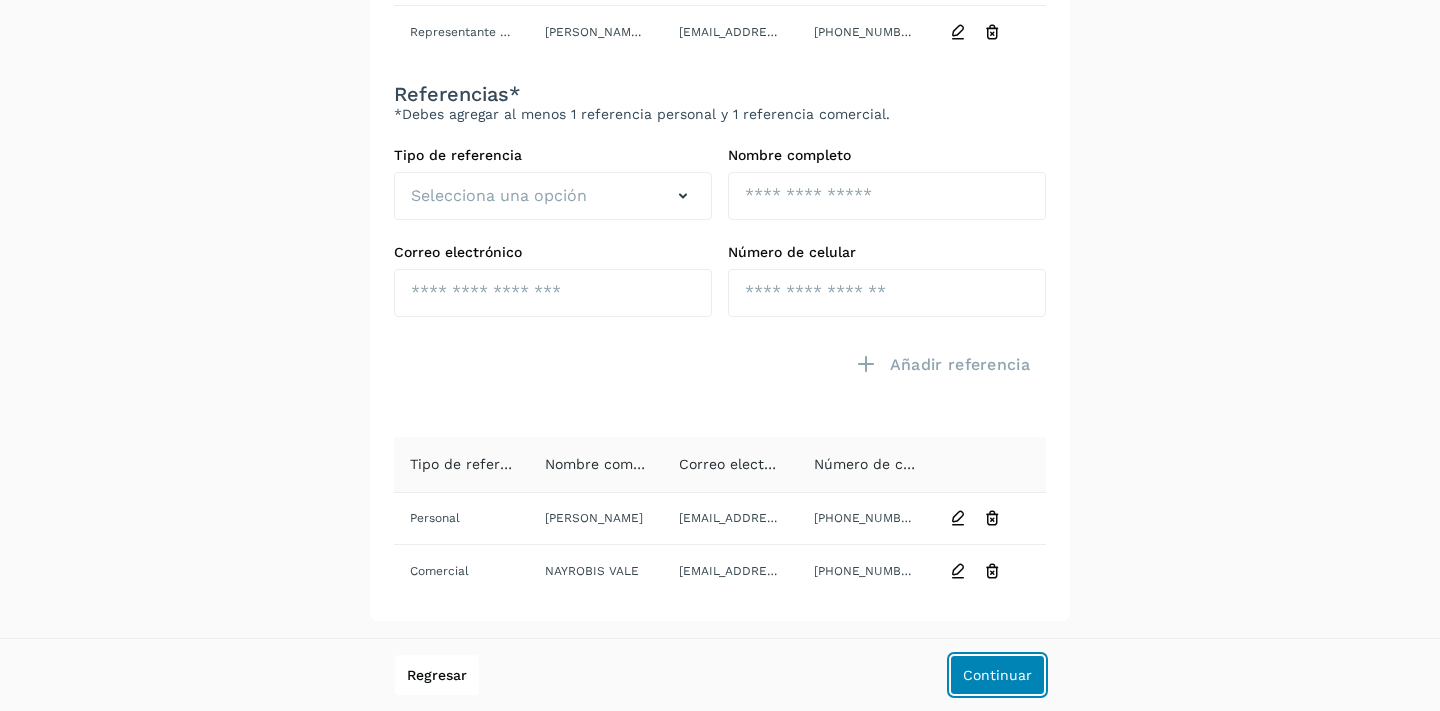 click on "Continuar" 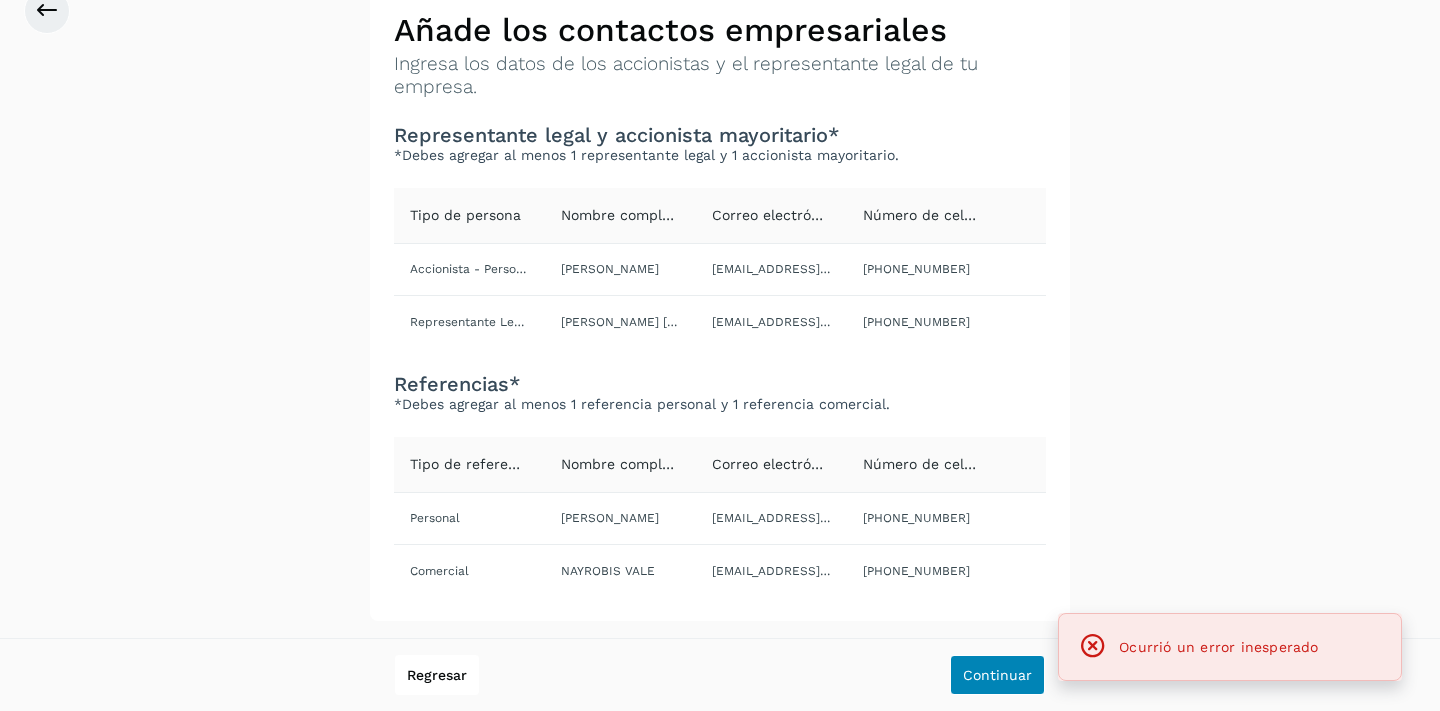 scroll, scrollTop: 106, scrollLeft: 0, axis: vertical 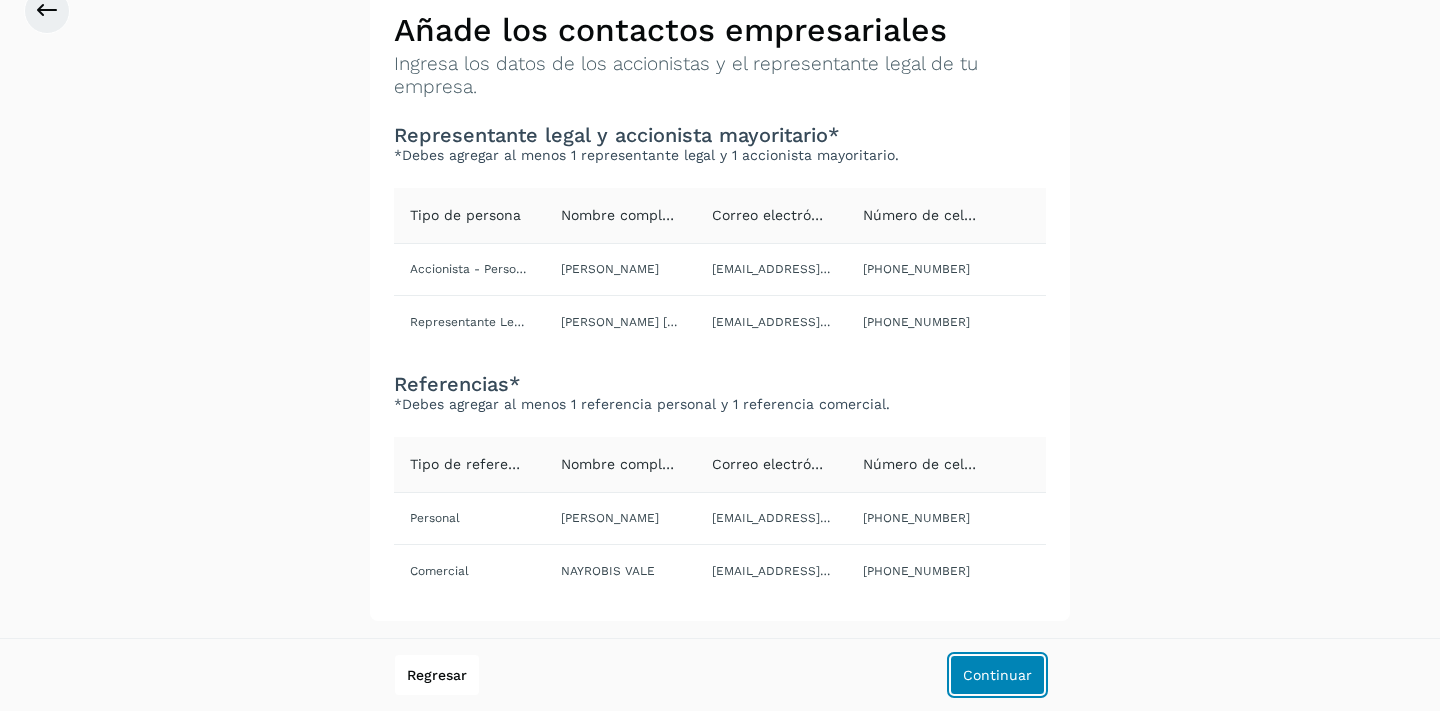 click on "Continuar" 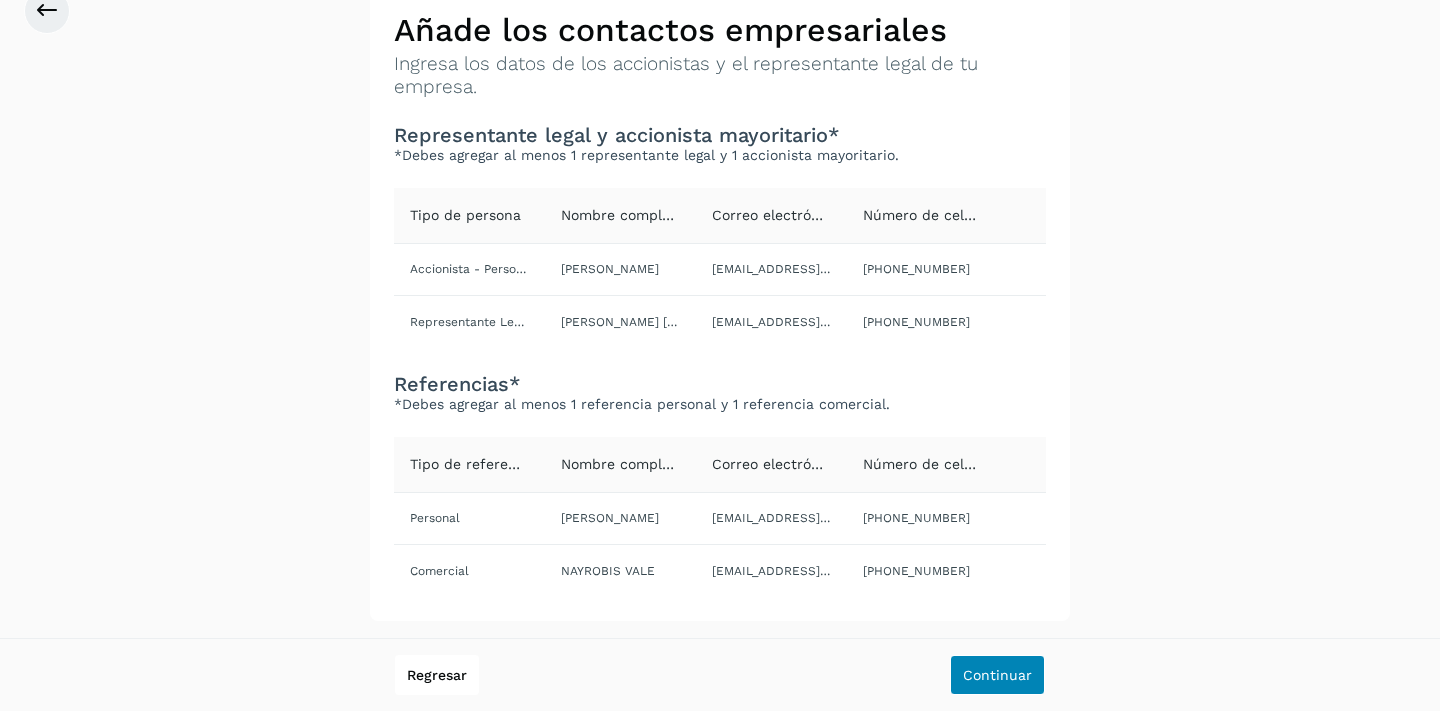 scroll, scrollTop: 0, scrollLeft: 0, axis: both 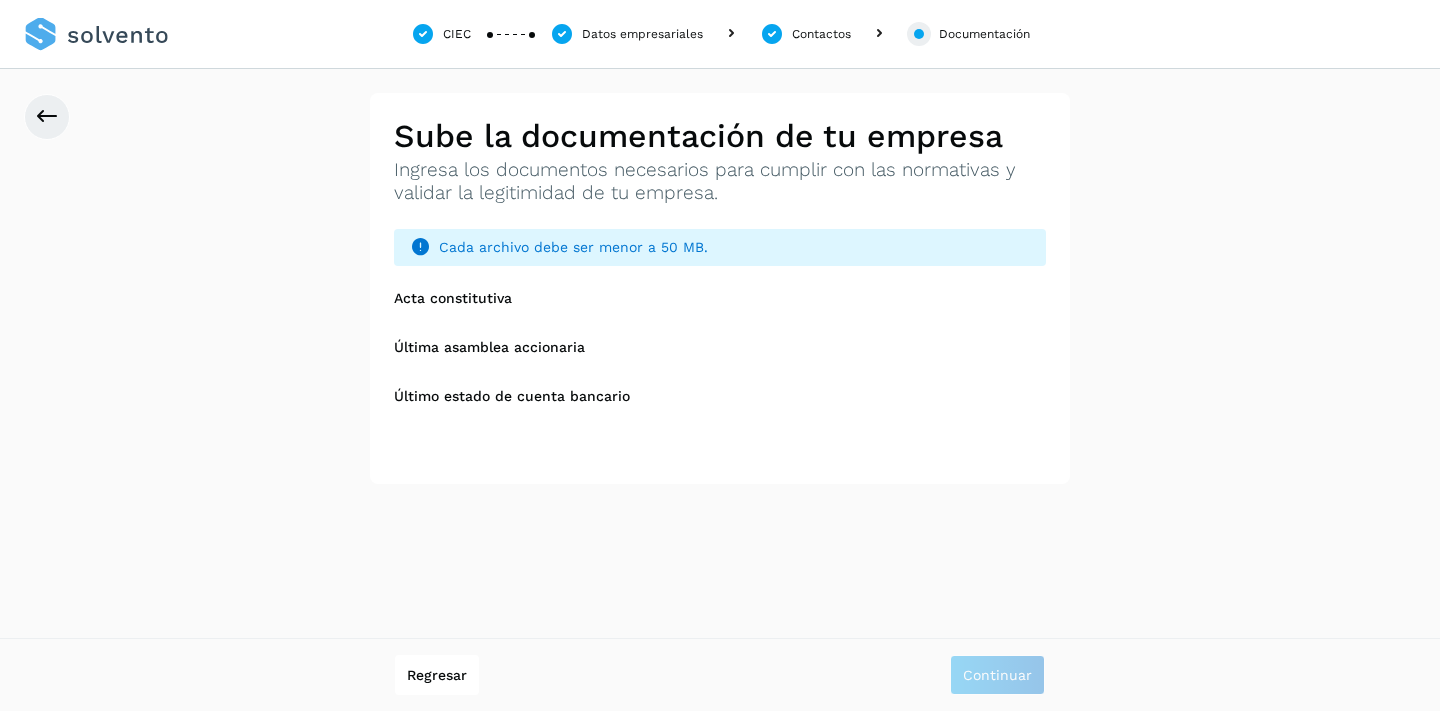 click on "Acta constitutiva" at bounding box center [453, 298] 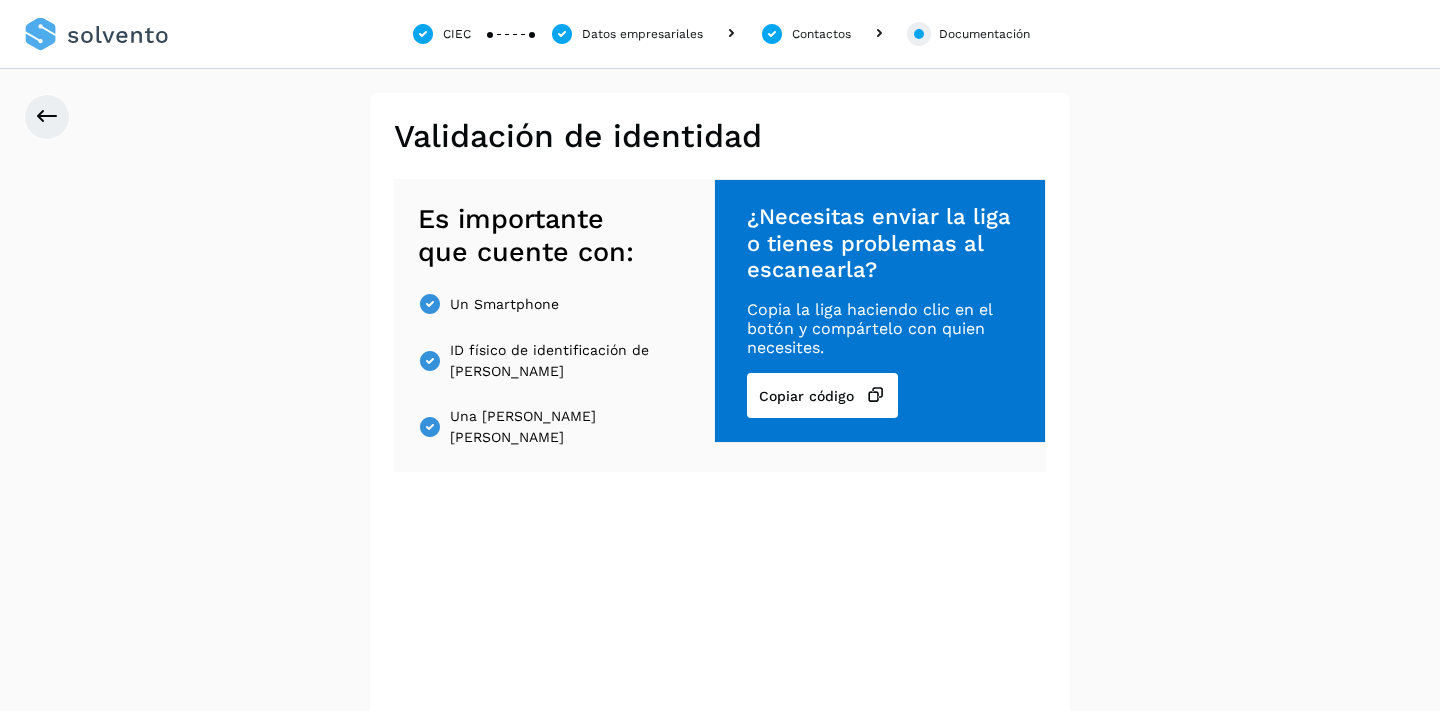 click on "CIEC" 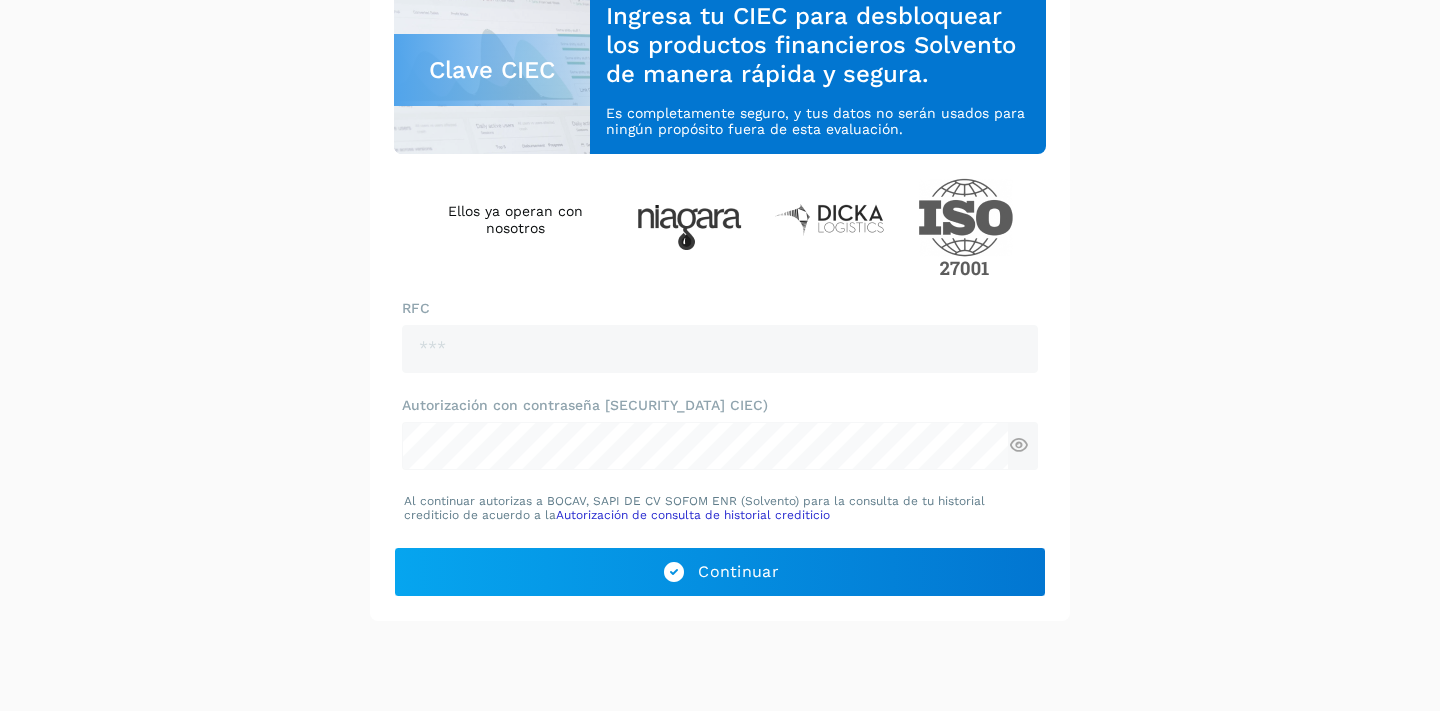 scroll, scrollTop: 0, scrollLeft: 0, axis: both 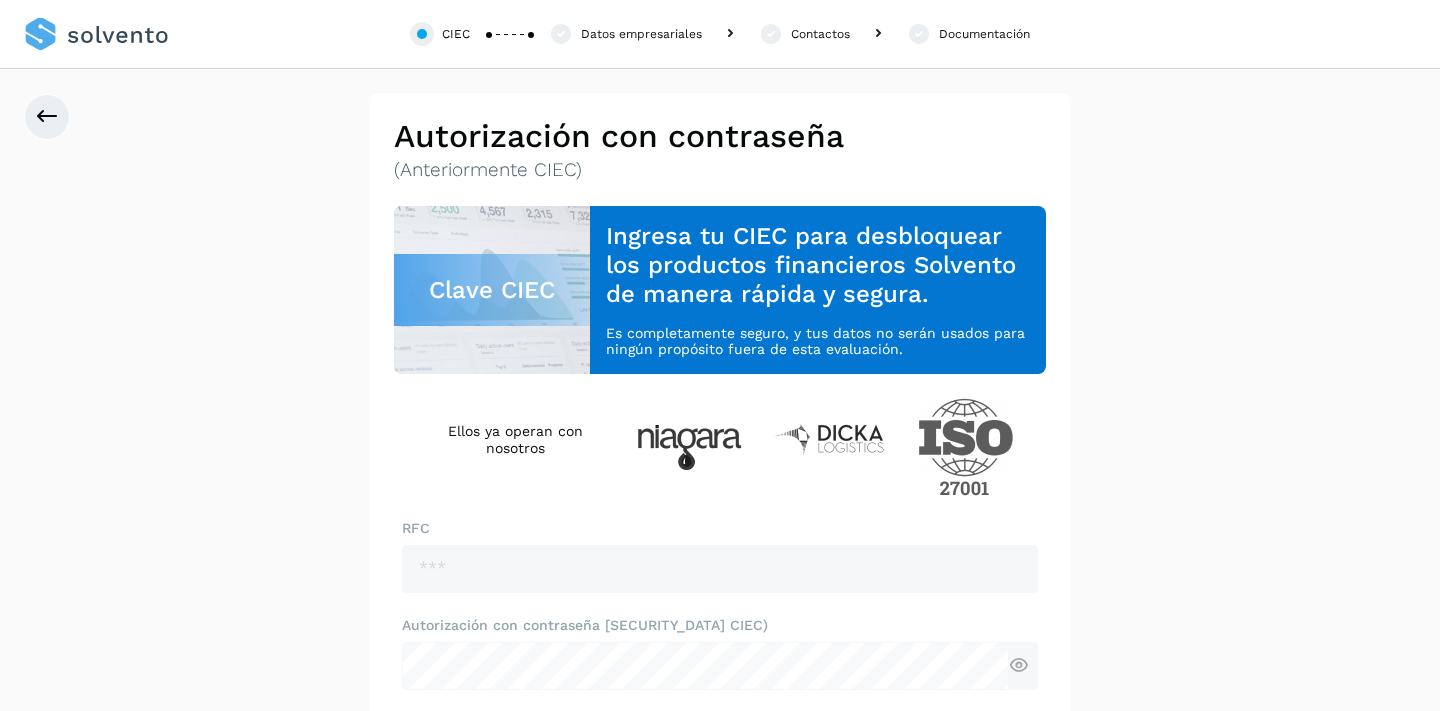 click on "Datos empresariales" 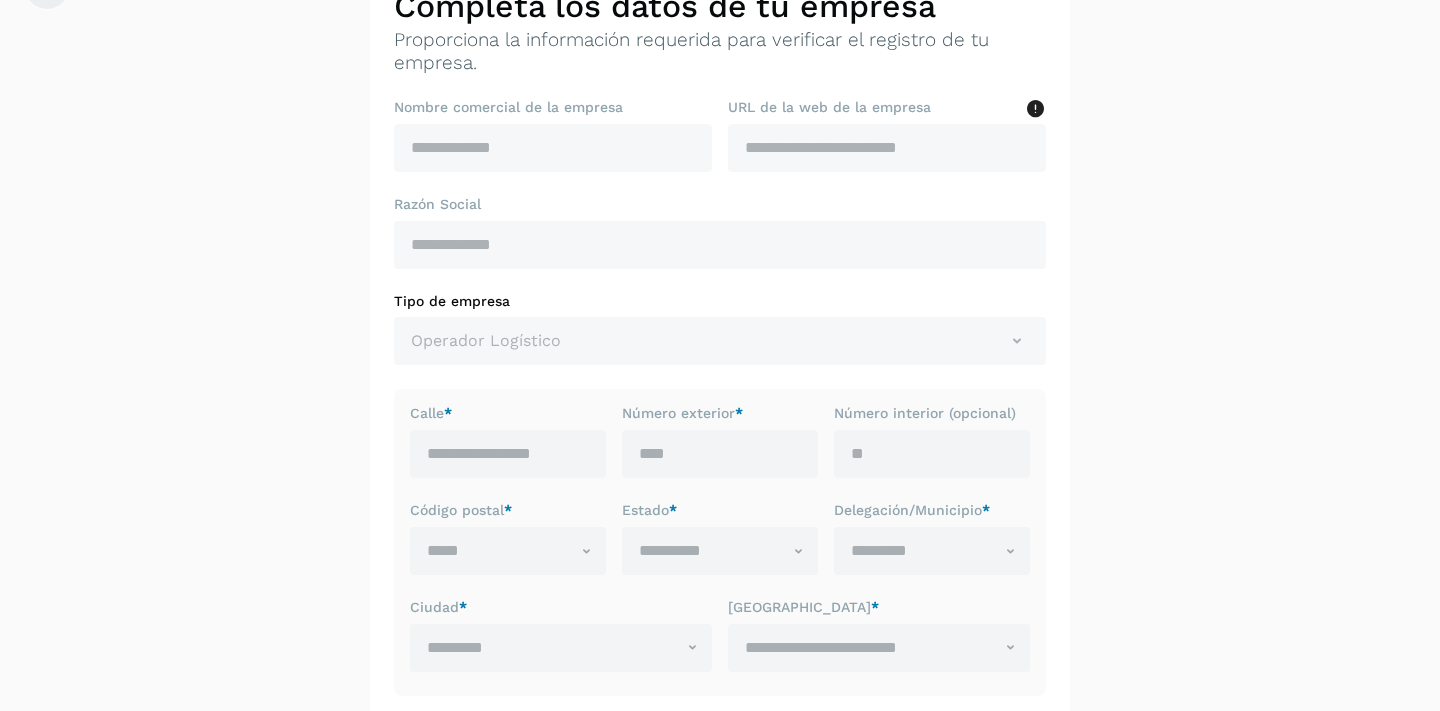 scroll, scrollTop: 0, scrollLeft: 0, axis: both 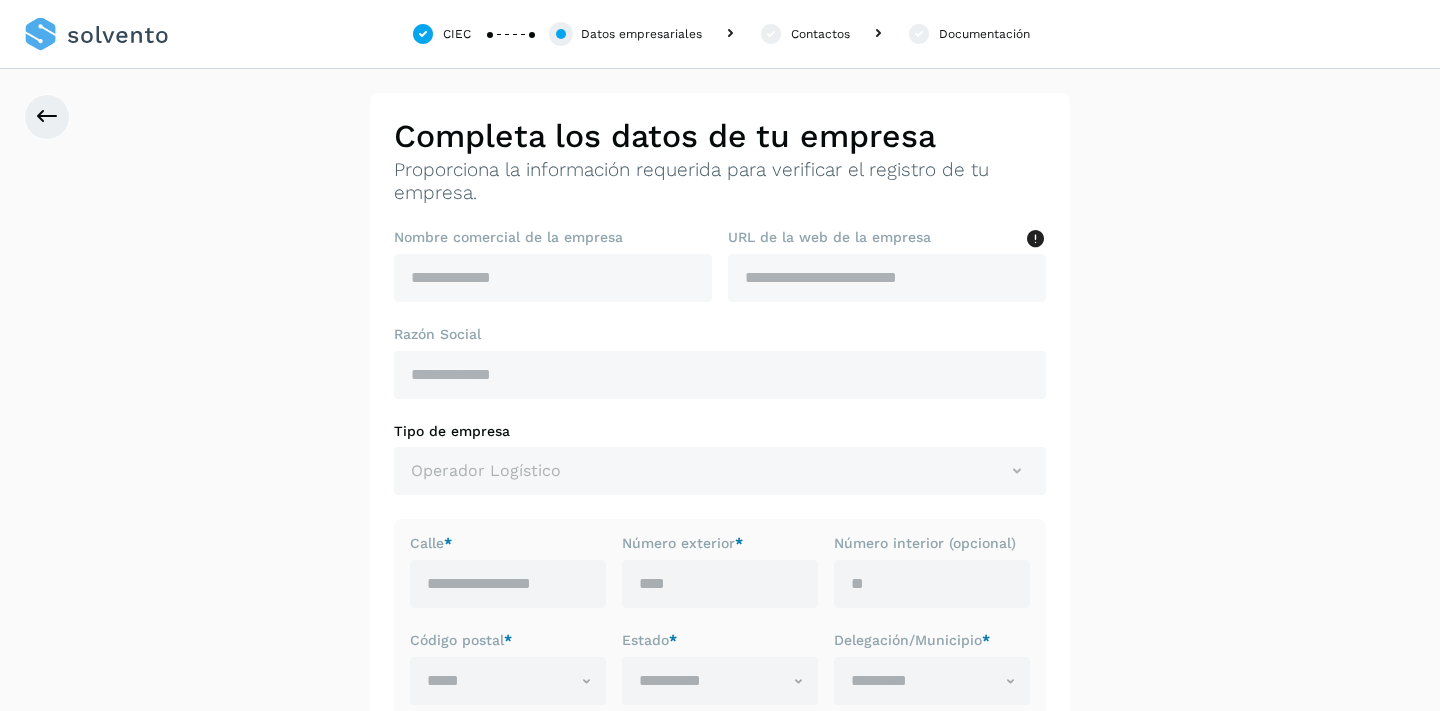 click on "Contactos" 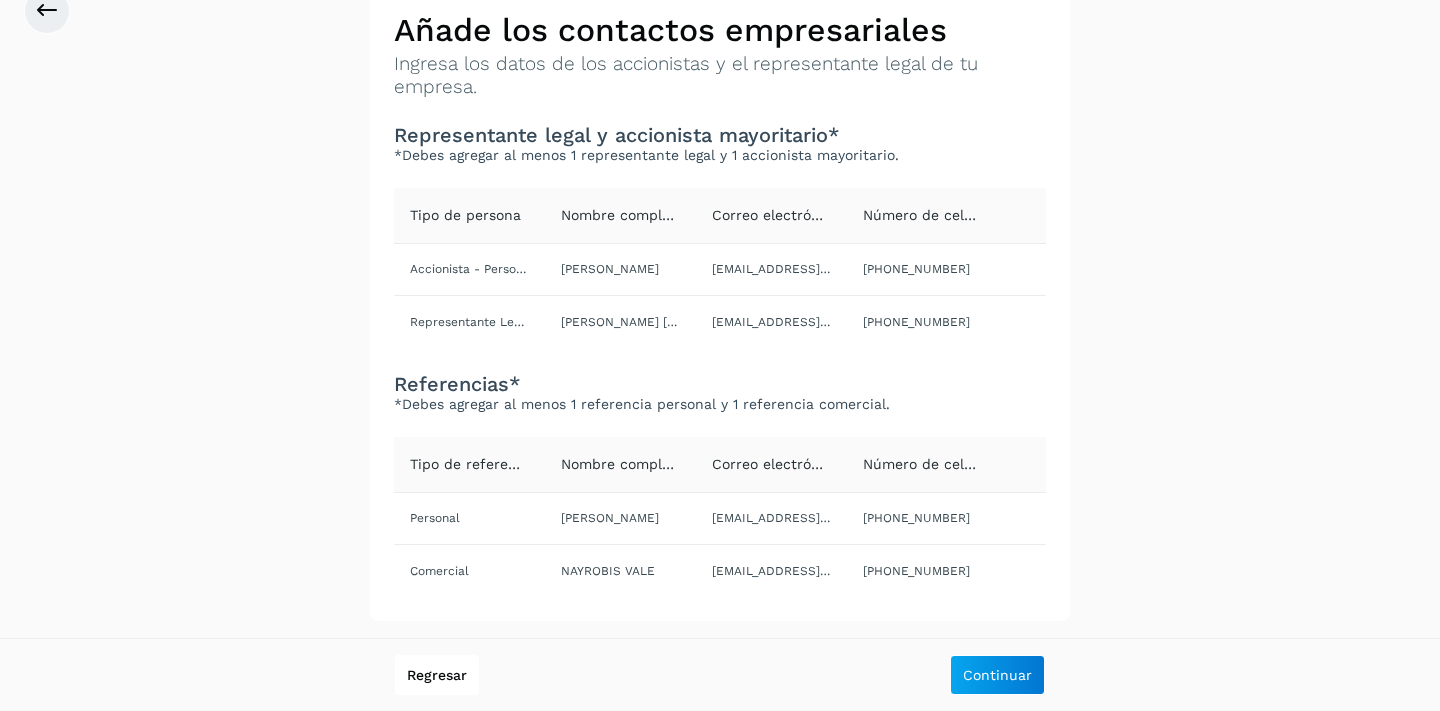 scroll, scrollTop: 0, scrollLeft: 0, axis: both 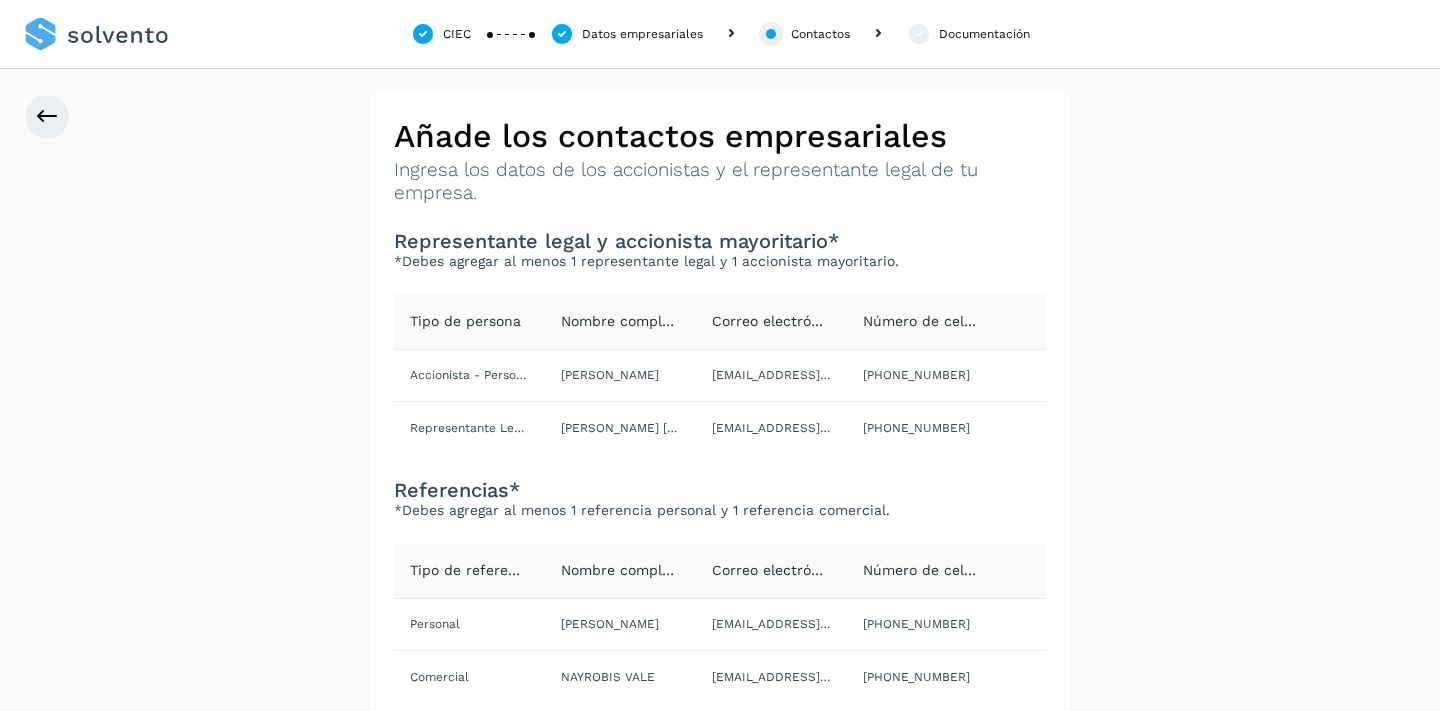 click on "Documentación" 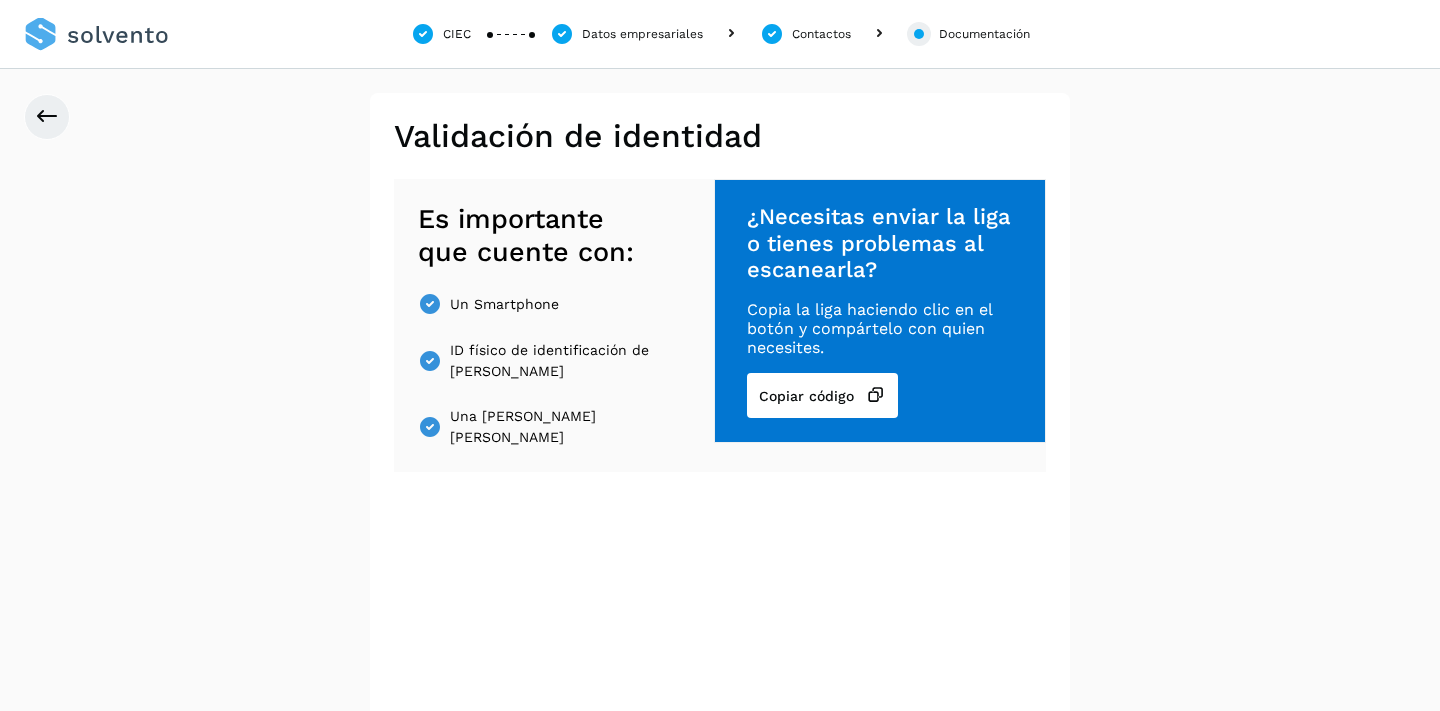 click on "CIEC" at bounding box center (440, 34) 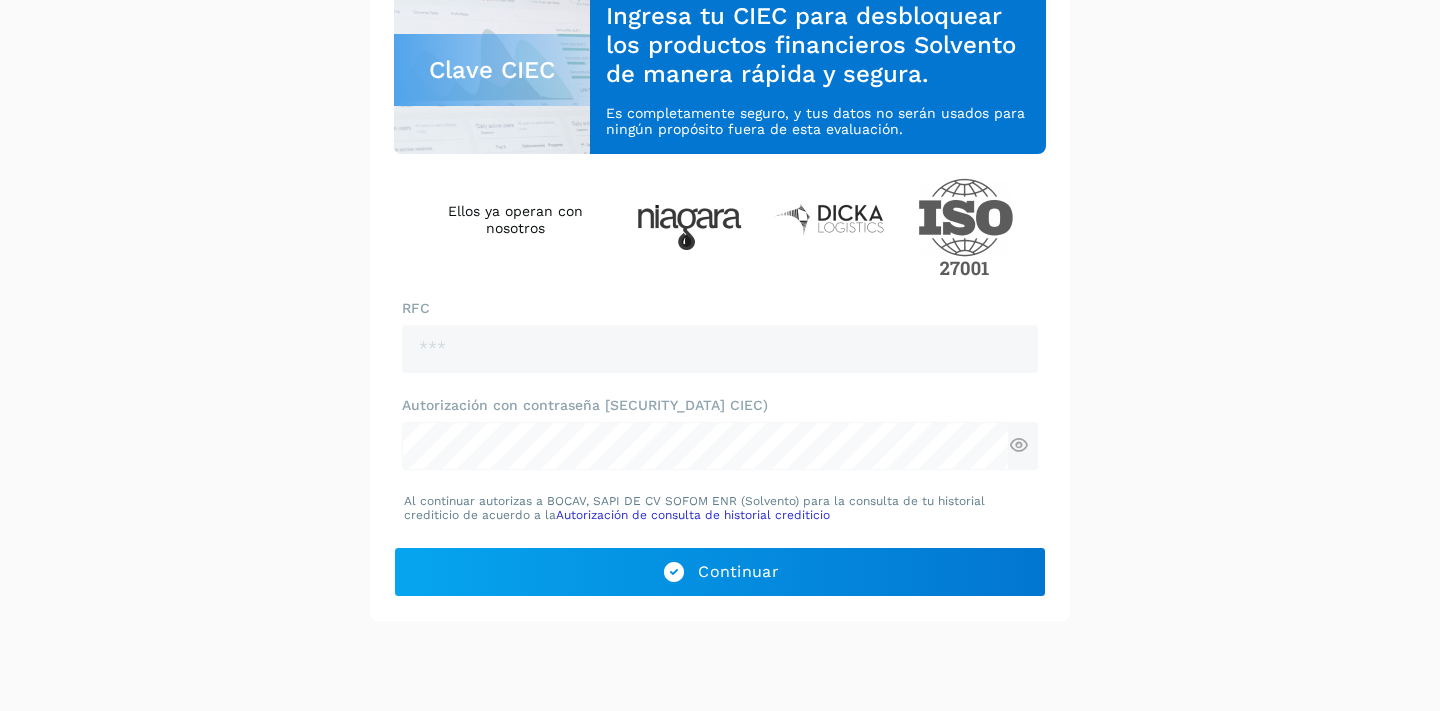scroll, scrollTop: 156, scrollLeft: 0, axis: vertical 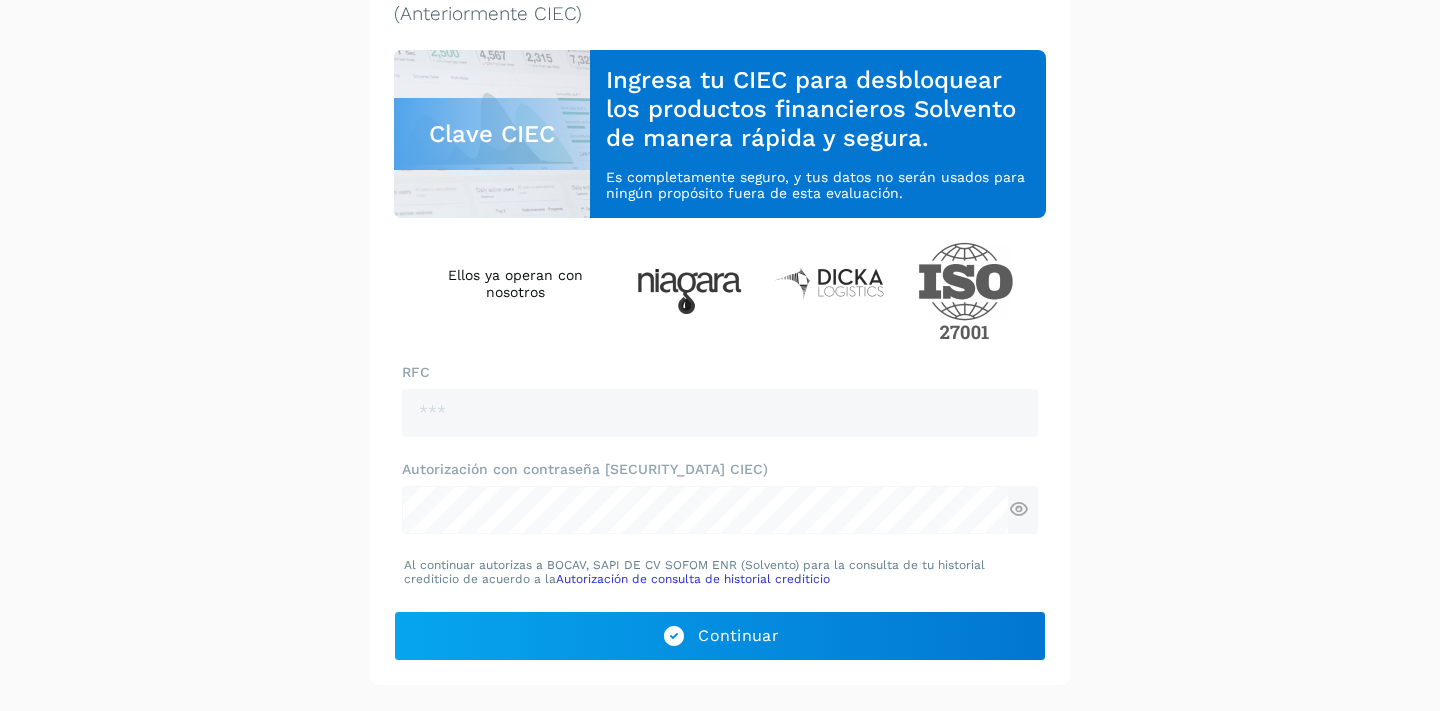 click on "Ingresa tu CIEC para desbloquear los productos financieros Solvento de manera rápida y segura." at bounding box center (818, 109) 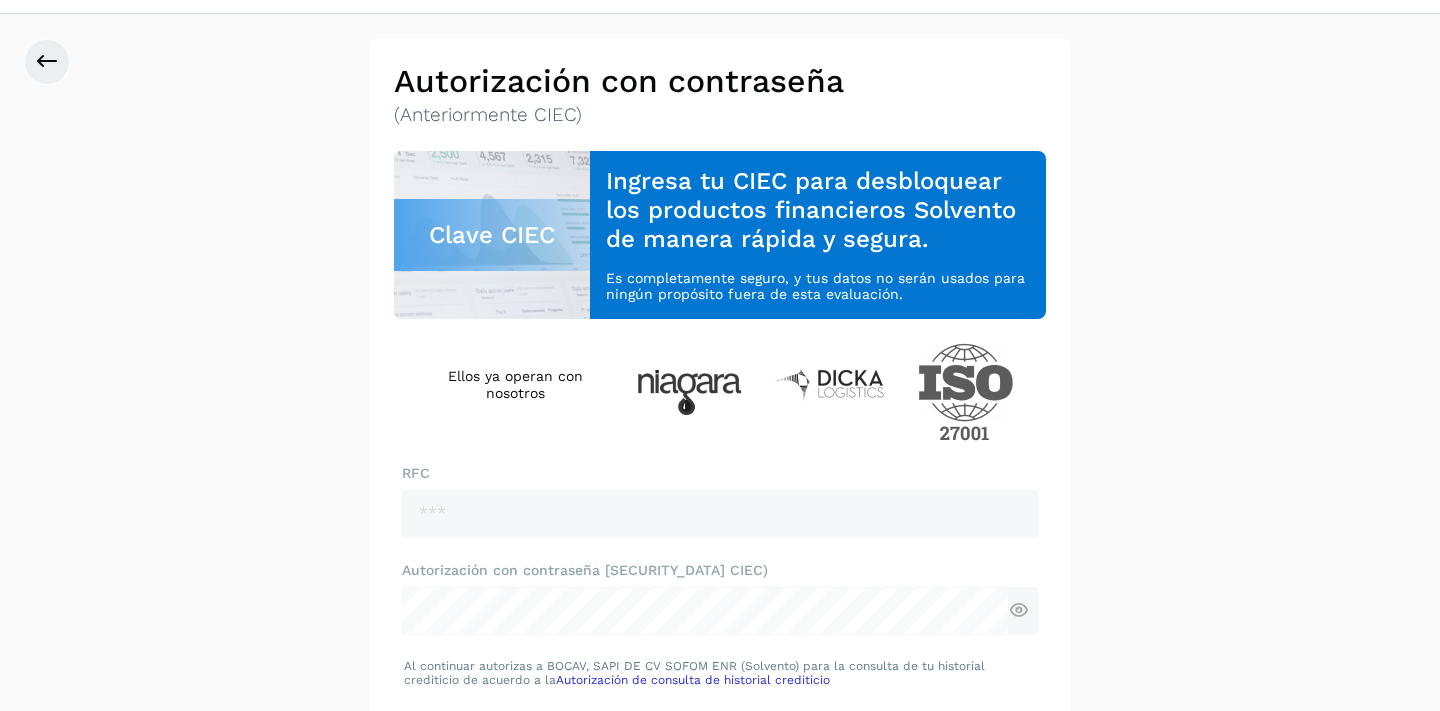 scroll, scrollTop: 63, scrollLeft: 0, axis: vertical 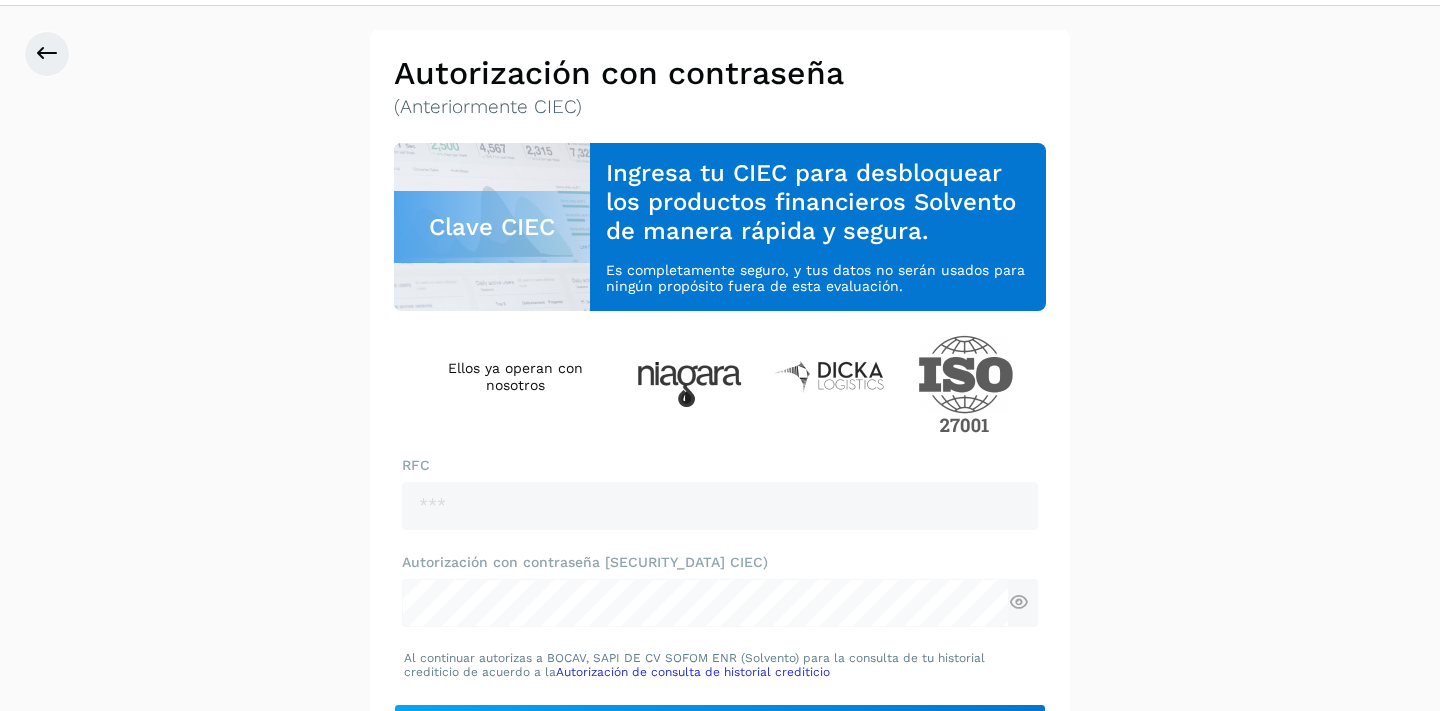 click at bounding box center [720, 603] 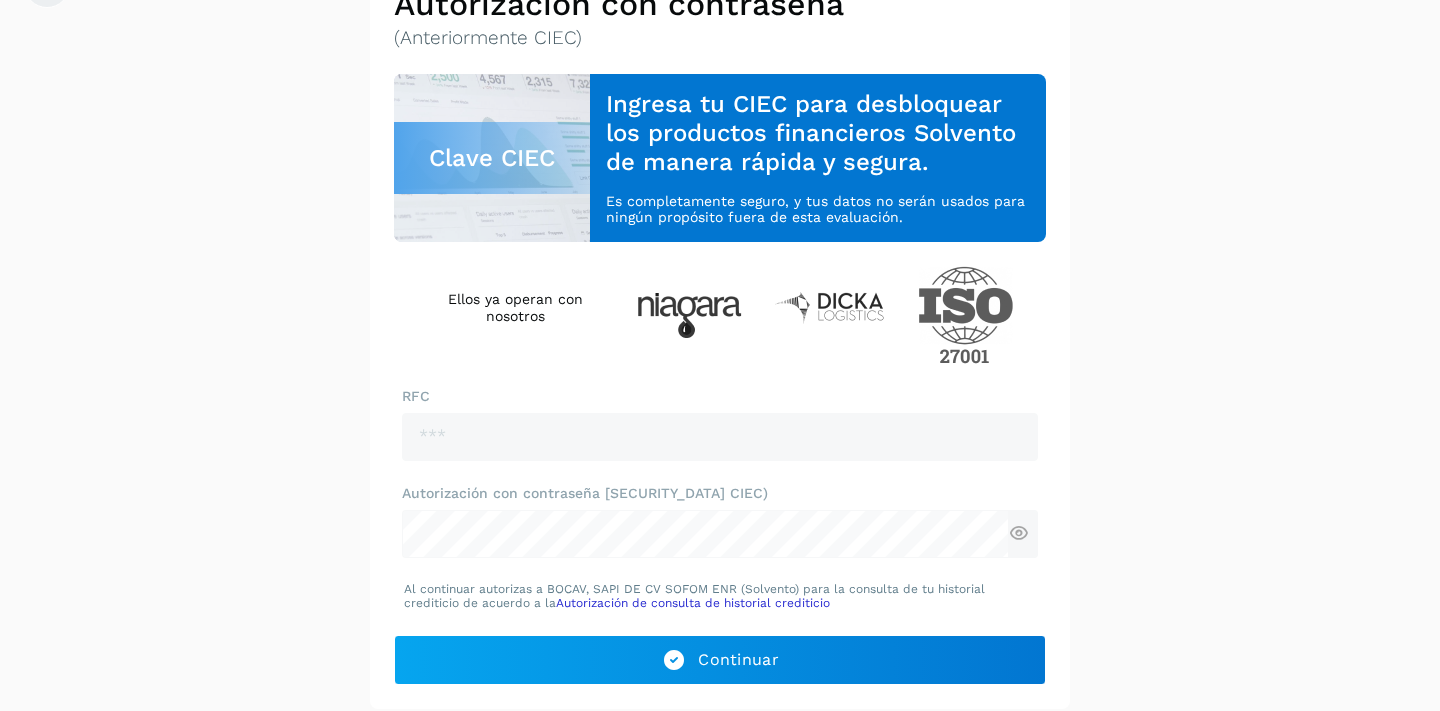 scroll, scrollTop: 0, scrollLeft: 0, axis: both 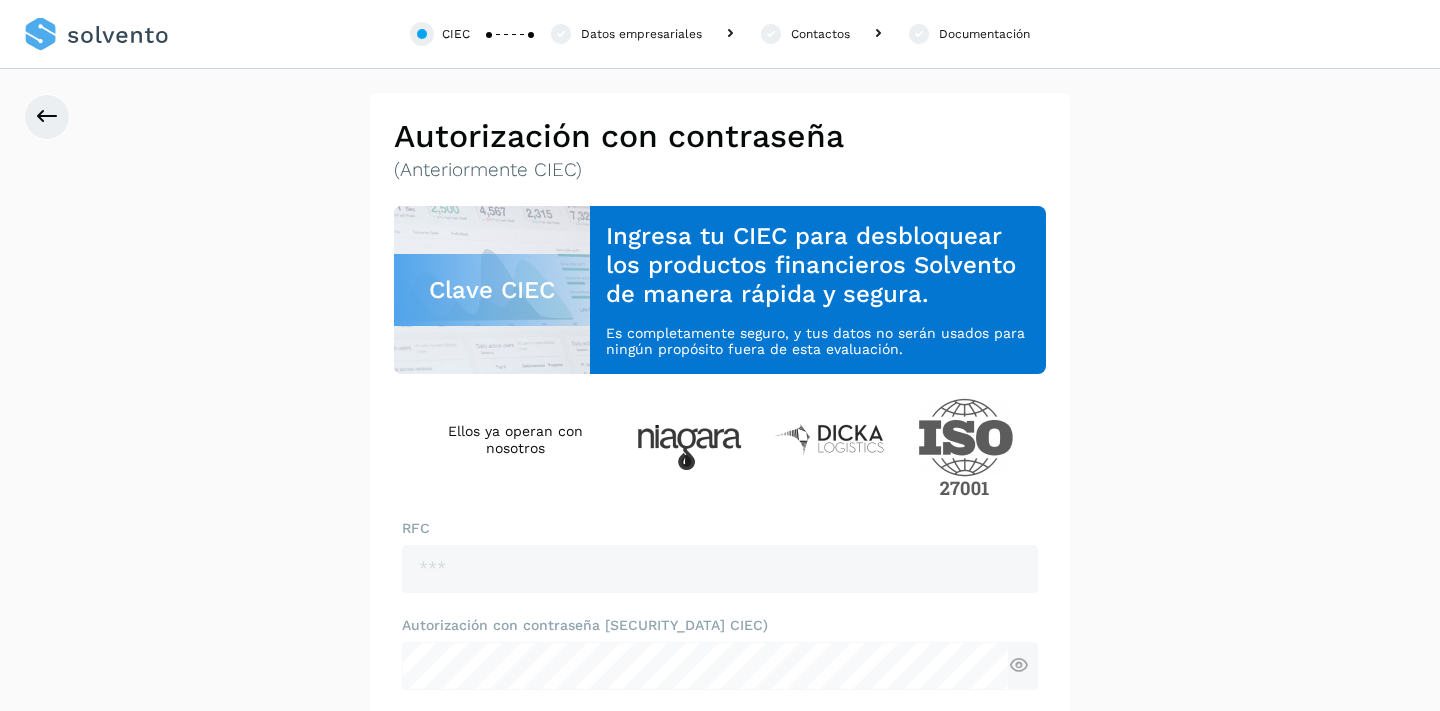 click on "Datos empresariales" 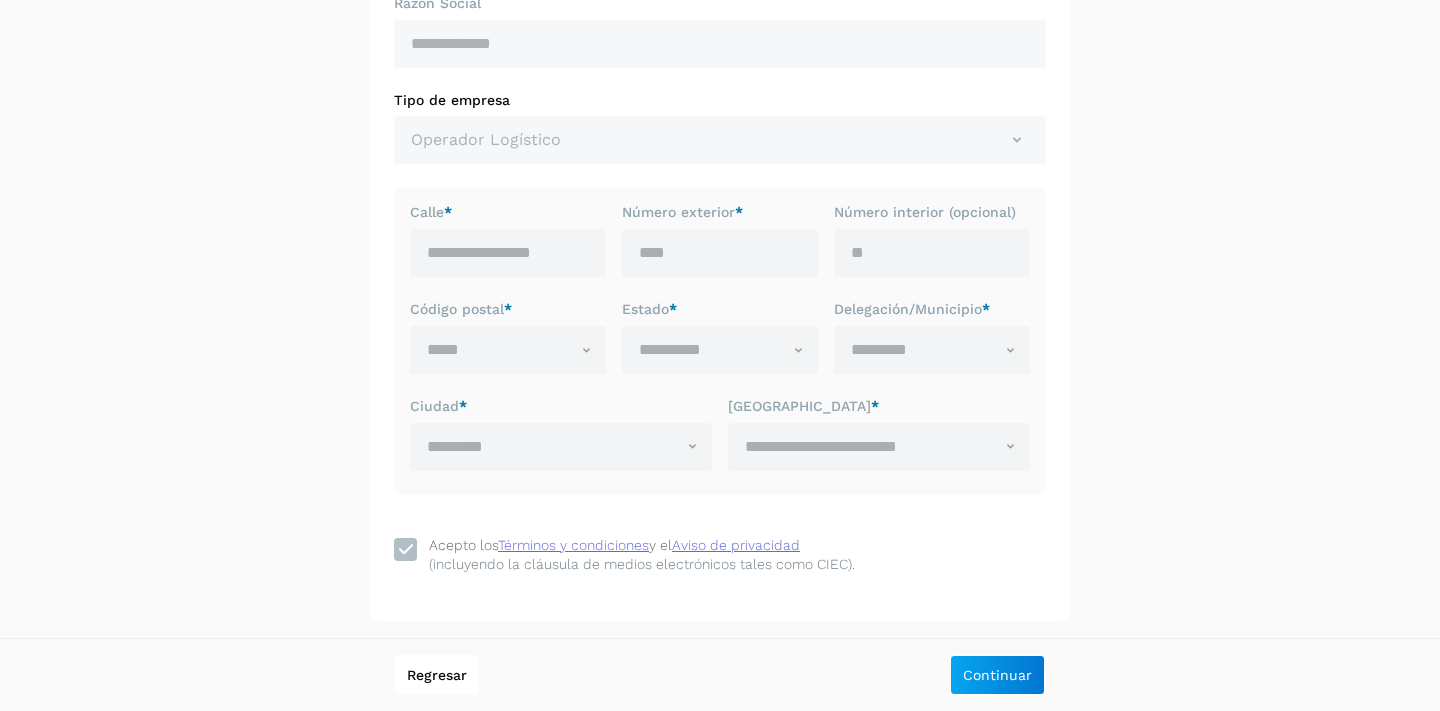 scroll, scrollTop: 0, scrollLeft: 0, axis: both 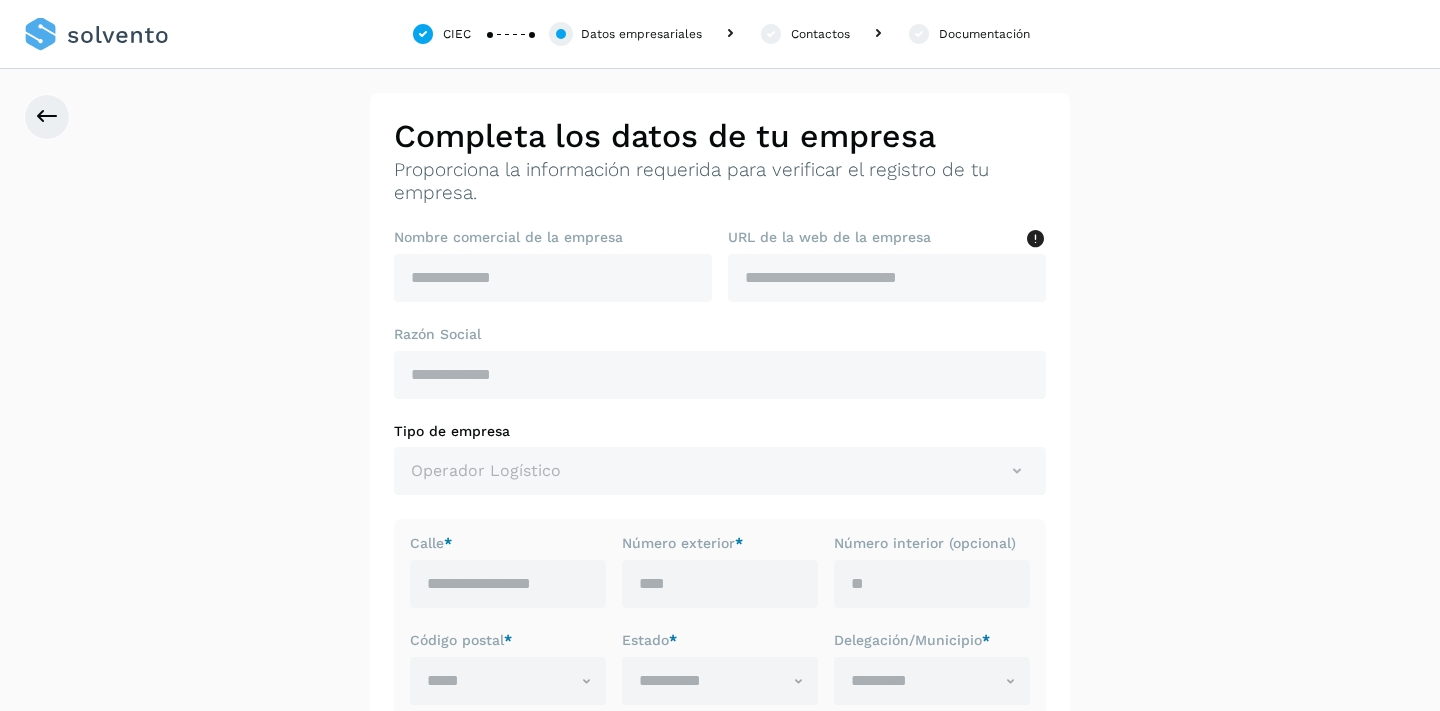 click on "Documentación" 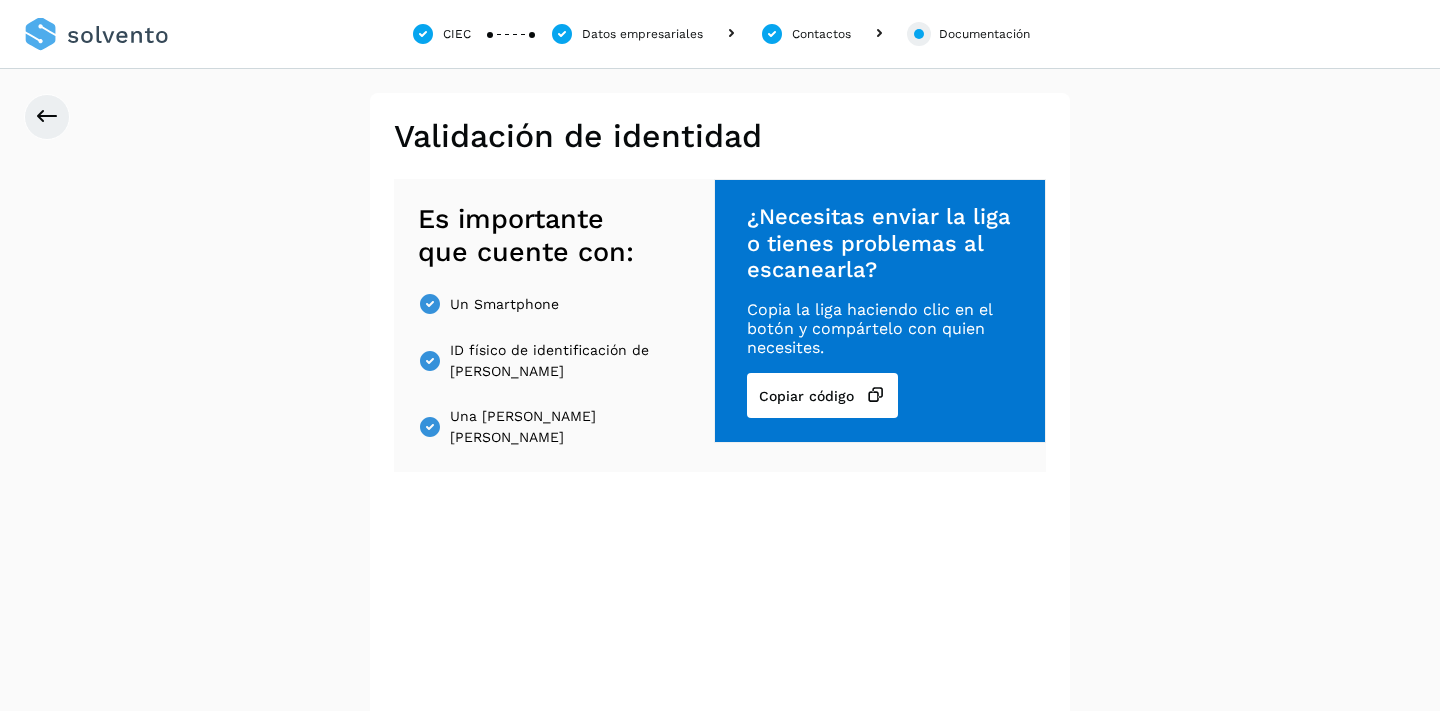 click on "Contactos" 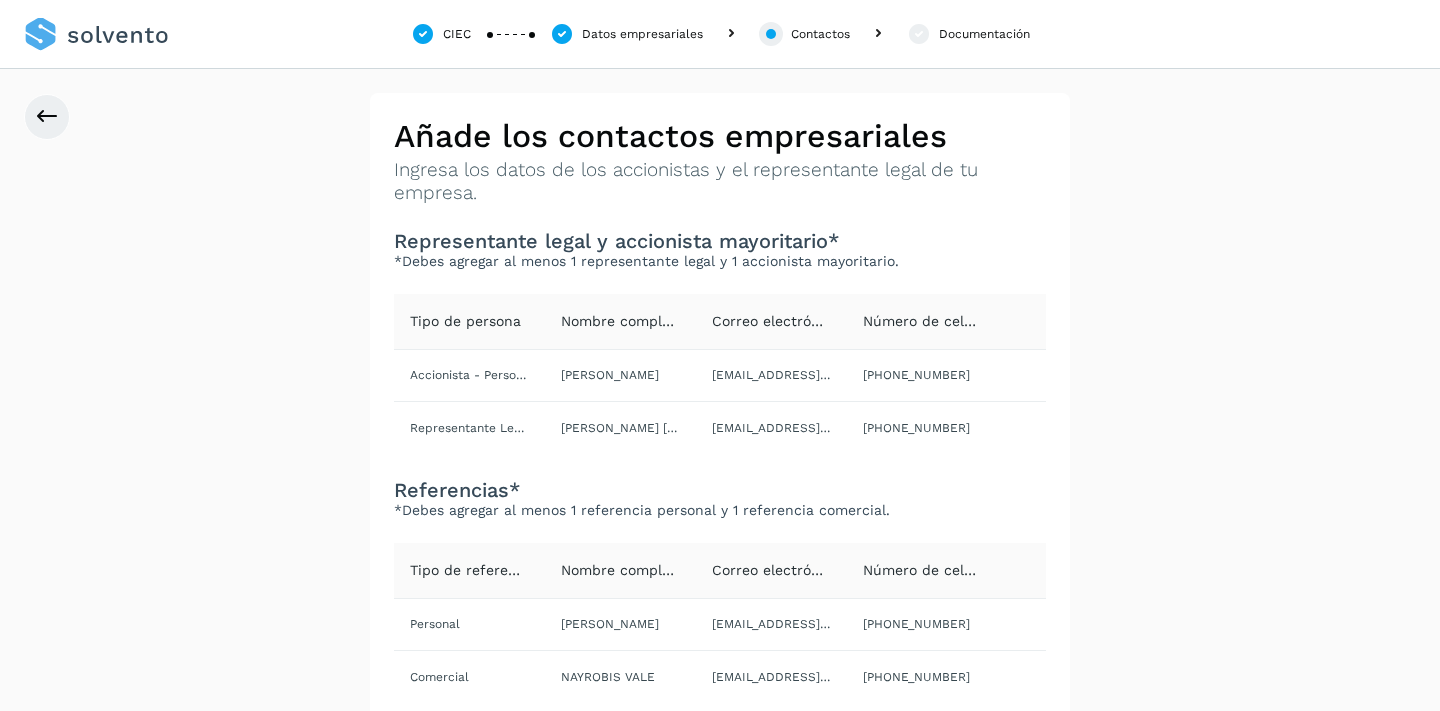 click on "Datos empresariales" 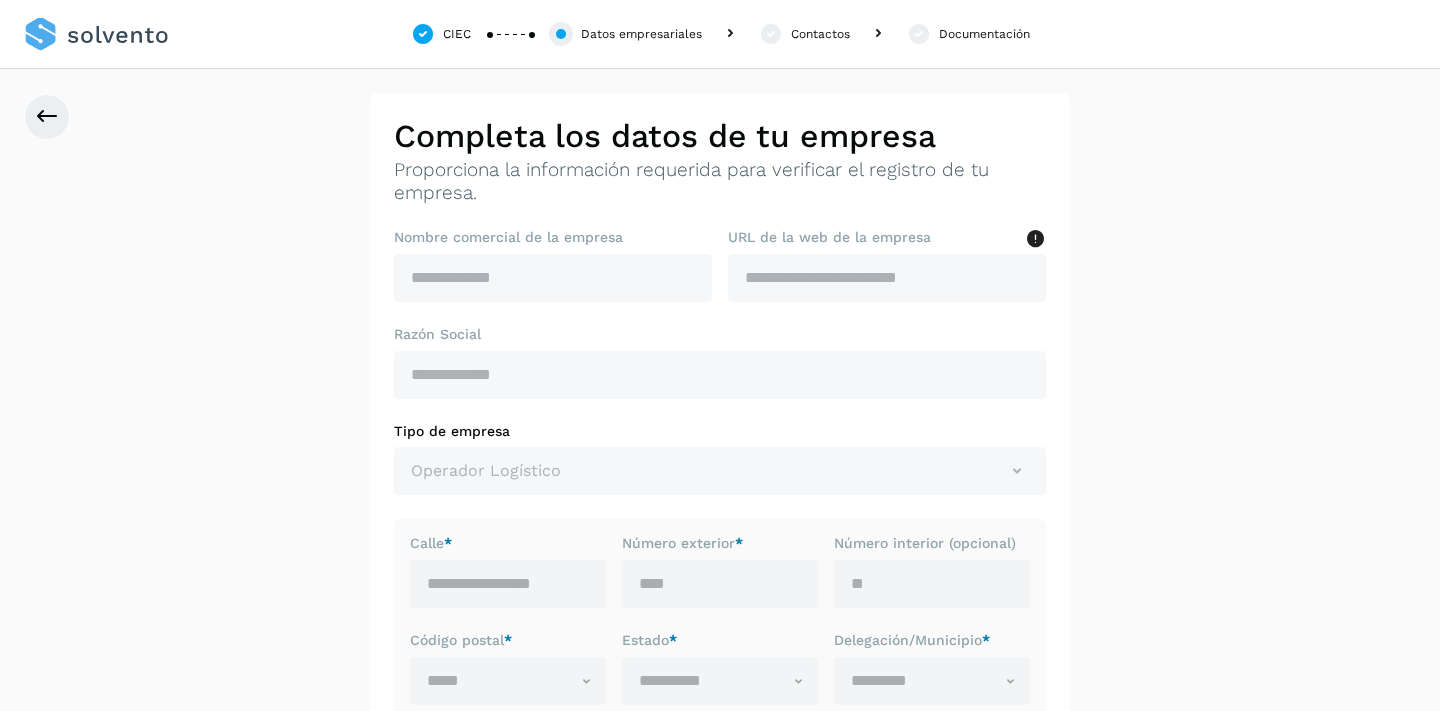 click on "CIEC" 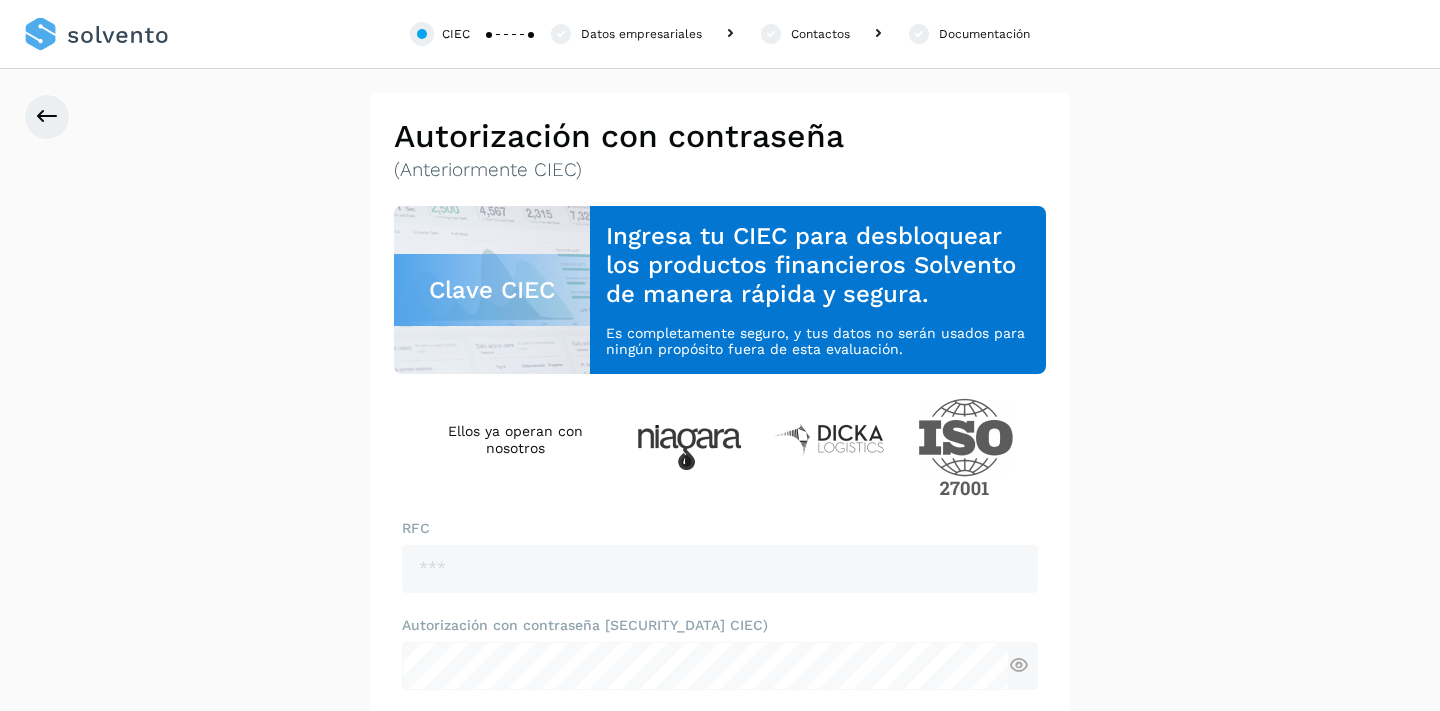 click on "(Anteriormente CIEC)" at bounding box center [720, 170] 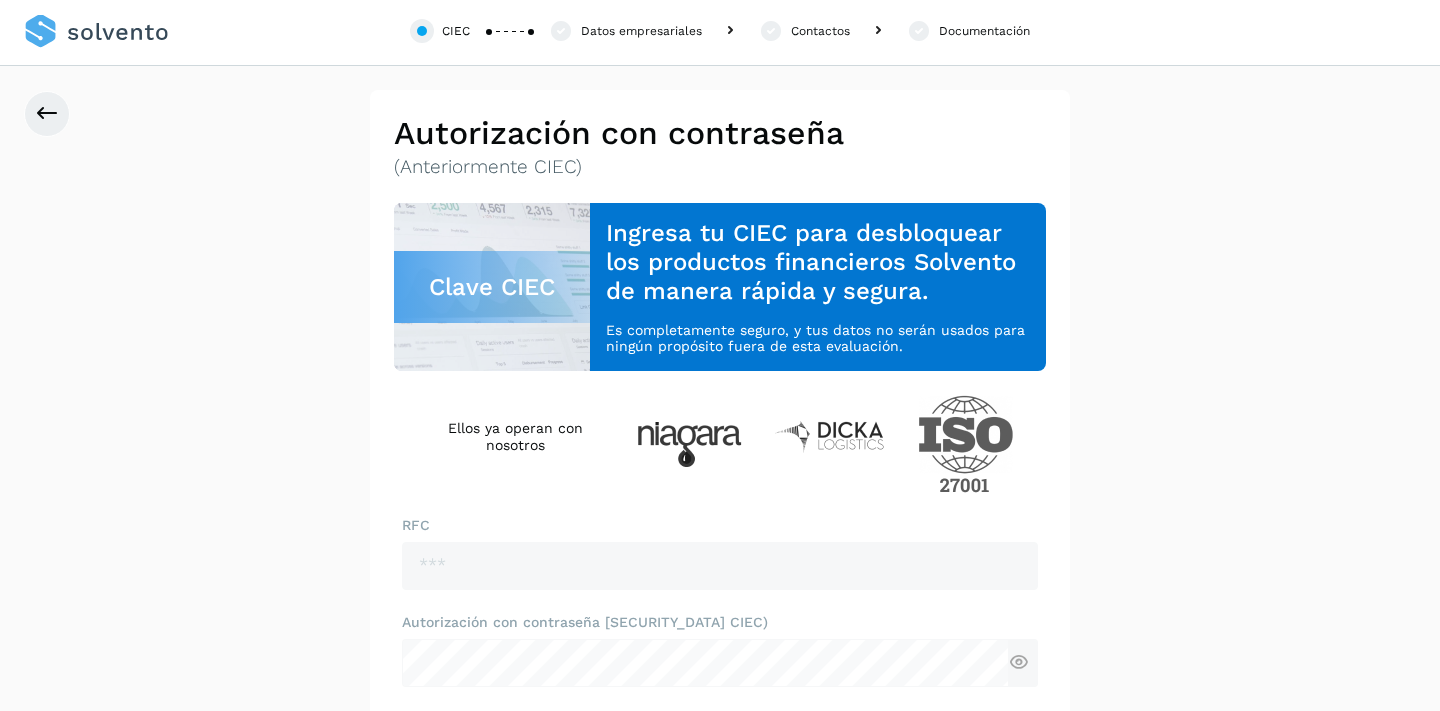click at bounding box center (96, 31) 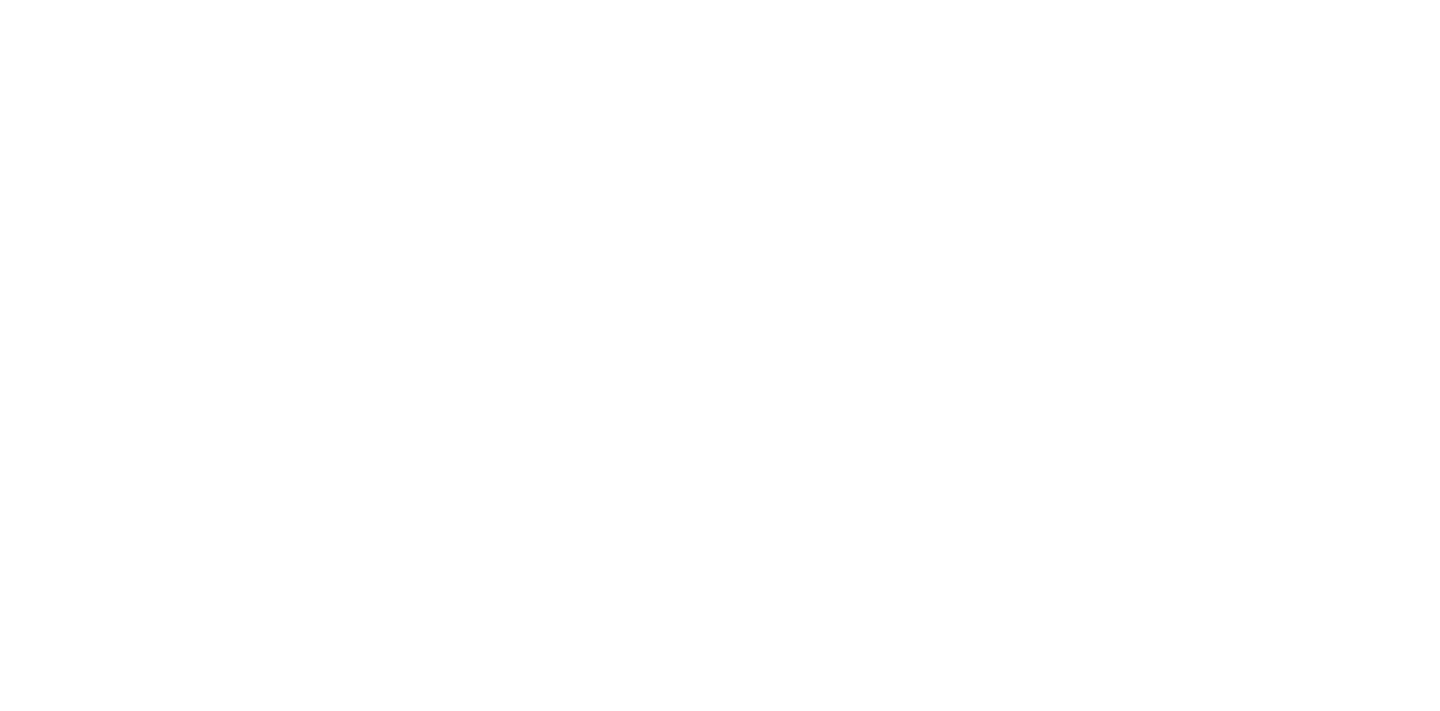 scroll, scrollTop: 0, scrollLeft: 0, axis: both 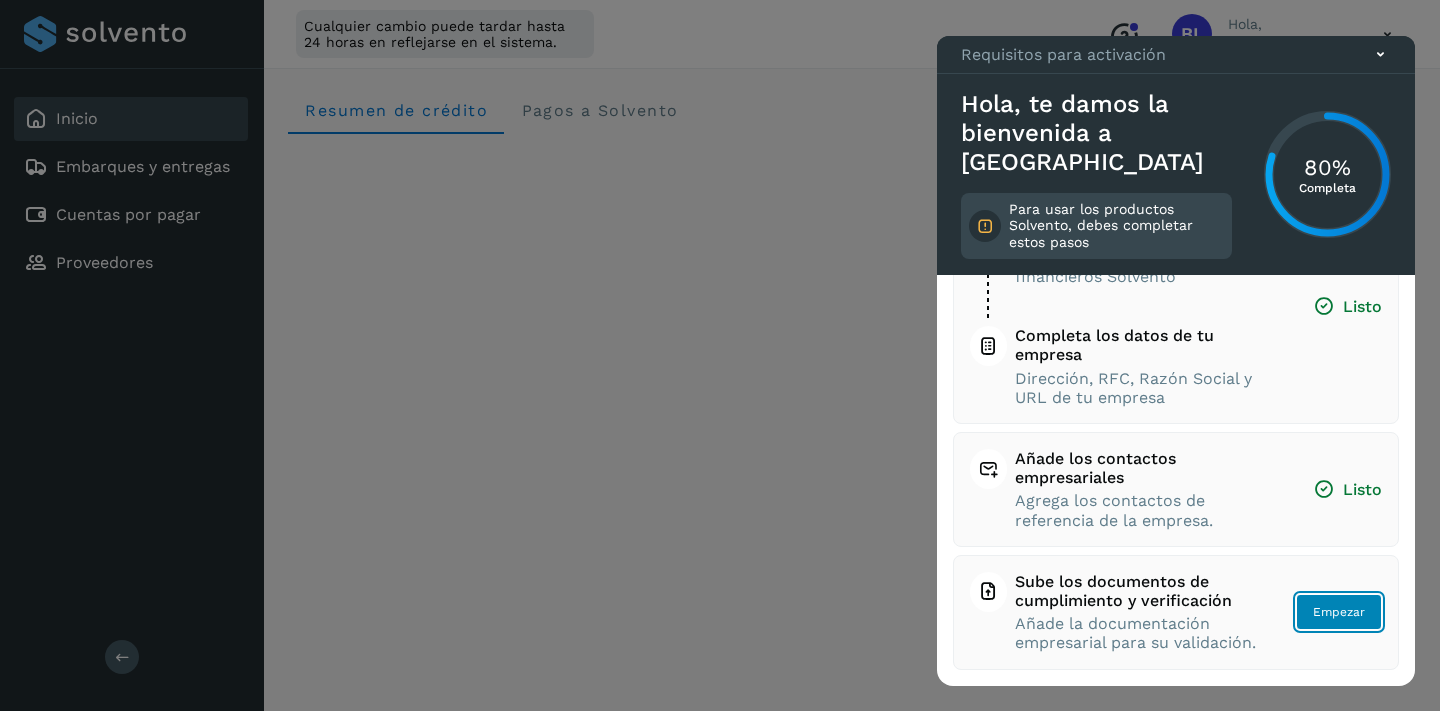 click on "Empezar" 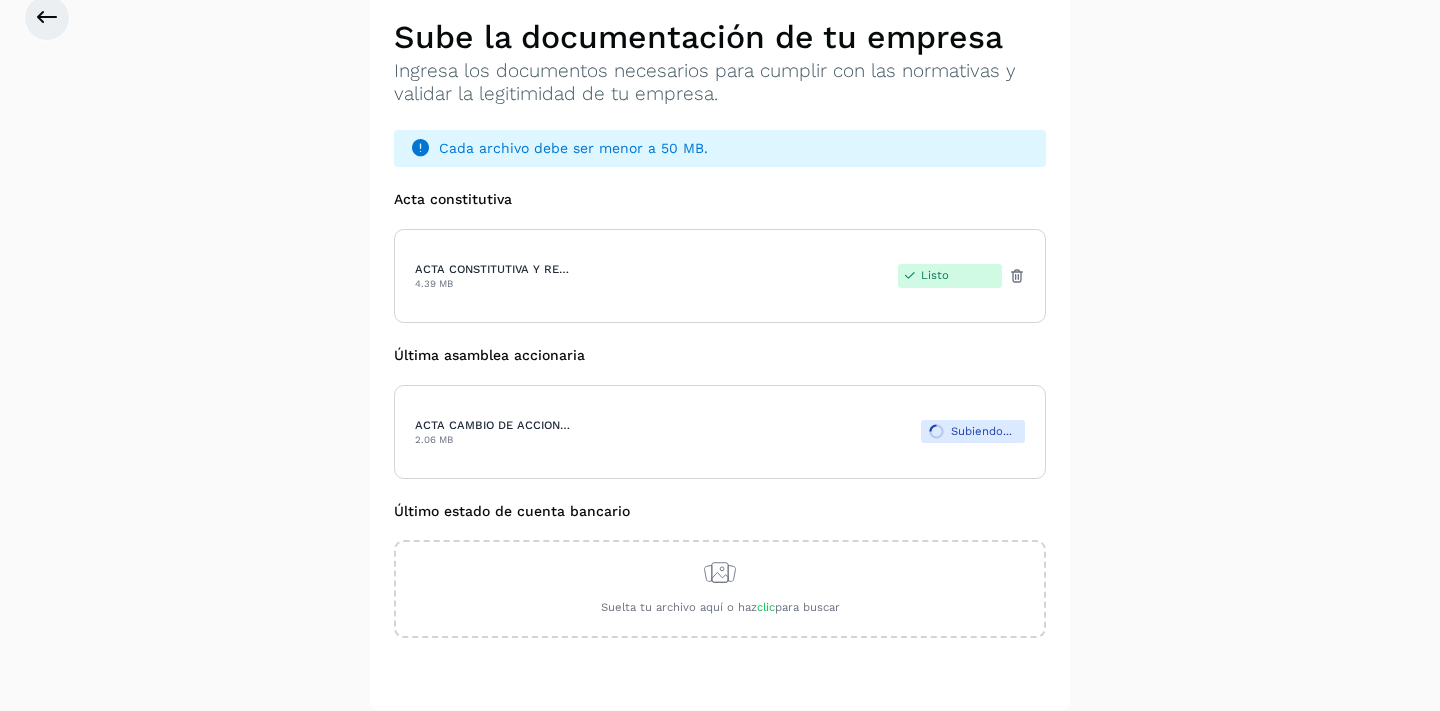 scroll, scrollTop: 188, scrollLeft: 0, axis: vertical 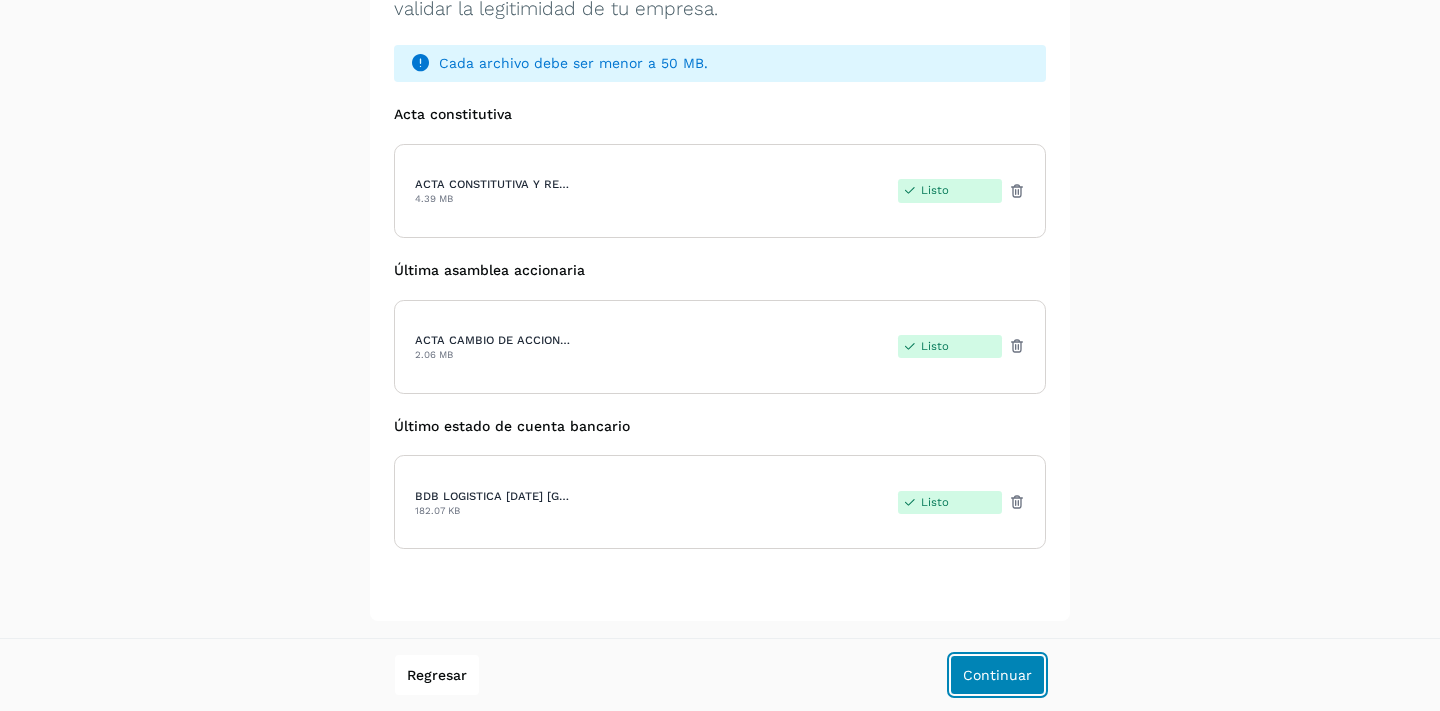 click on "Continuar" 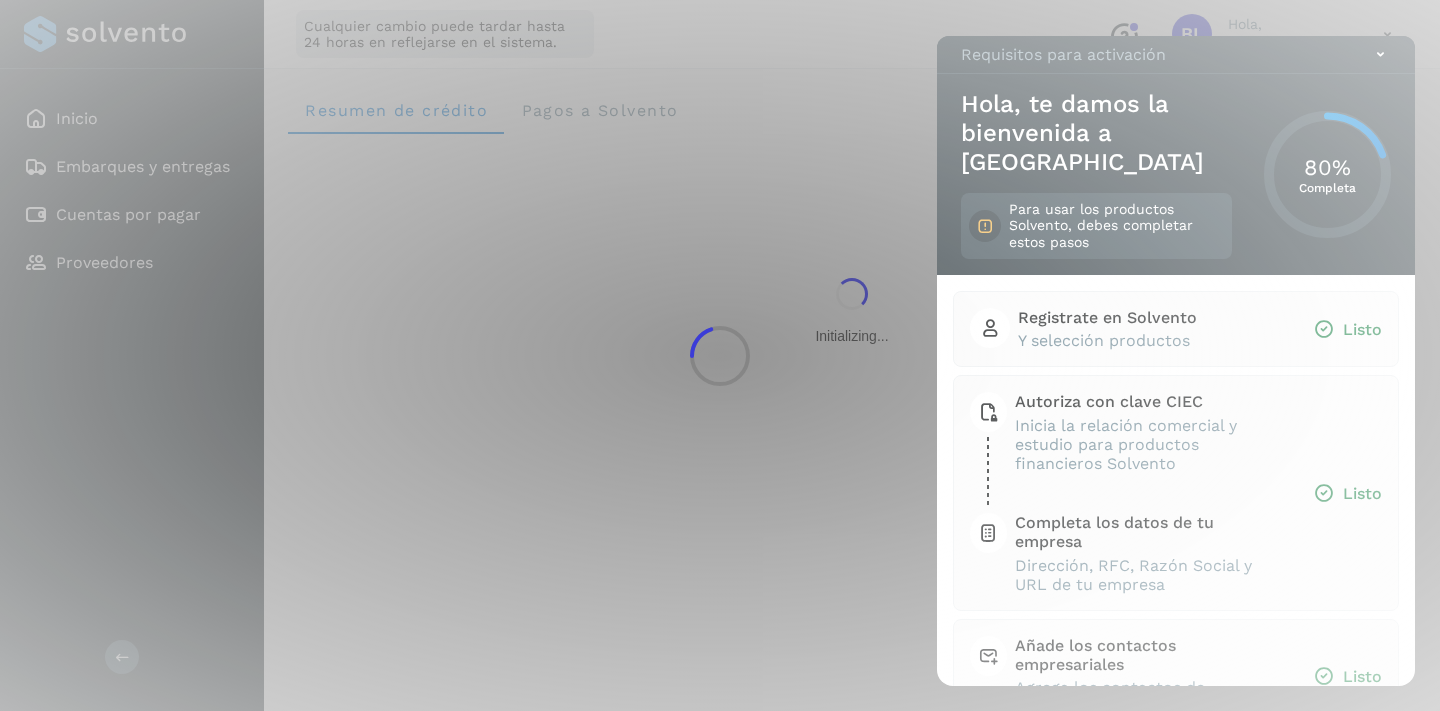 scroll, scrollTop: 0, scrollLeft: 0, axis: both 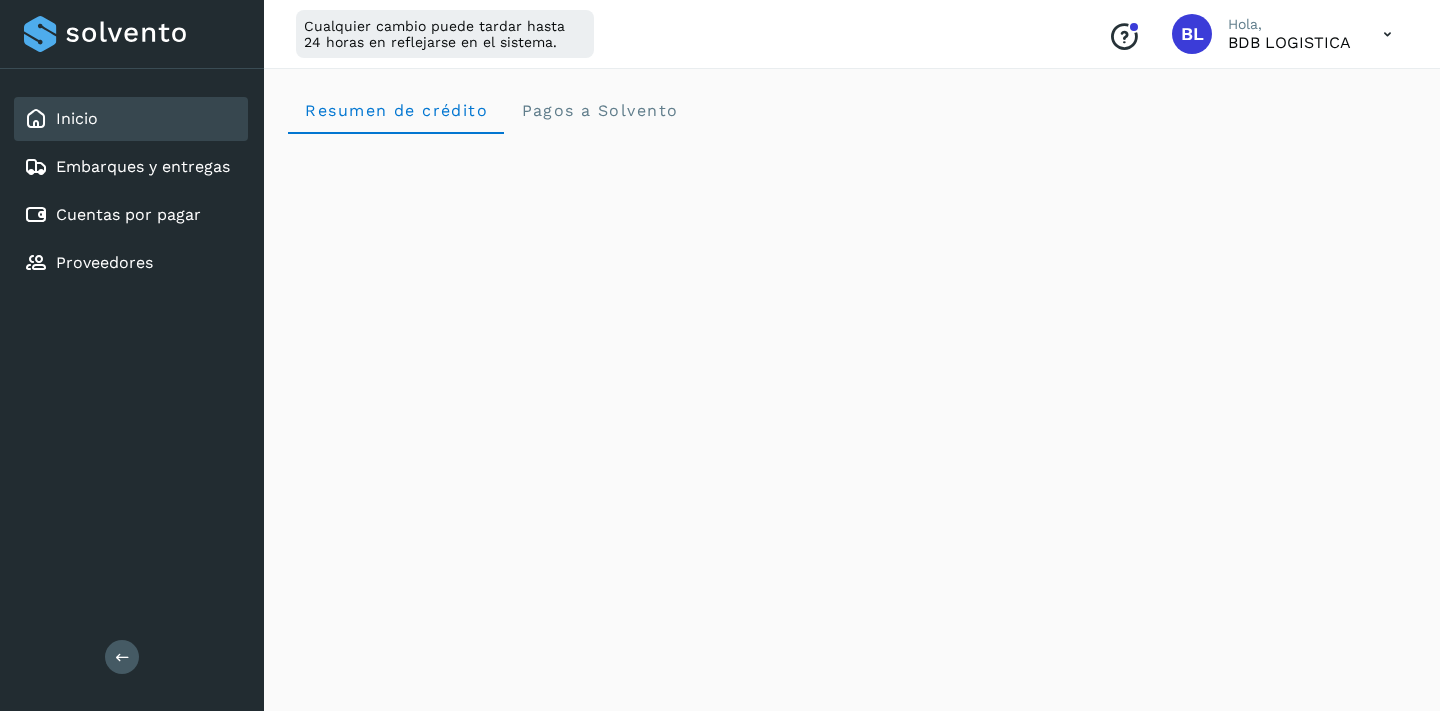 click at bounding box center [1387, 34] 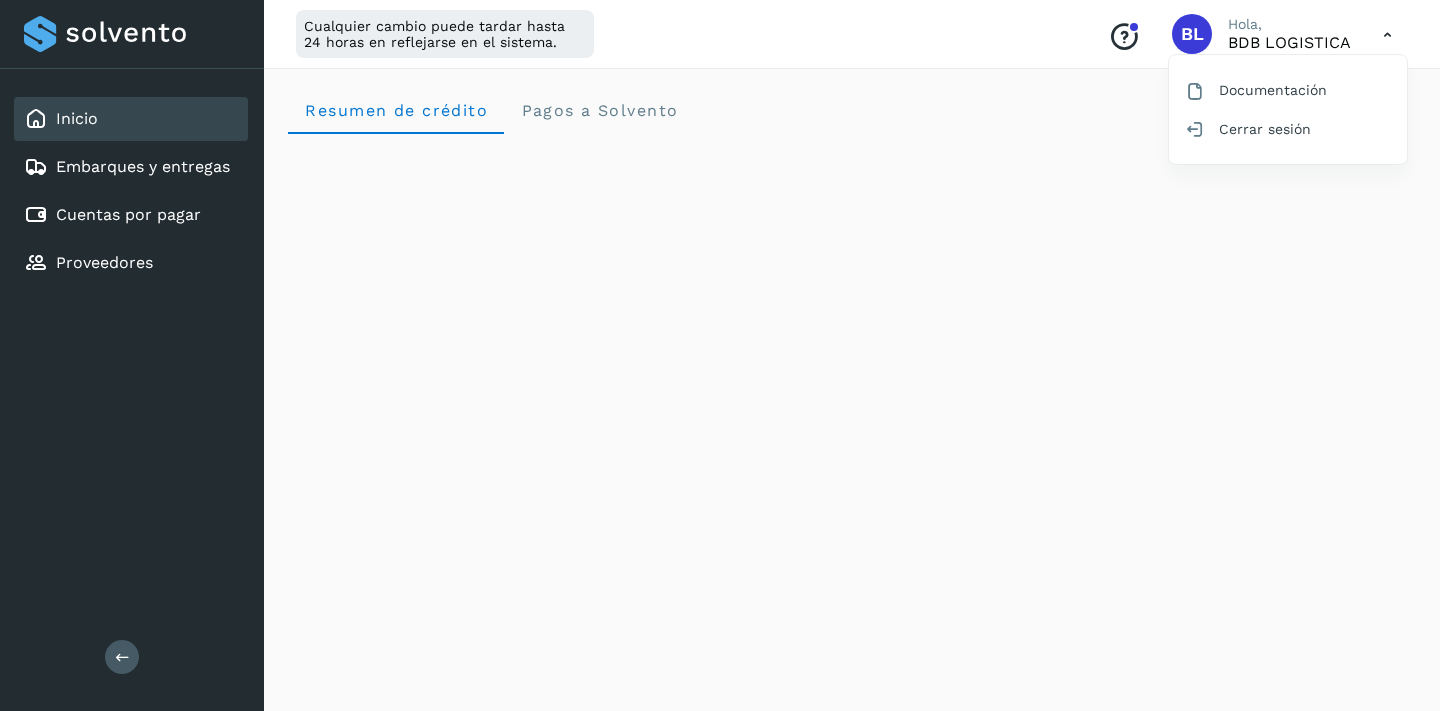 click at bounding box center [720, 355] 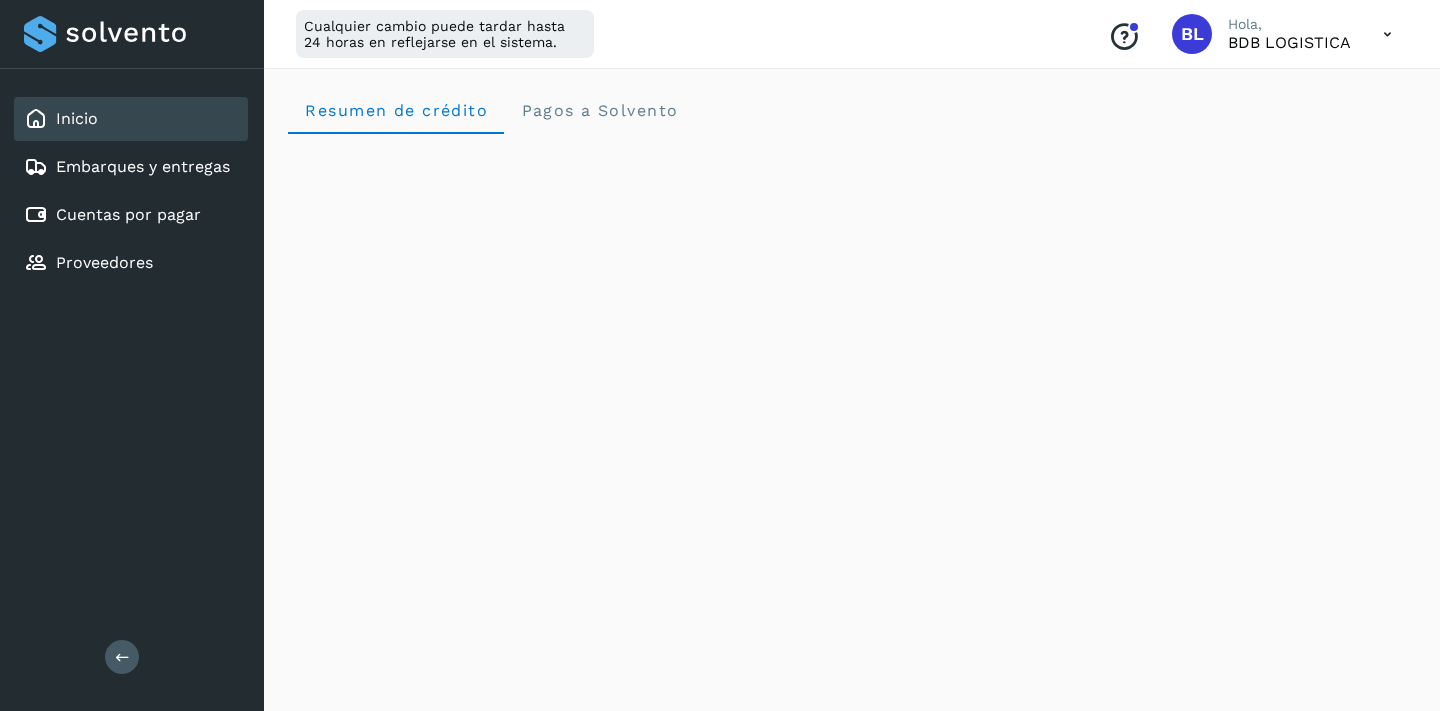 click on "Conoce nuestros beneficios
BL Hola, BDB LOGISTICA" at bounding box center (1250, 34) 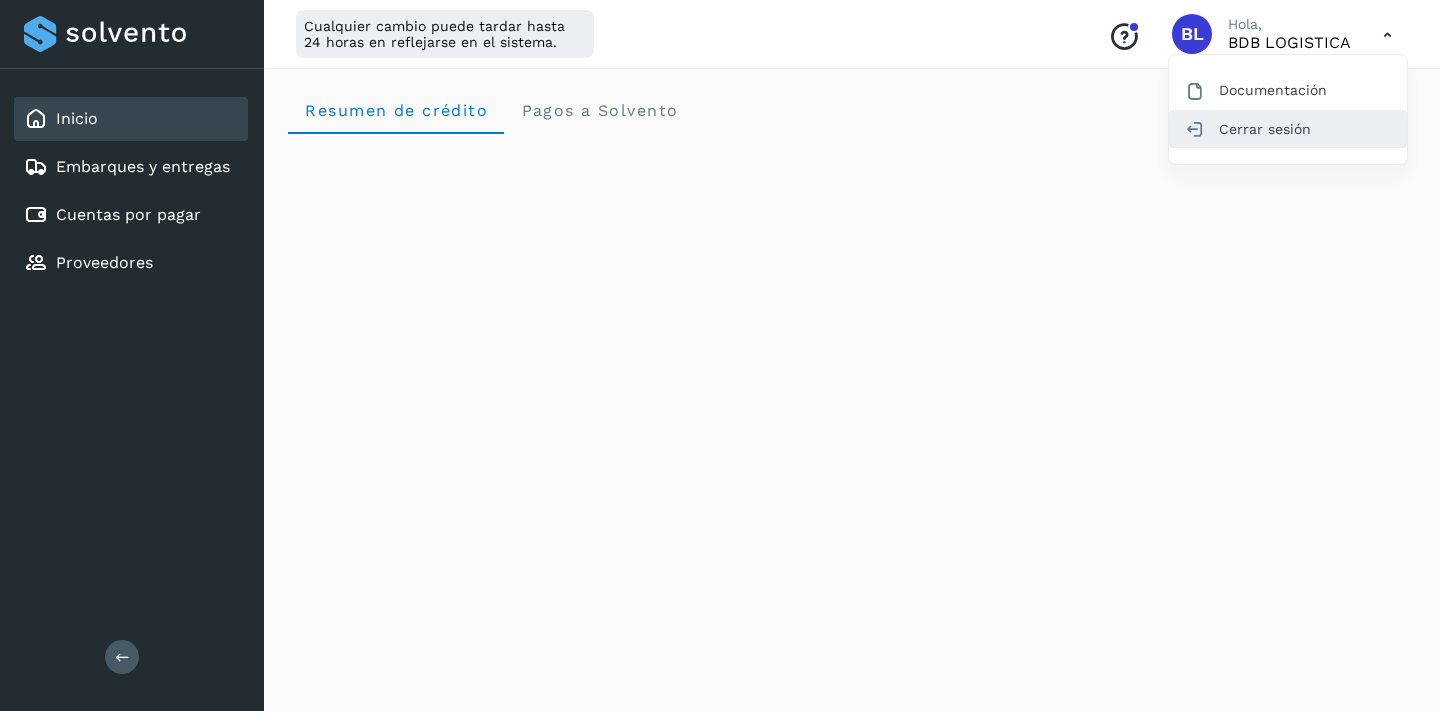 click on "Cerrar sesión" 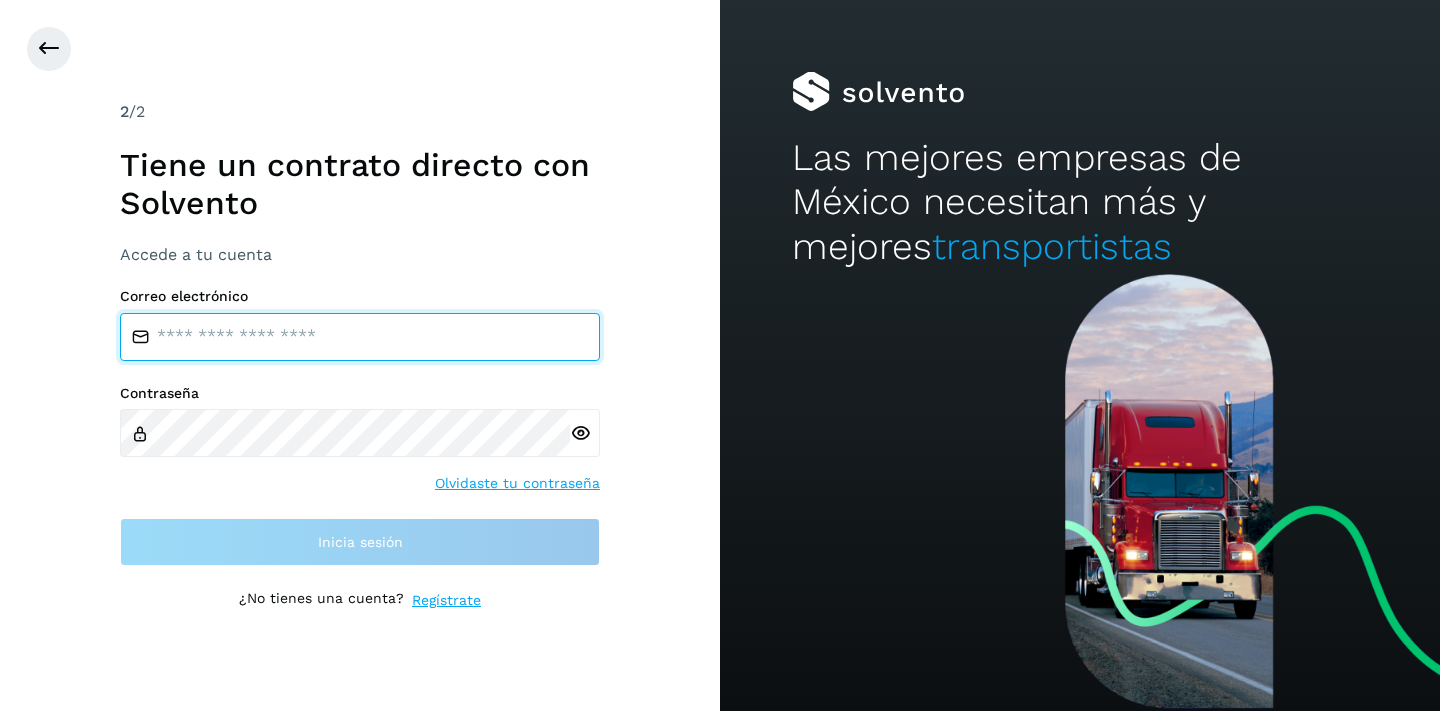 type on "**********" 